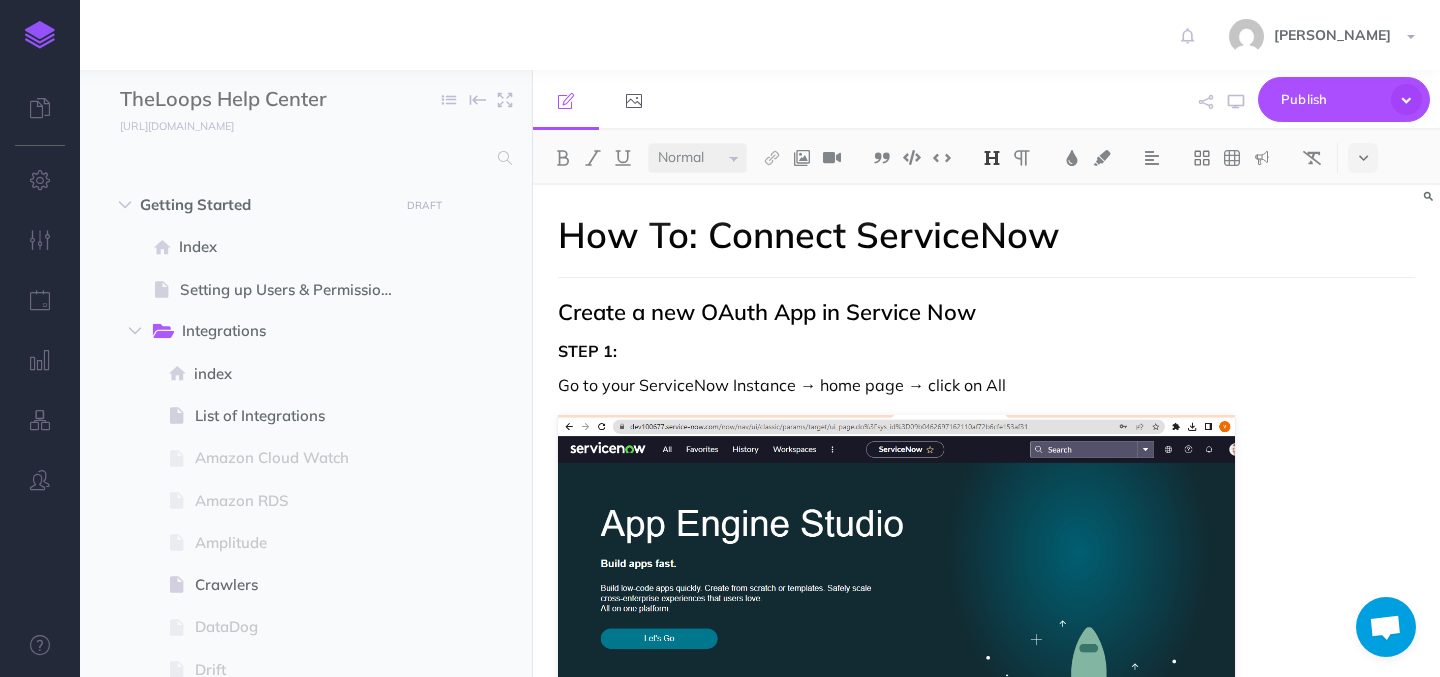 select on "null" 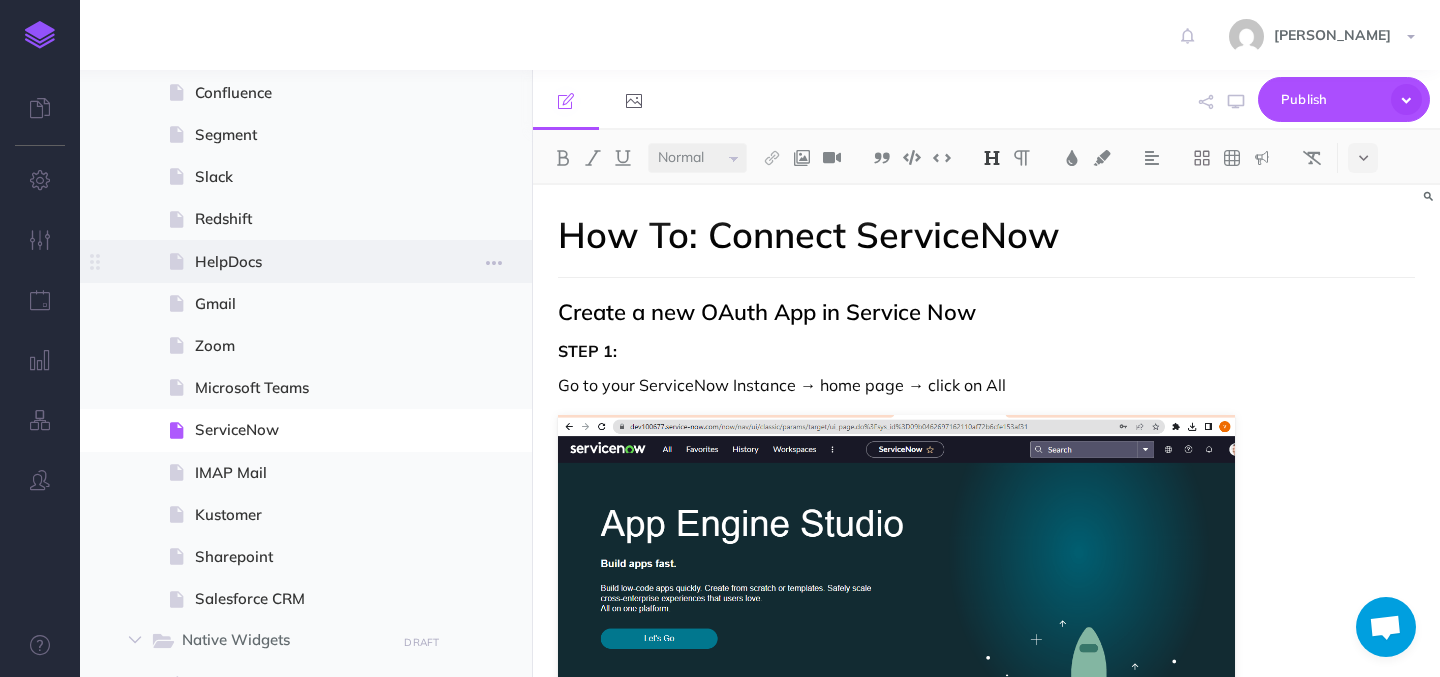 scroll, scrollTop: 1267, scrollLeft: 0, axis: vertical 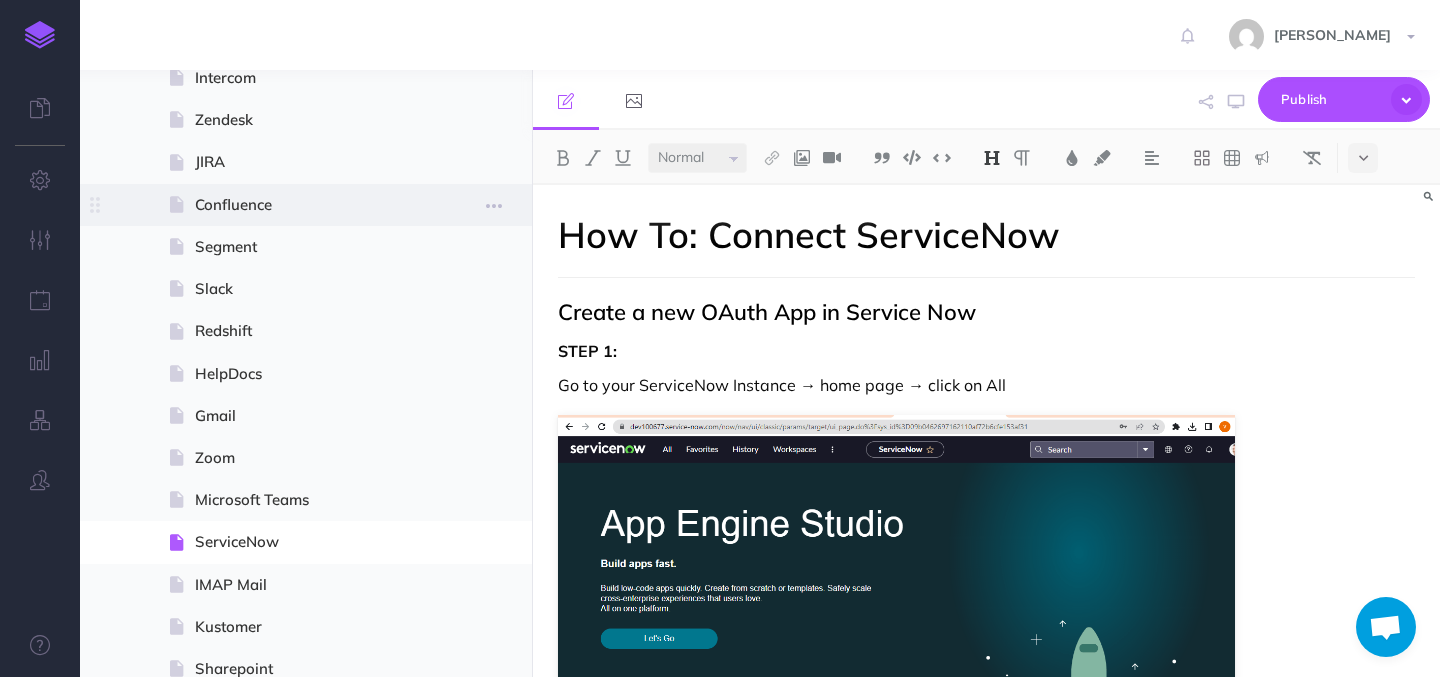click on "Confluence" at bounding box center (303, 205) 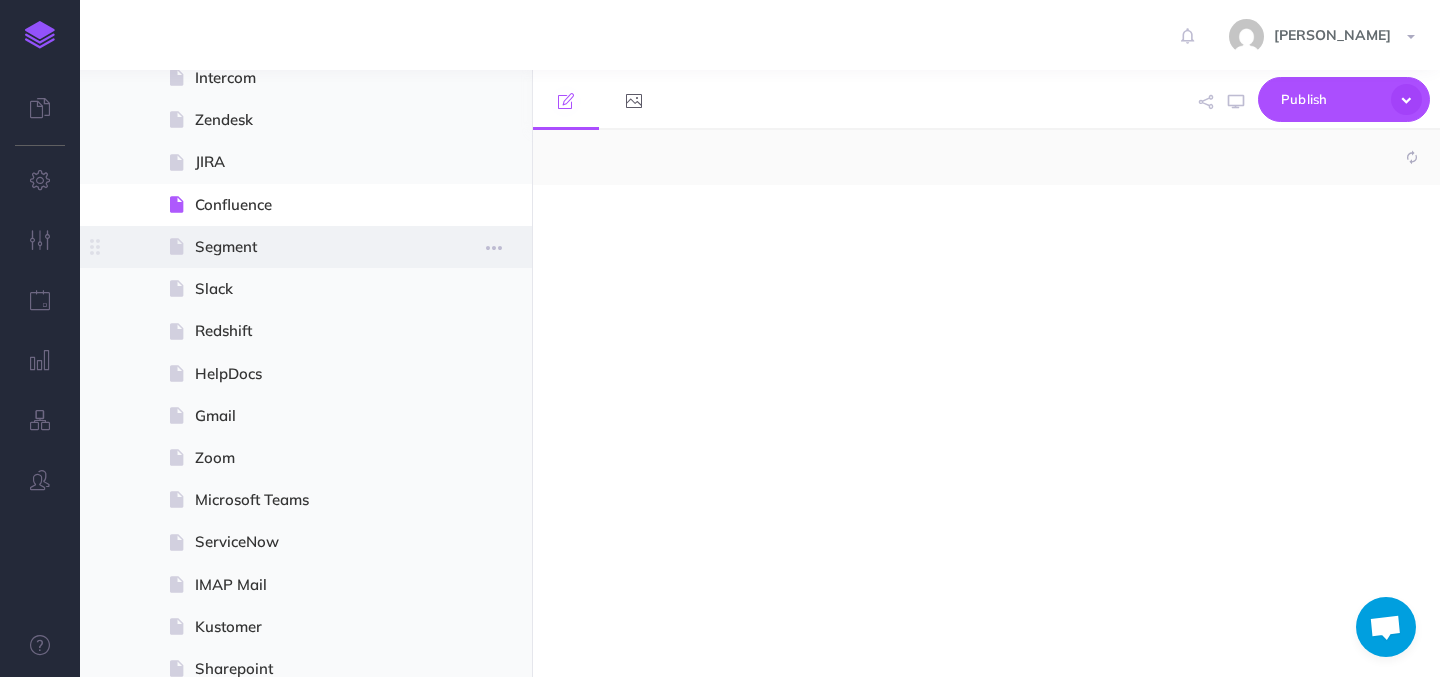 select on "null" 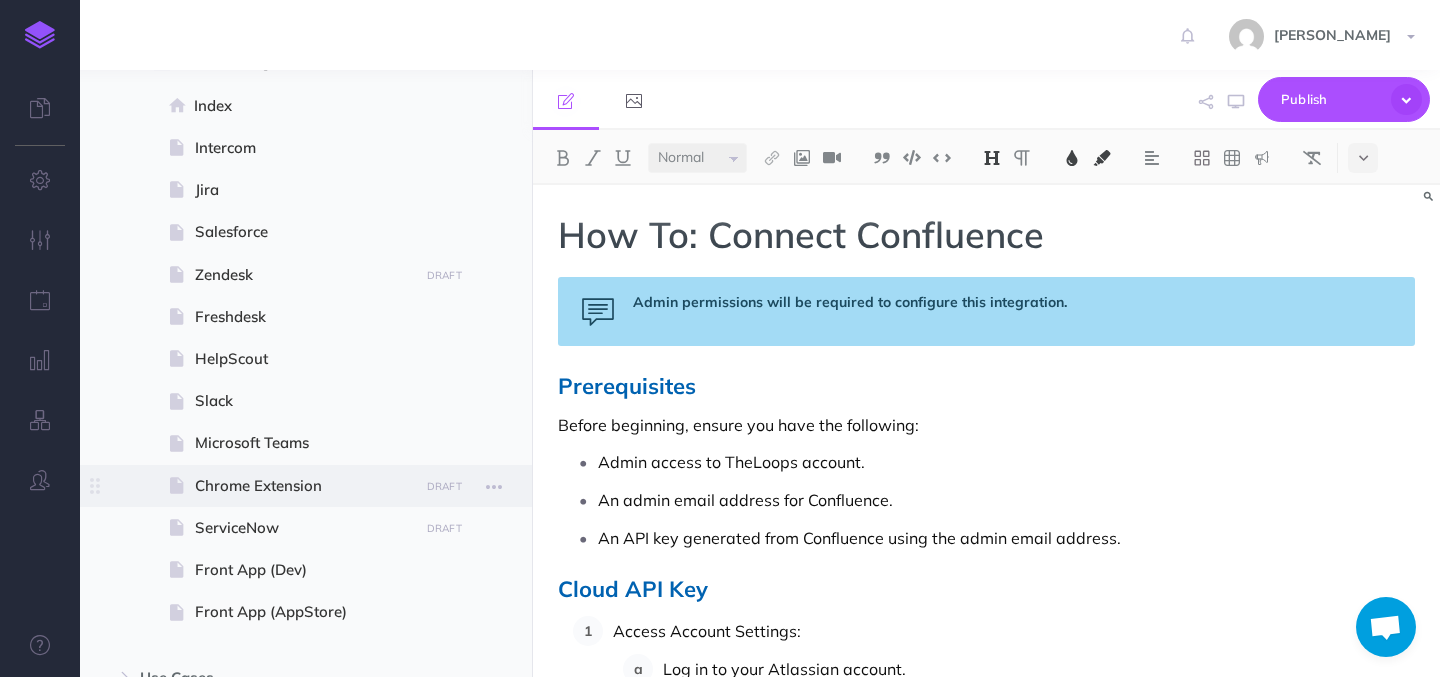 scroll, scrollTop: 1950, scrollLeft: 0, axis: vertical 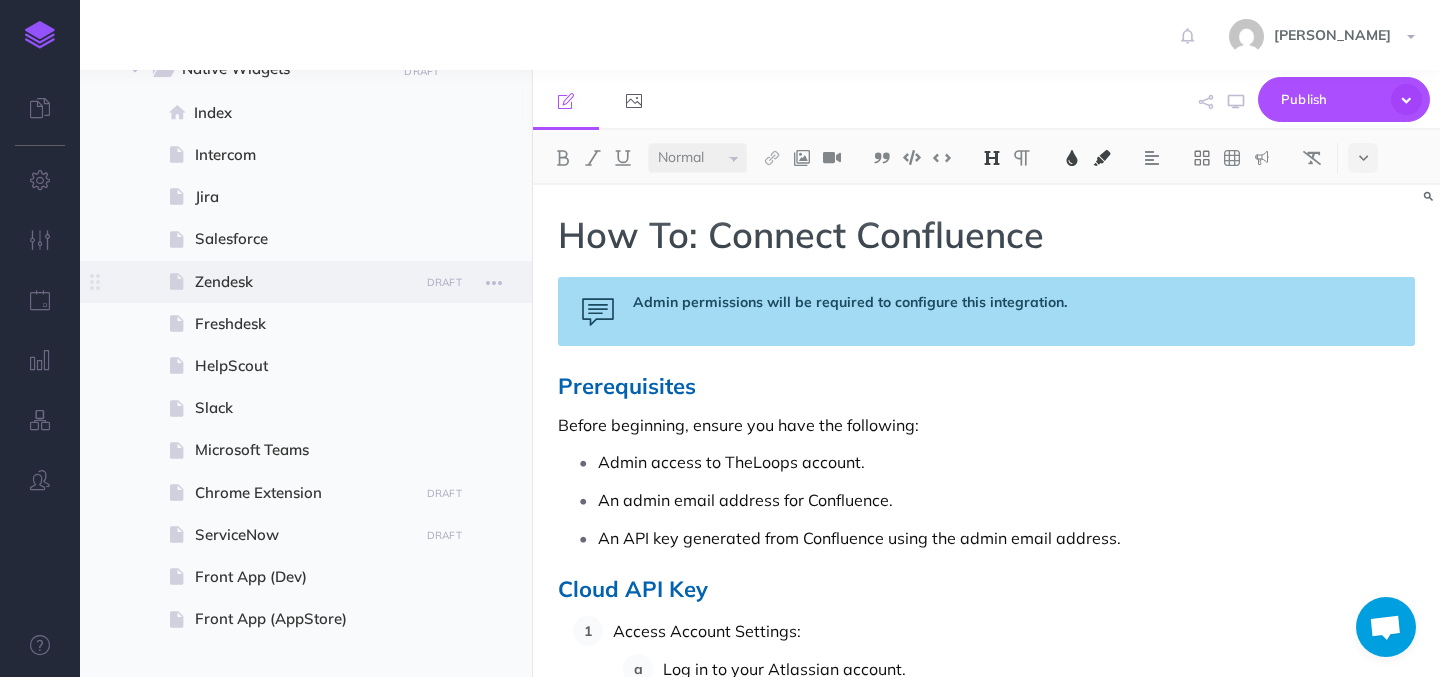click on "Zendesk" at bounding box center [303, 282] 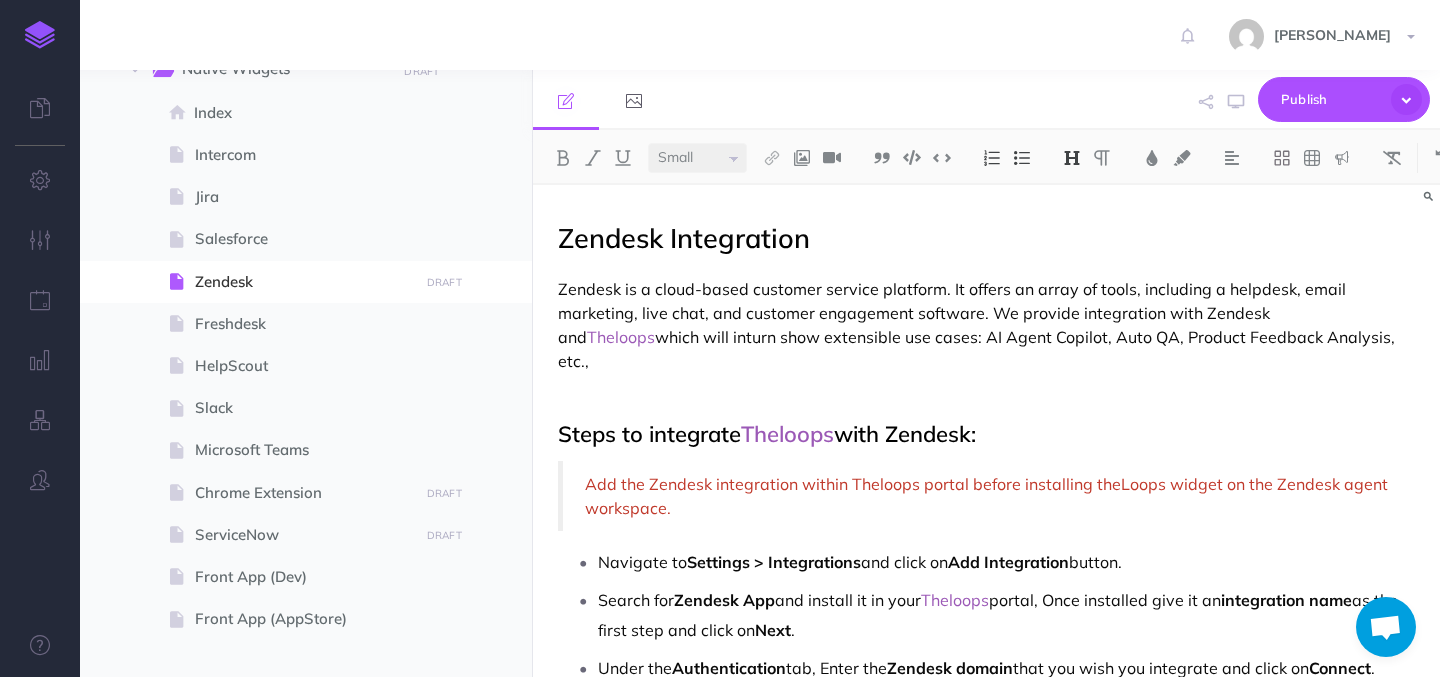 click on "Zendesk Integration" at bounding box center (684, 238) 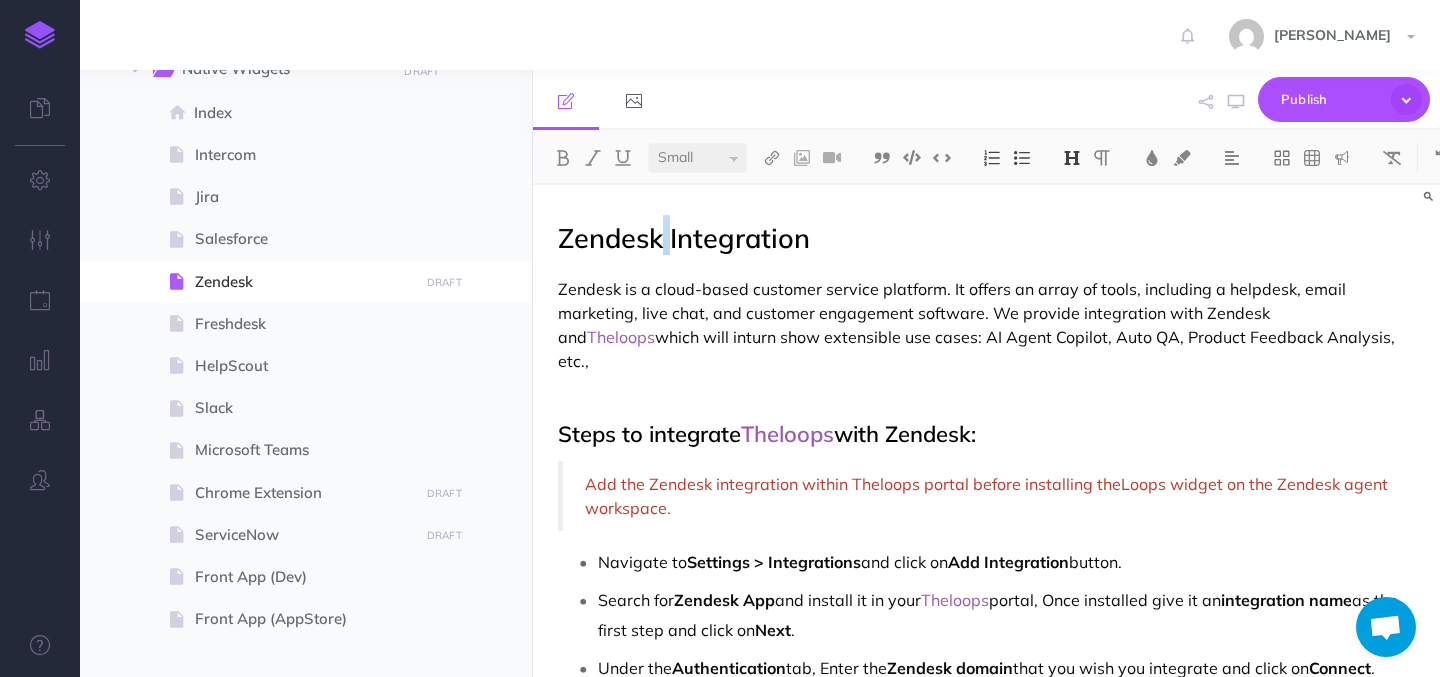 click on "Zendesk Integration" at bounding box center [684, 238] 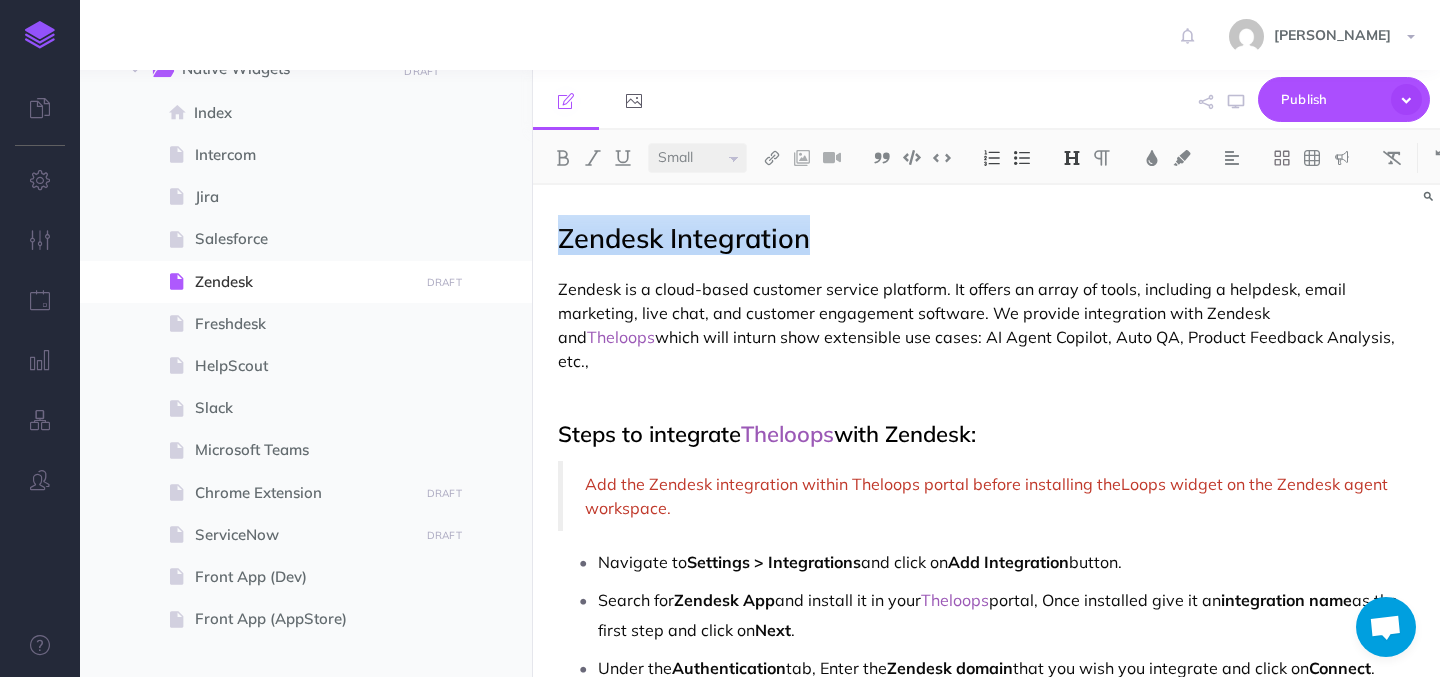 click on "Zendesk Integration" at bounding box center [684, 238] 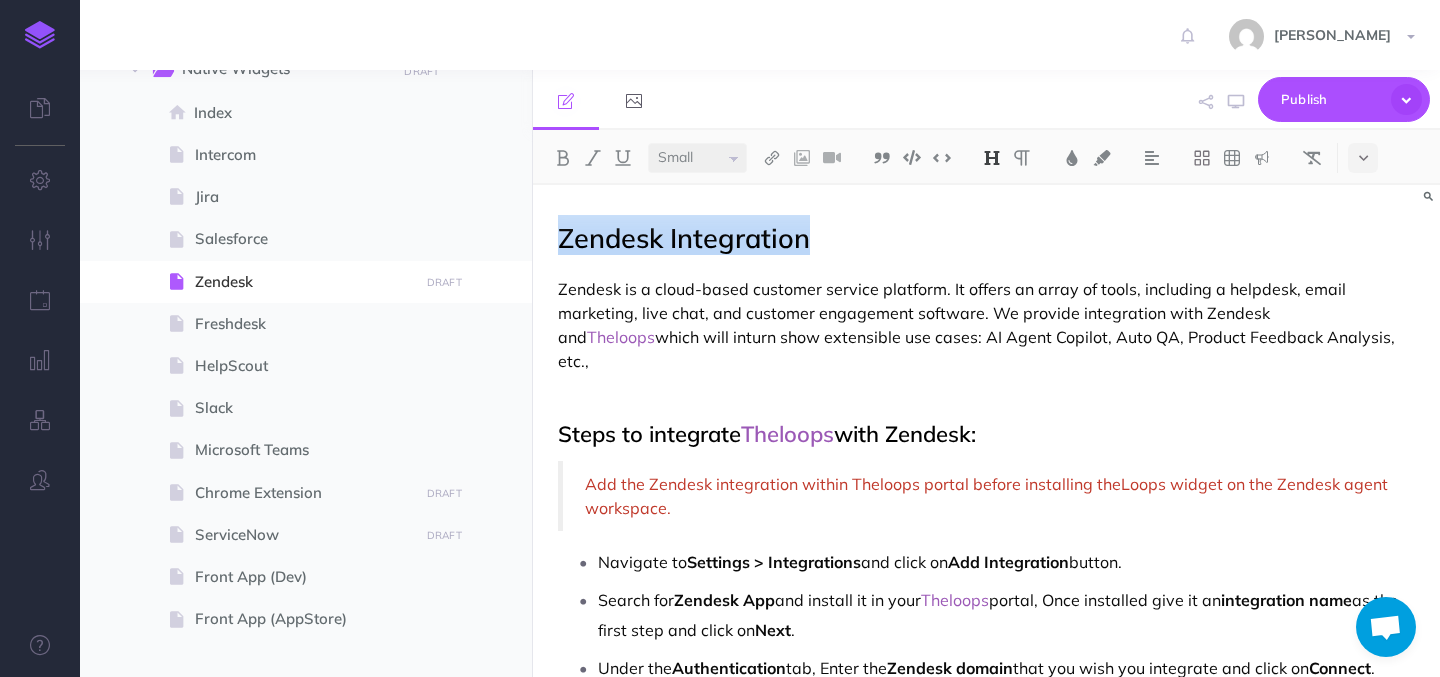 copy on "Zendesk Integration" 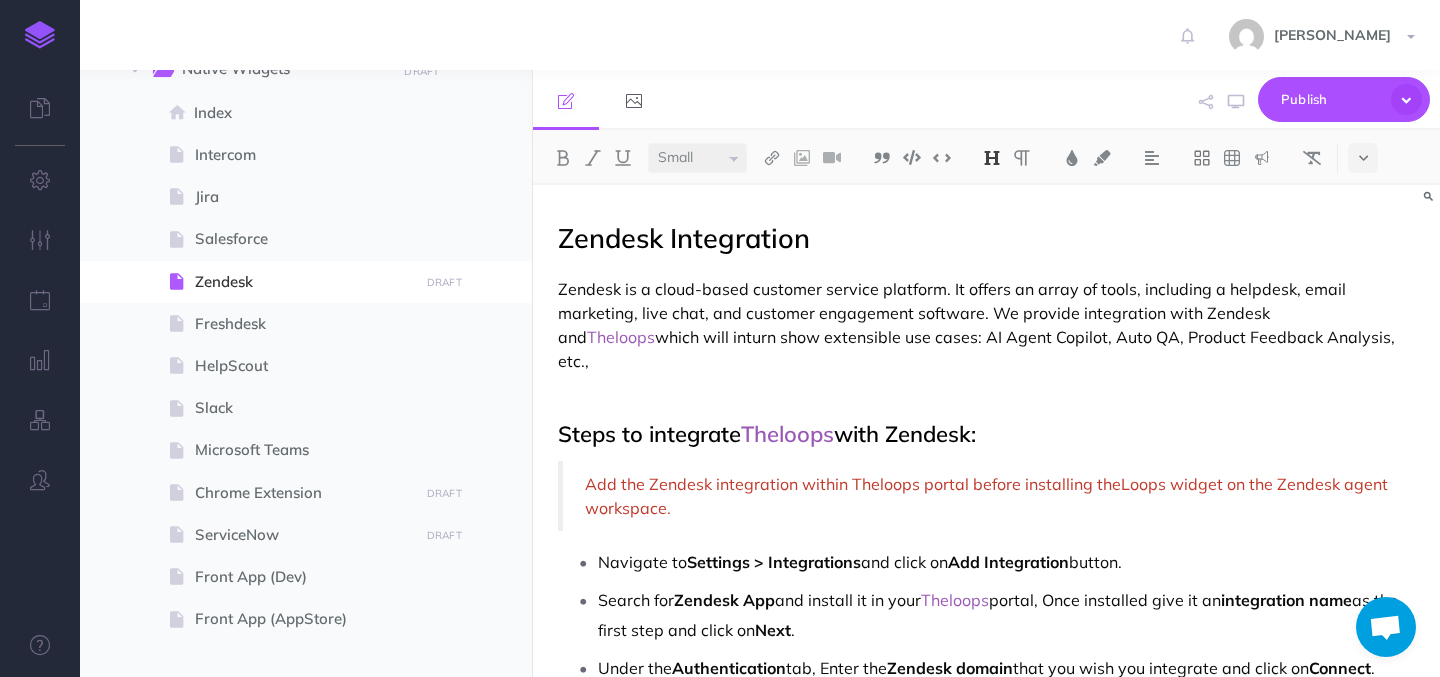 click on "Zendesk Integration" at bounding box center (986, 235) 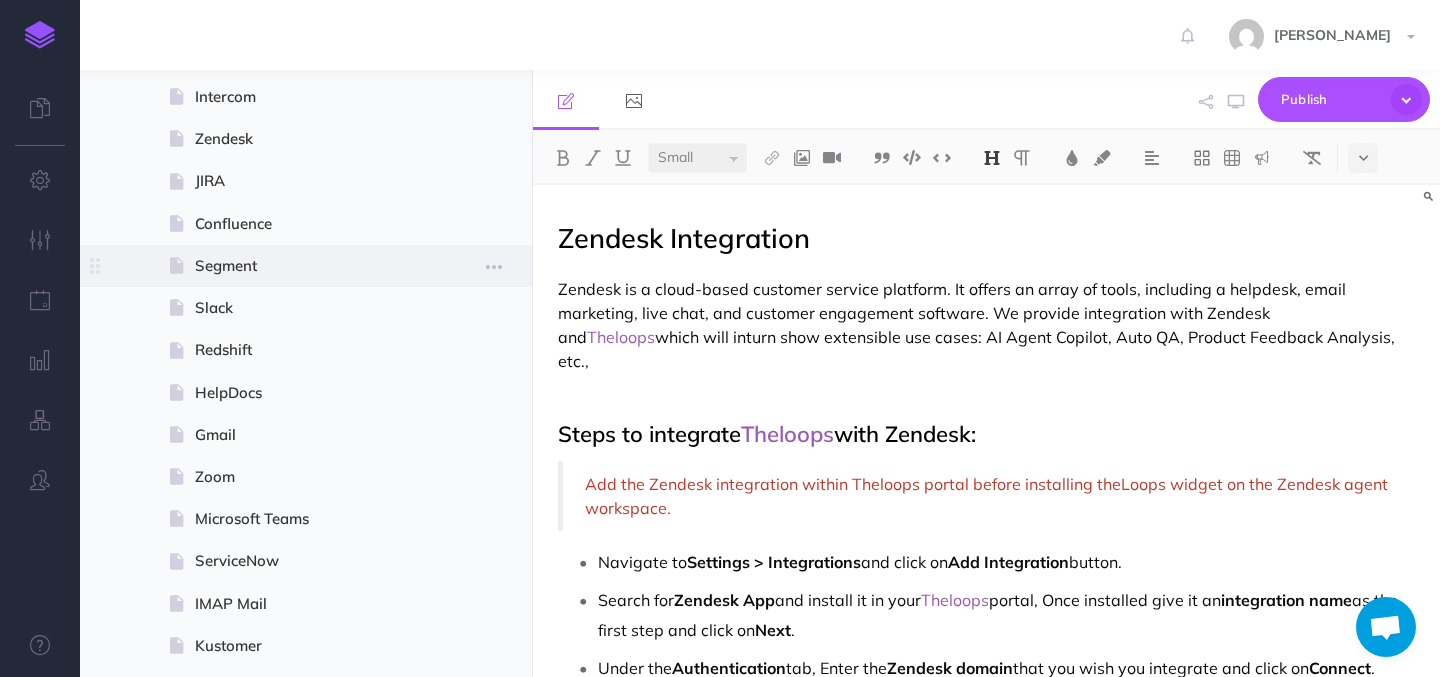 scroll, scrollTop: 1243, scrollLeft: 0, axis: vertical 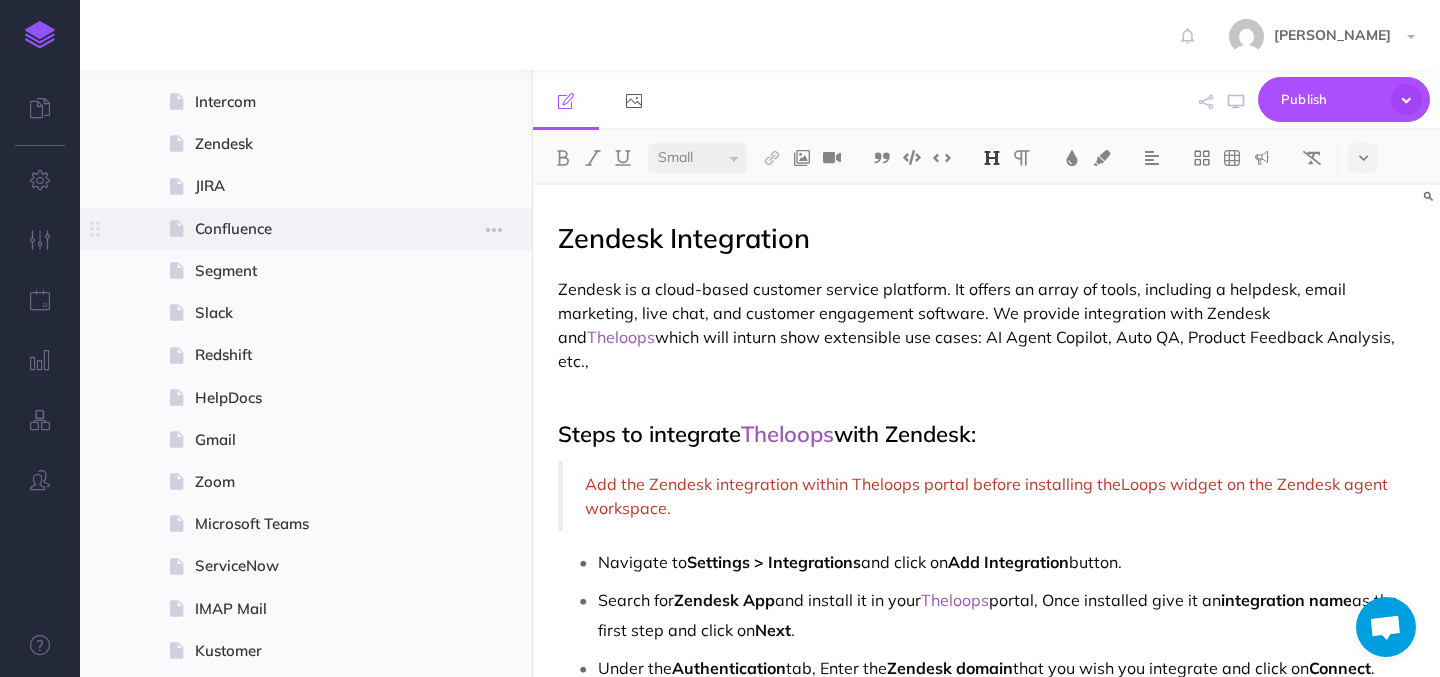 click on "Confluence" at bounding box center (303, 229) 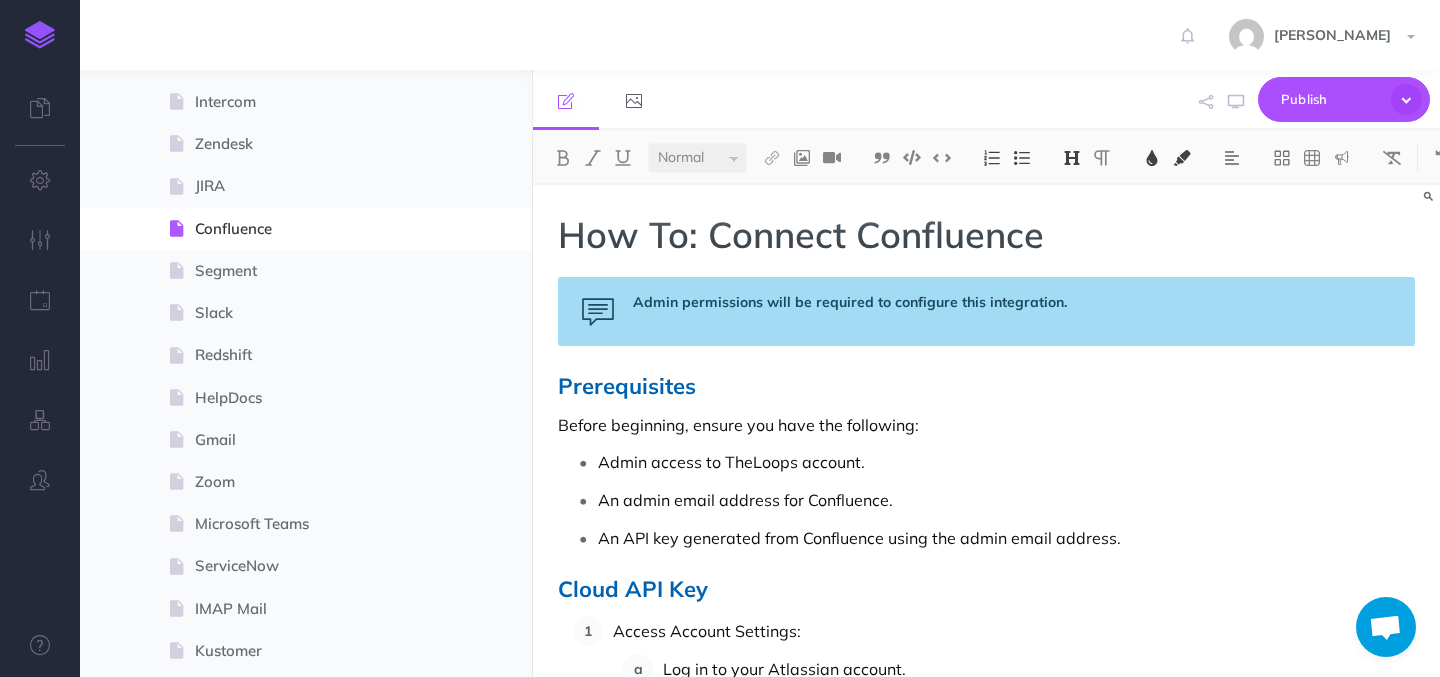 click on "How To: Connect Confluence" at bounding box center (801, 234) 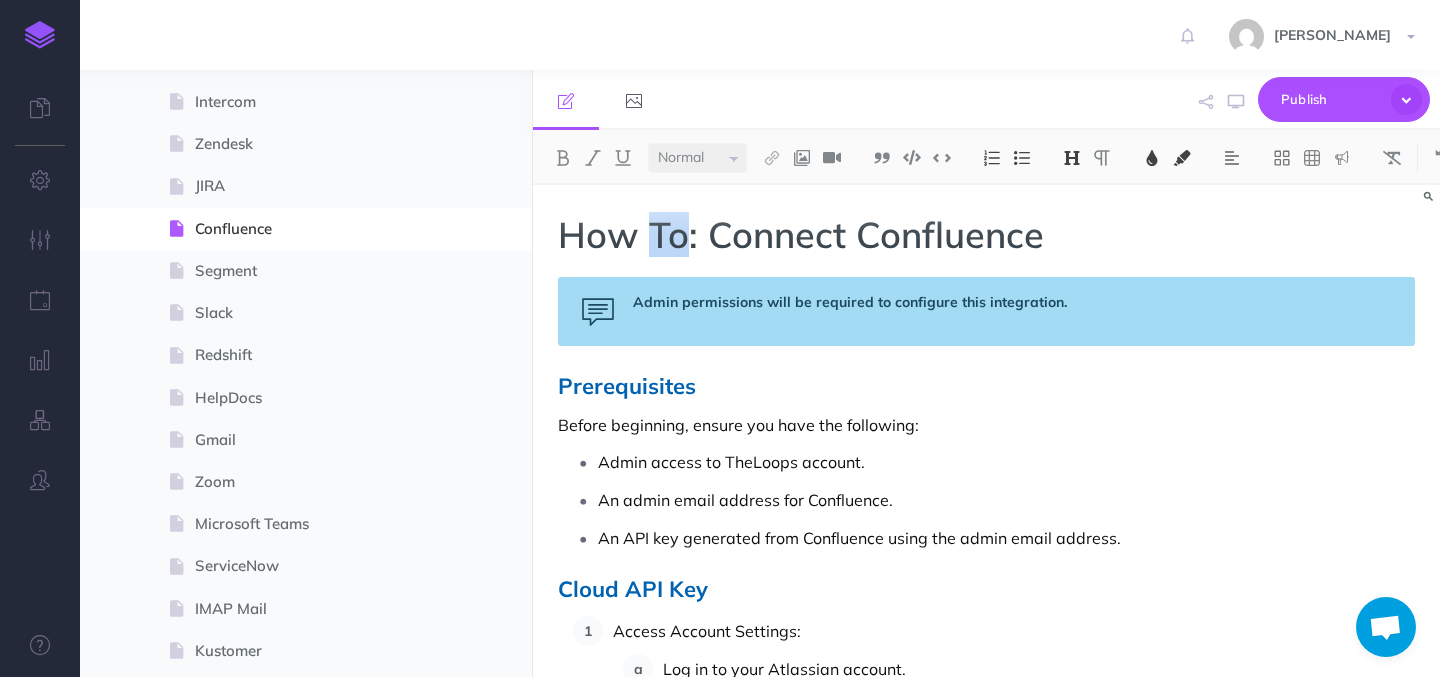 click on "How To: Connect Confluence" at bounding box center (801, 234) 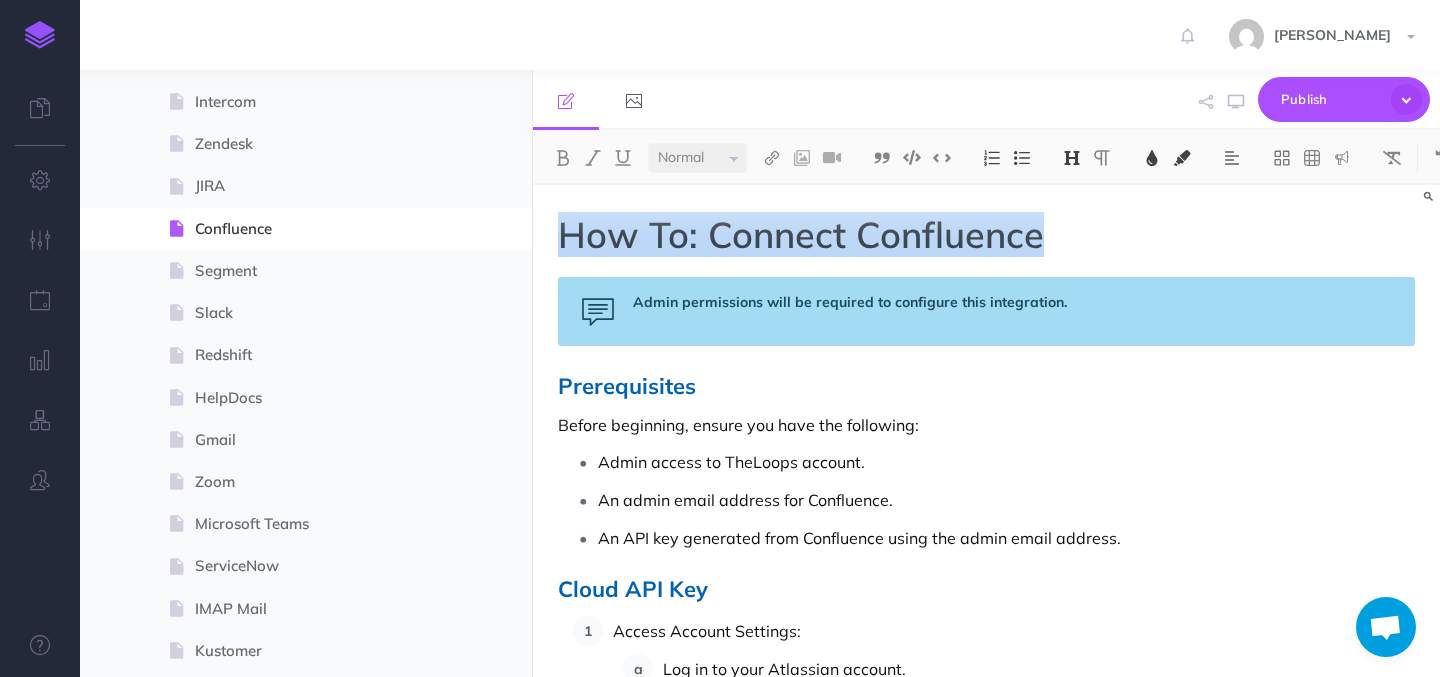 click on "How To: Connect Confluence" at bounding box center [801, 234] 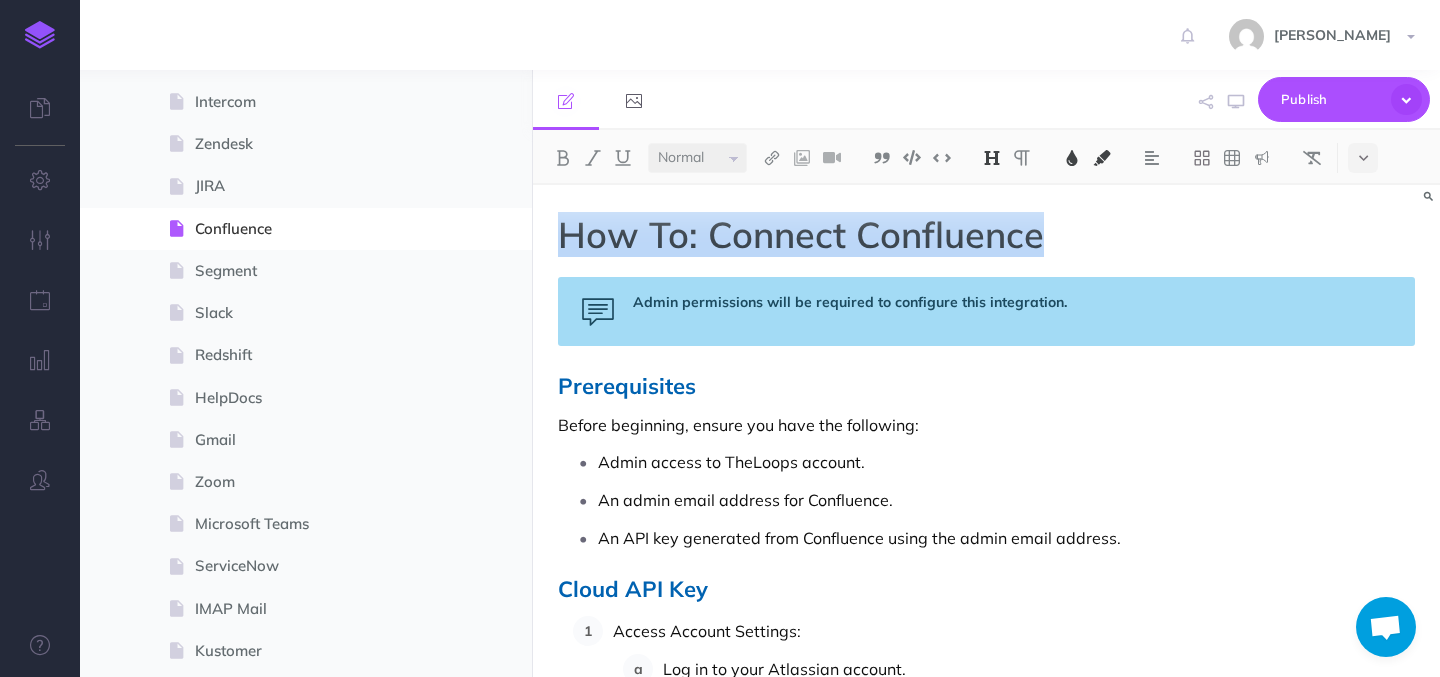 paste 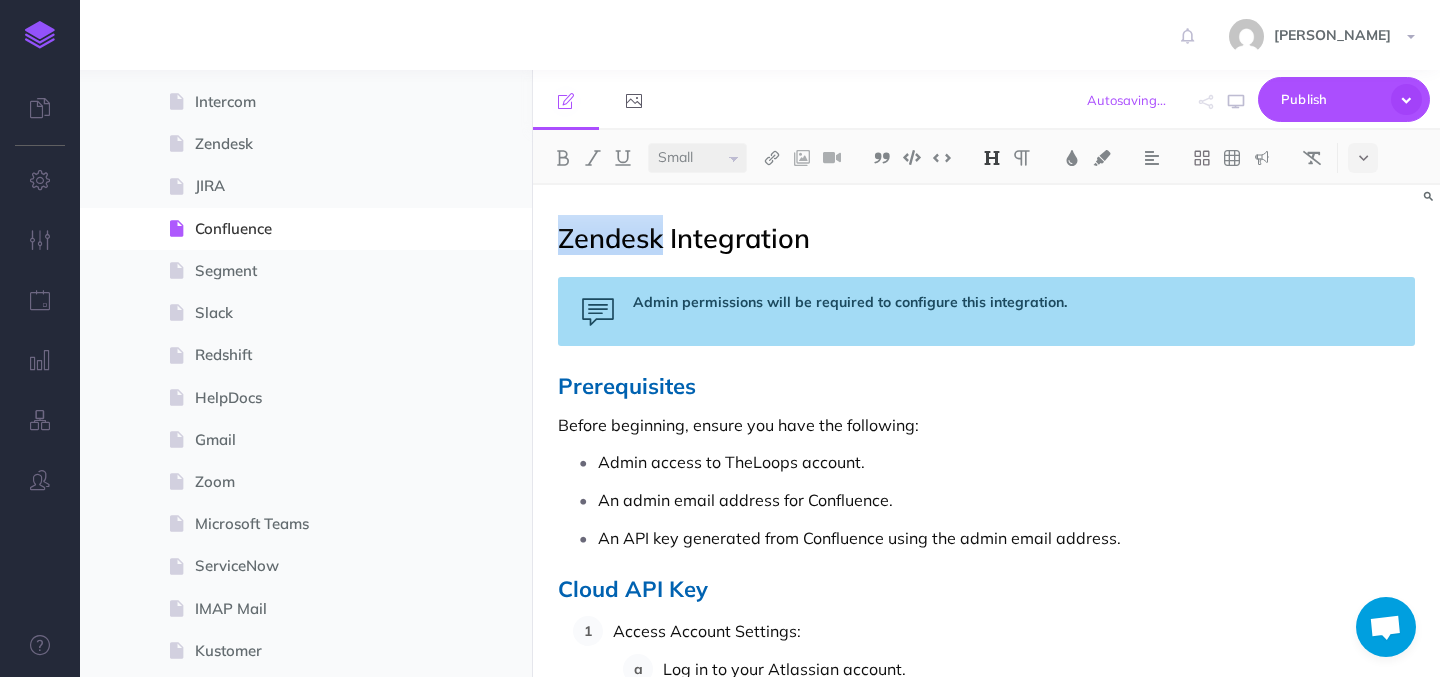drag, startPoint x: 659, startPoint y: 234, endPoint x: 540, endPoint y: 229, distance: 119.104996 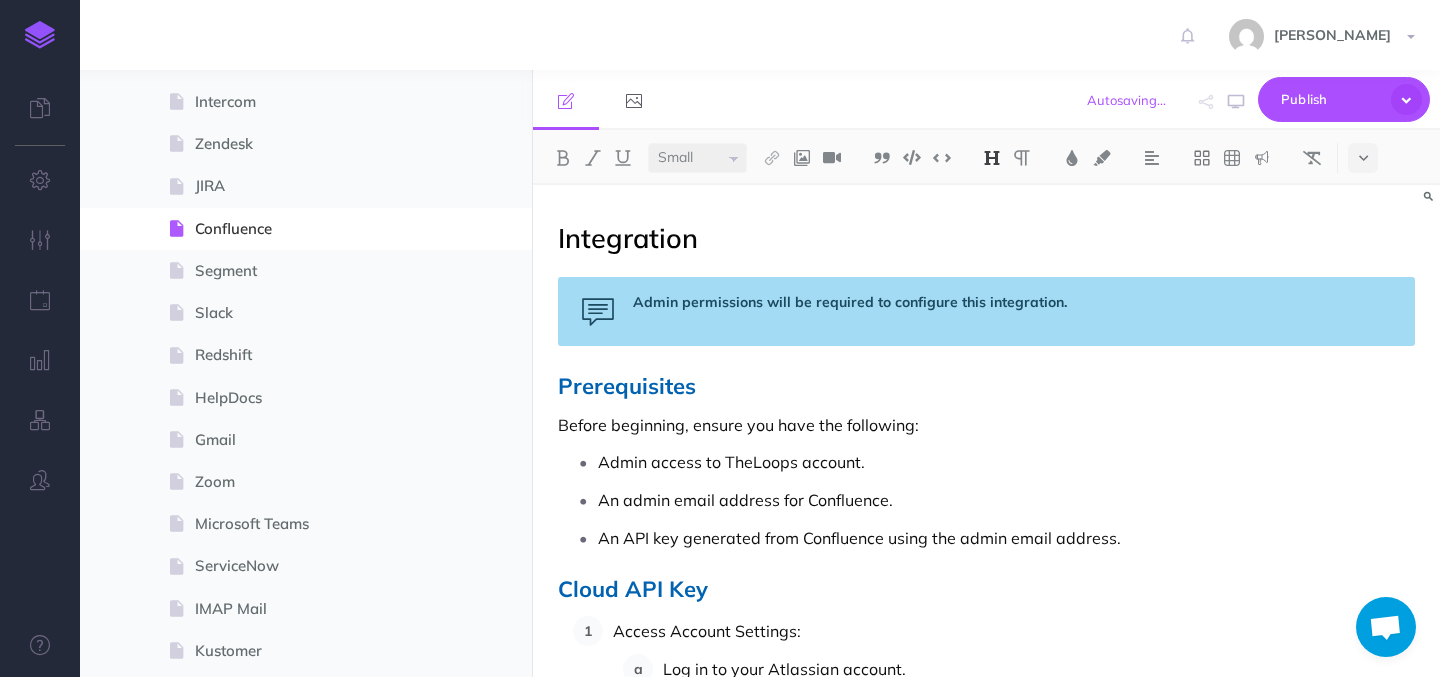 type 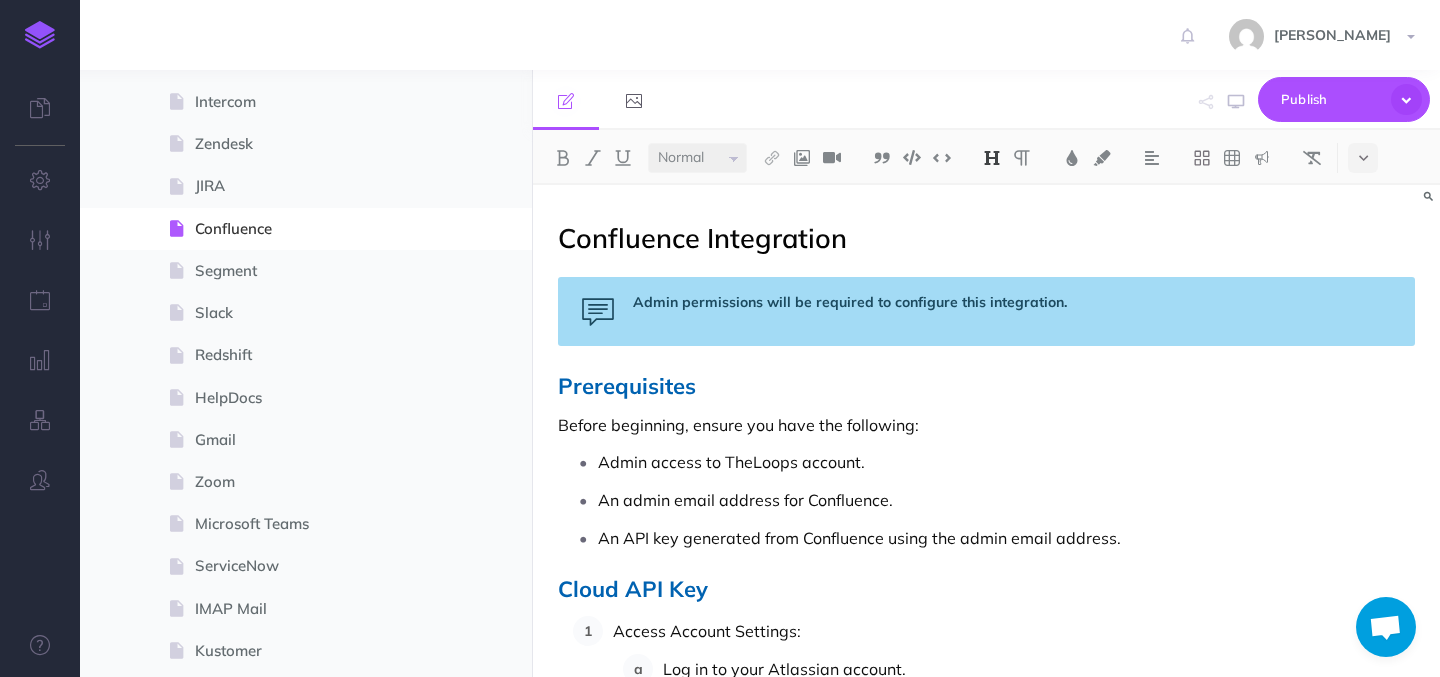 click on "Admin permissions will be required to configure this integration." at bounding box center (850, 302) 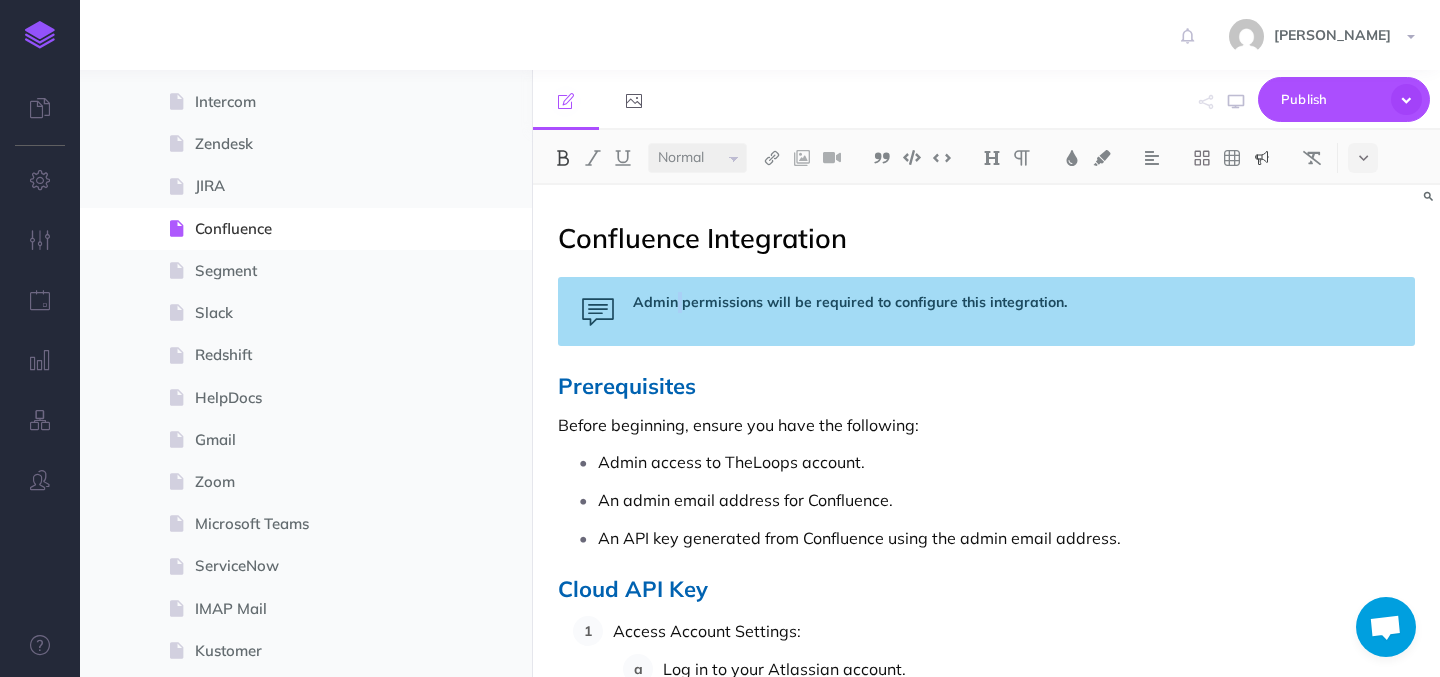 click on "Admin permissions will be required to configure this integration." at bounding box center [850, 302] 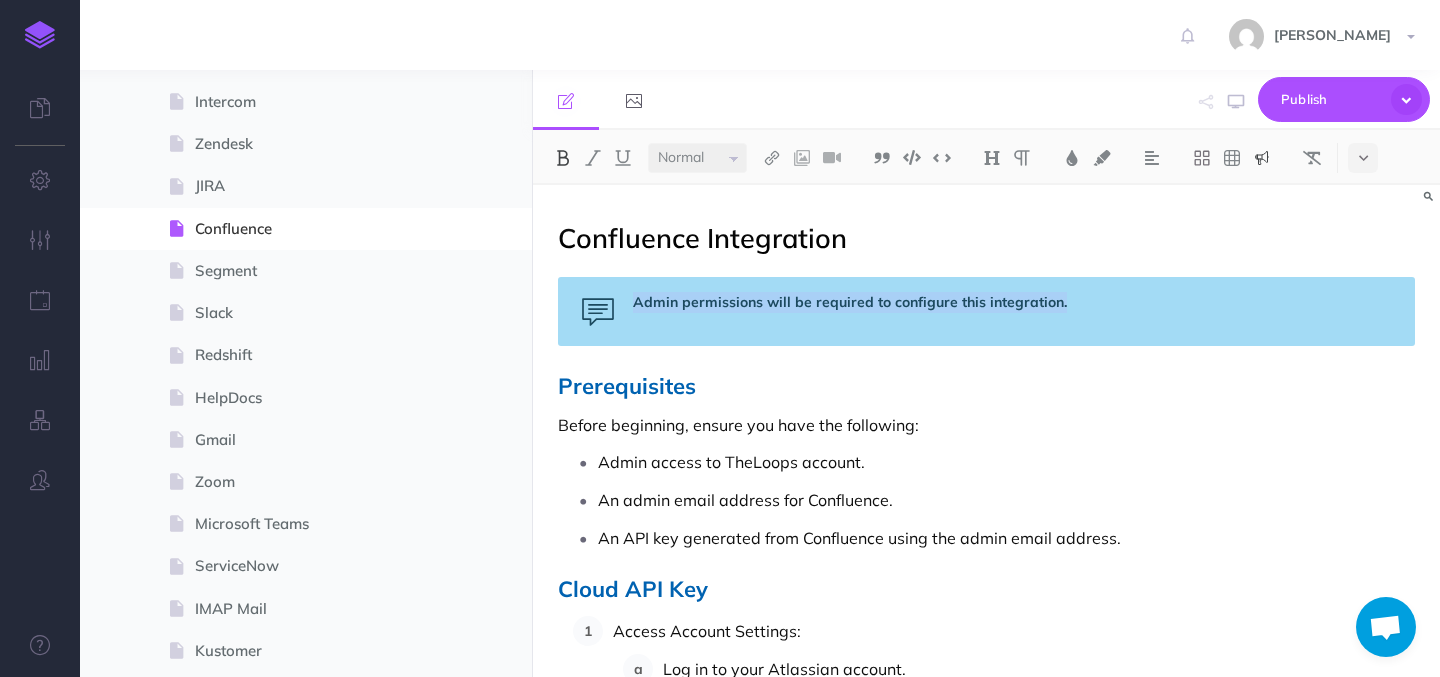 click on "Admin permissions will be required to configure this integration." at bounding box center (850, 302) 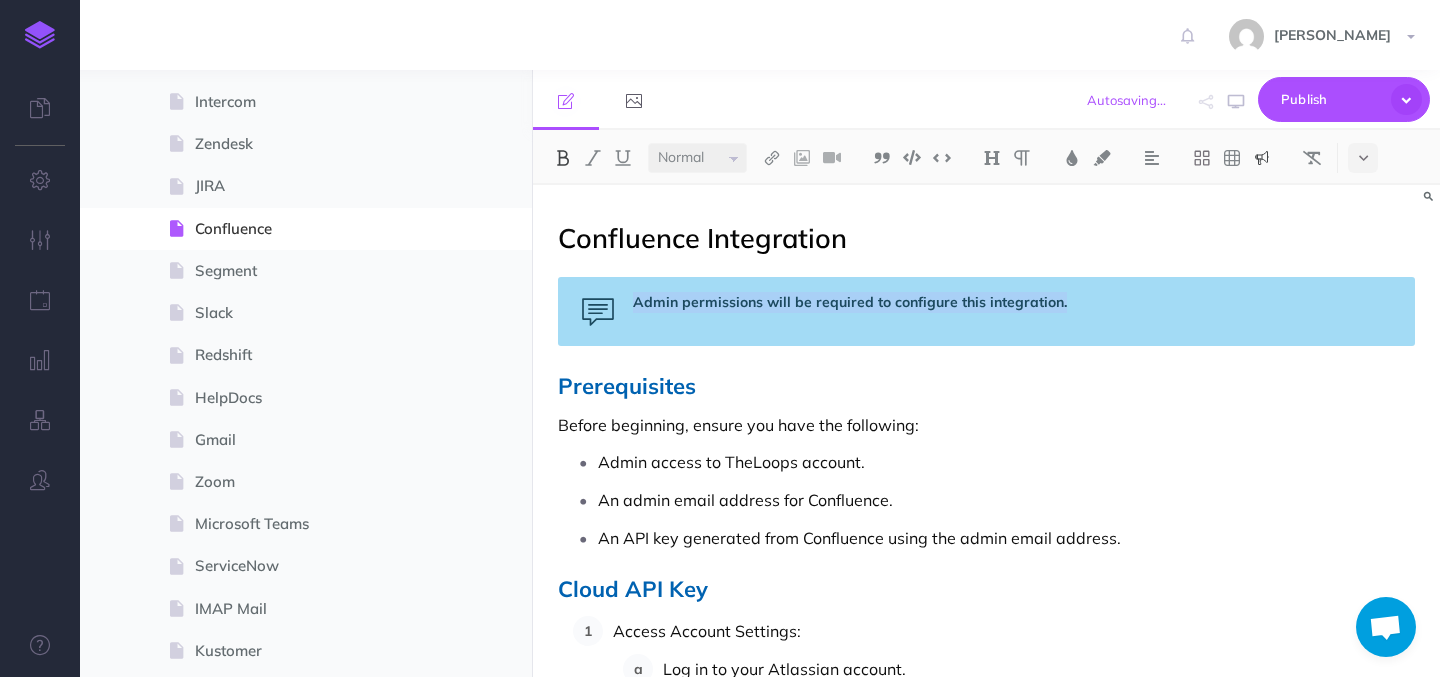 copy on "Admin permissions will be required to configure this integration." 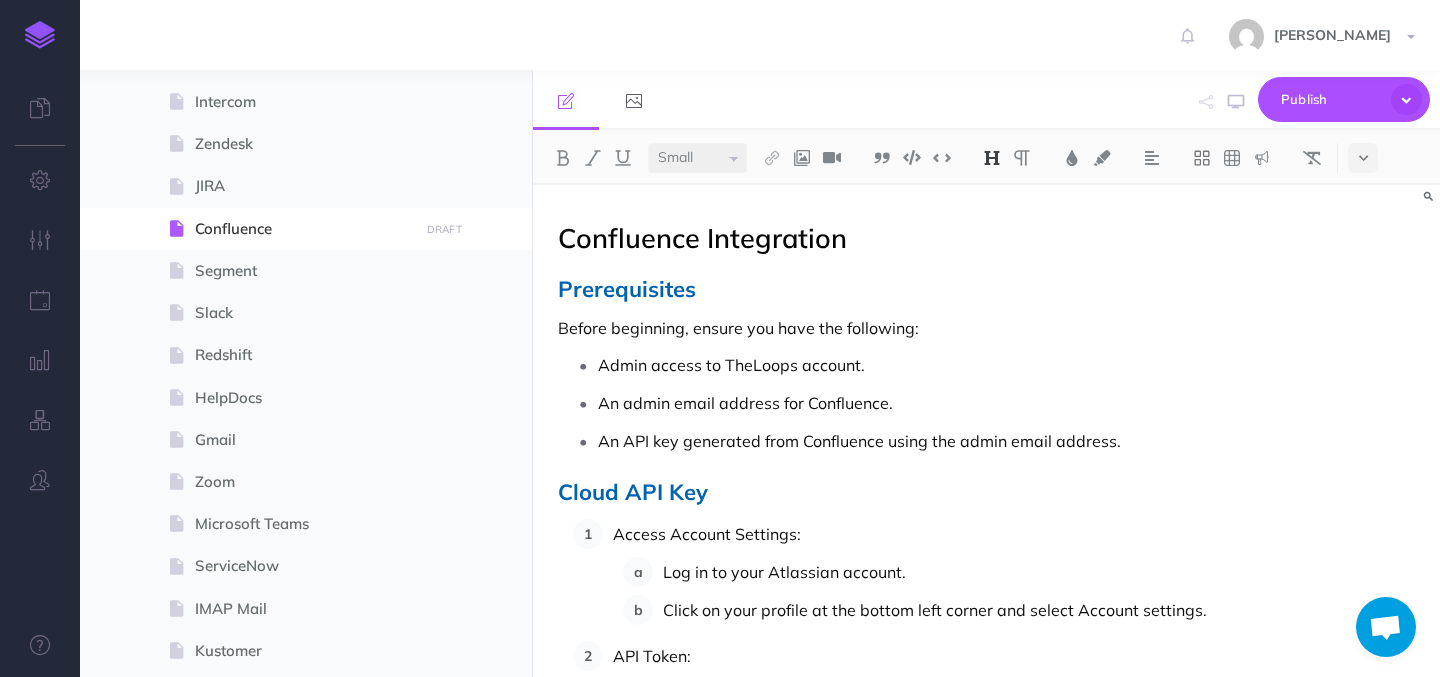 click on "Confluence Integration" at bounding box center [986, 235] 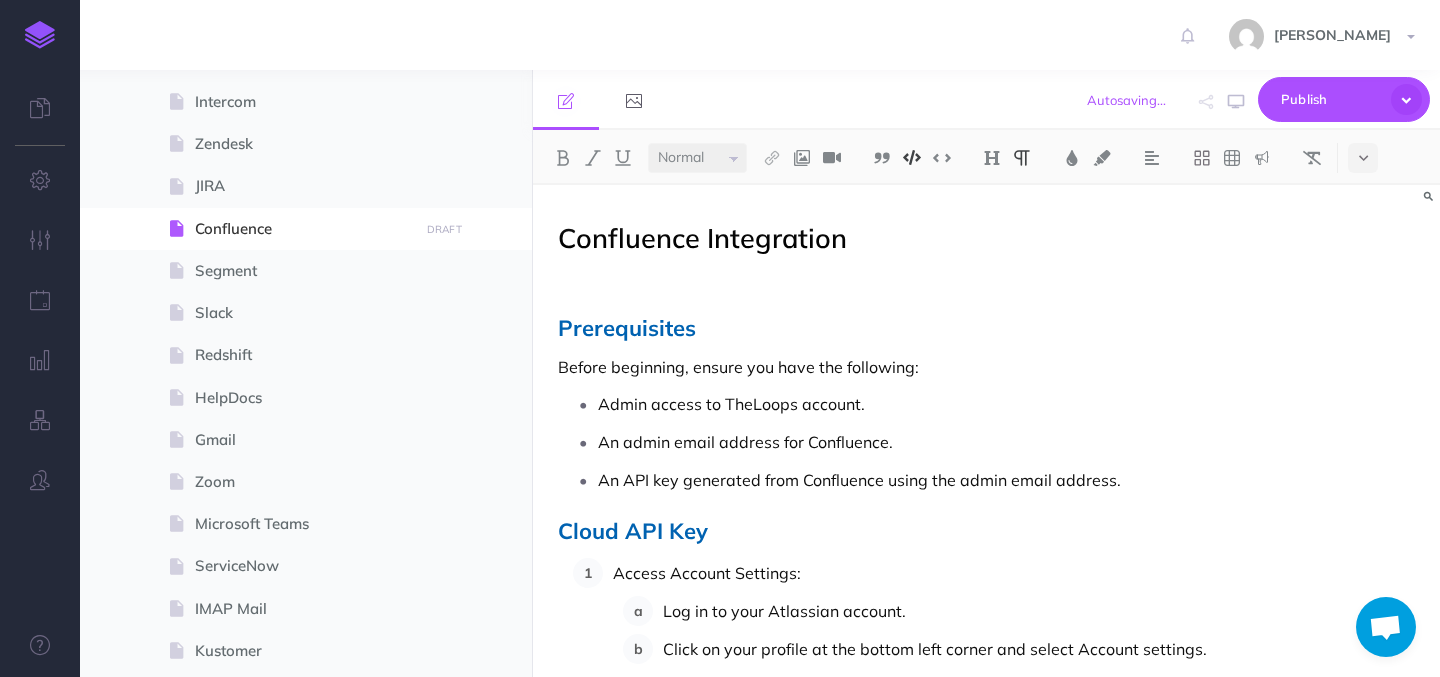 click at bounding box center [912, 157] 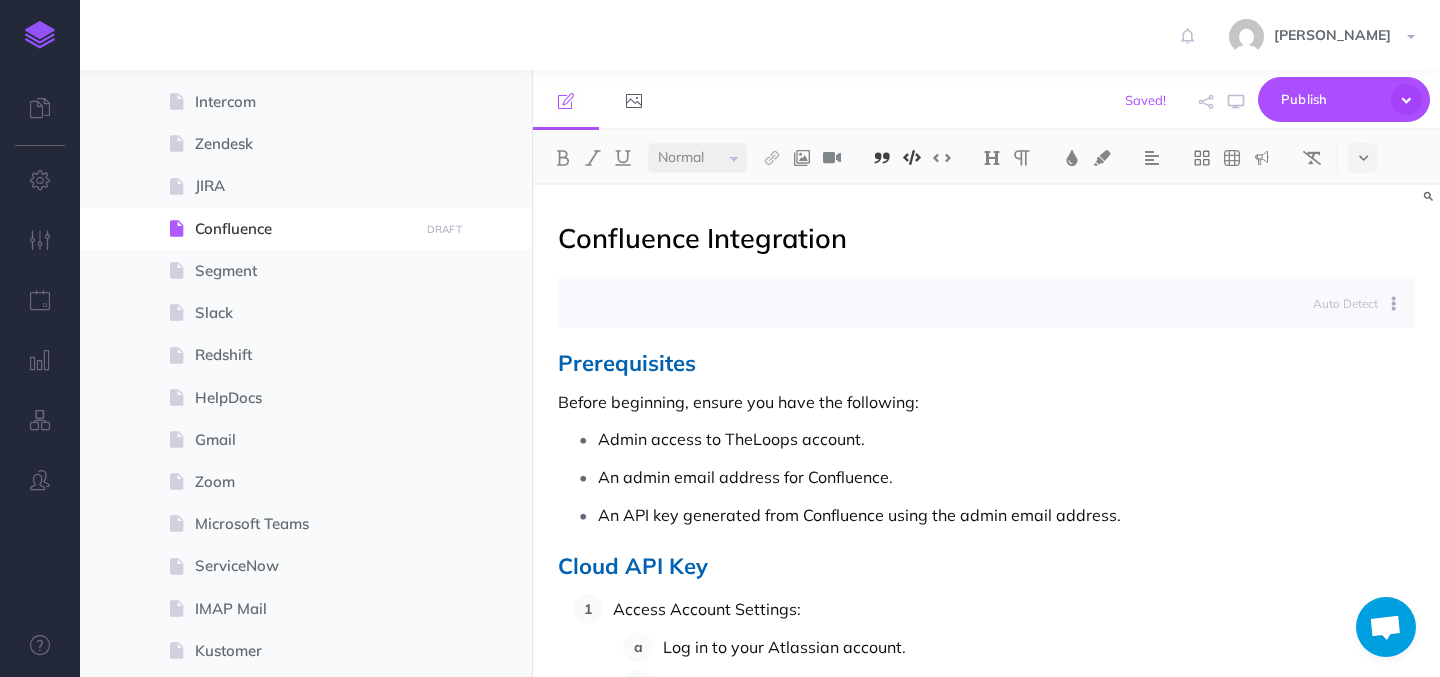 click at bounding box center [882, 158] 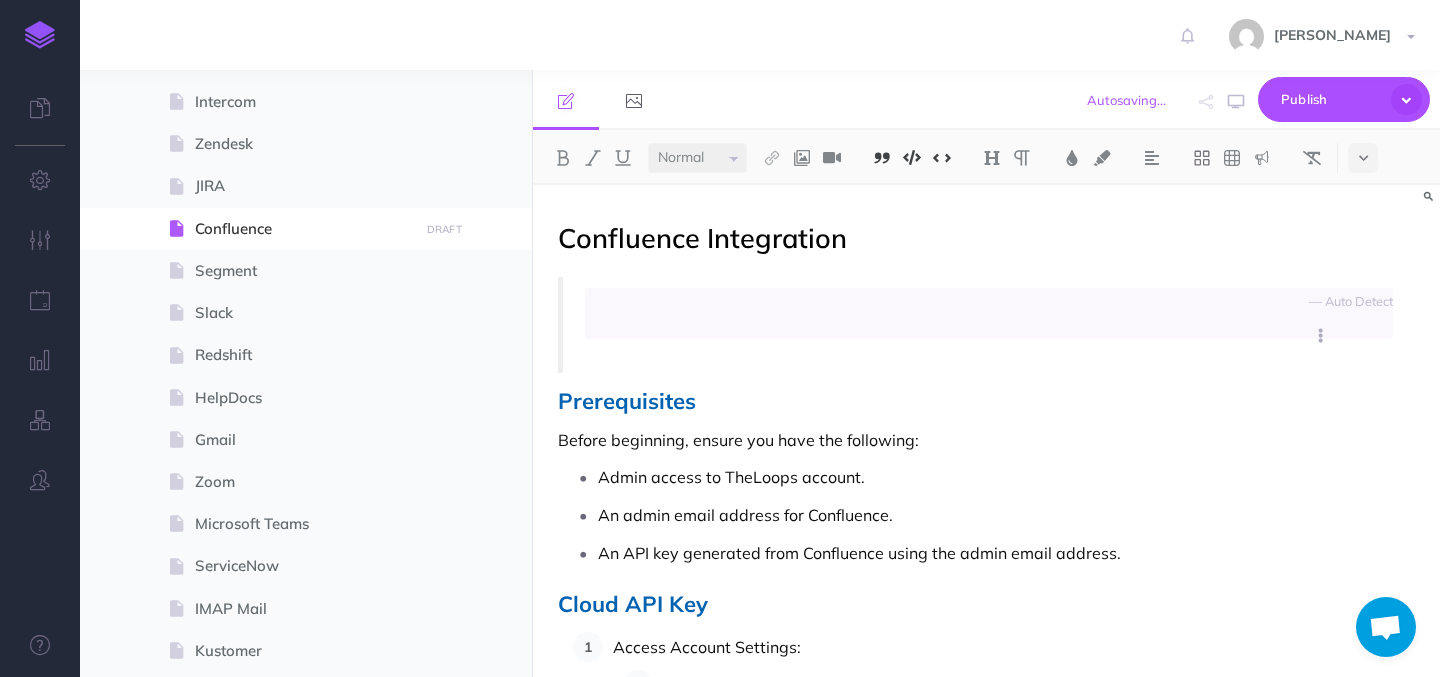 click at bounding box center [942, 157] 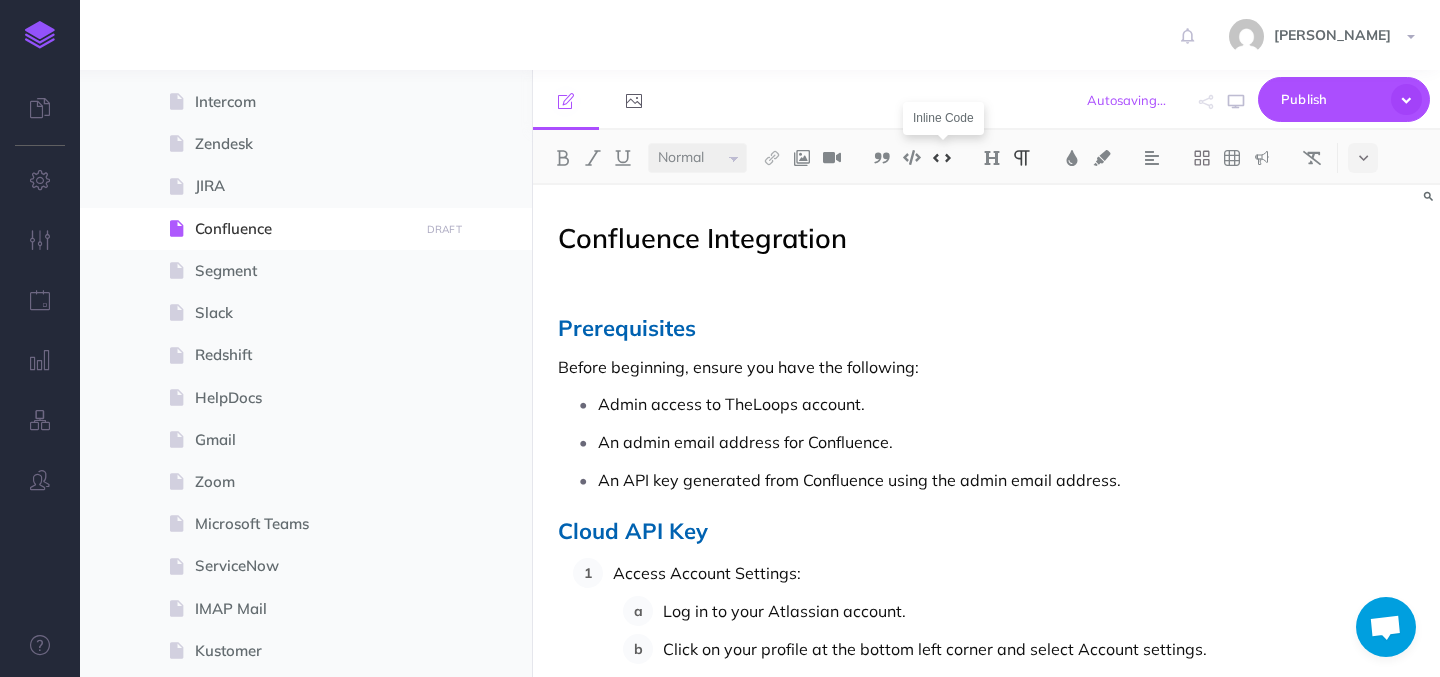 click at bounding box center [942, 157] 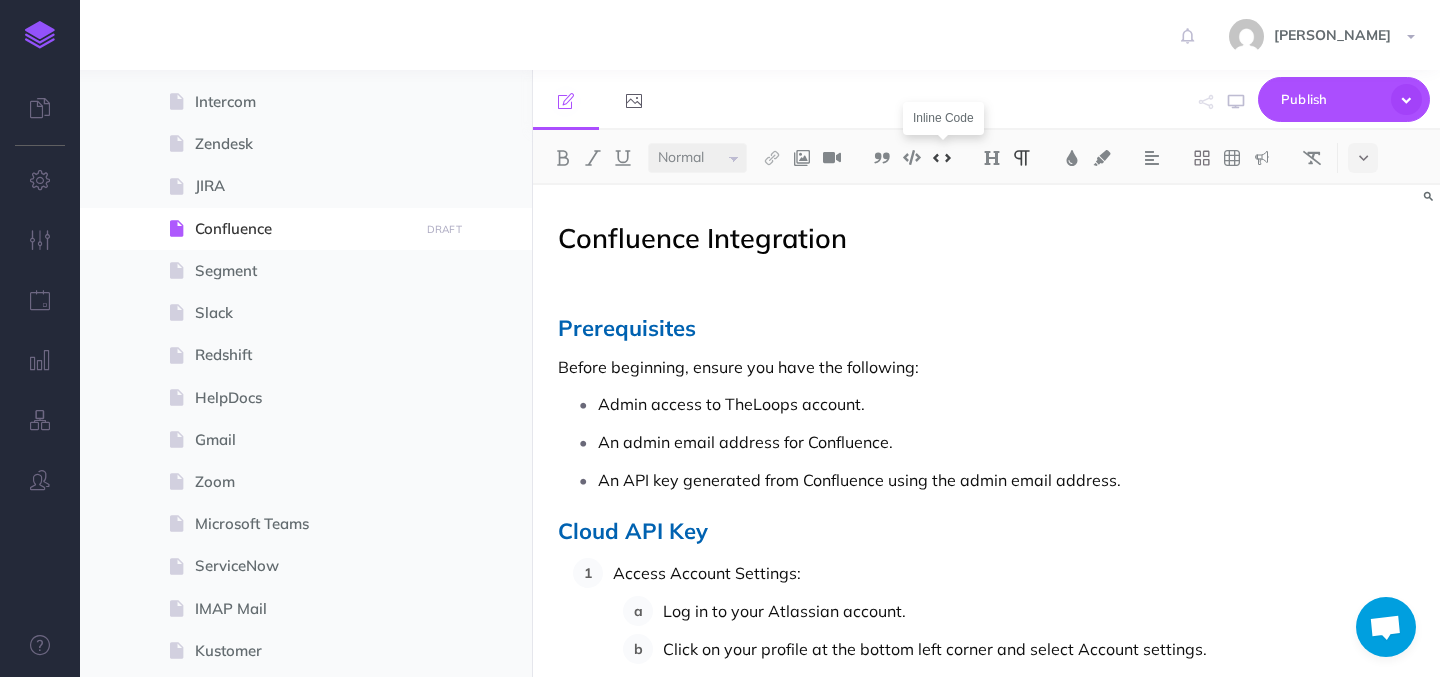 click at bounding box center (942, 157) 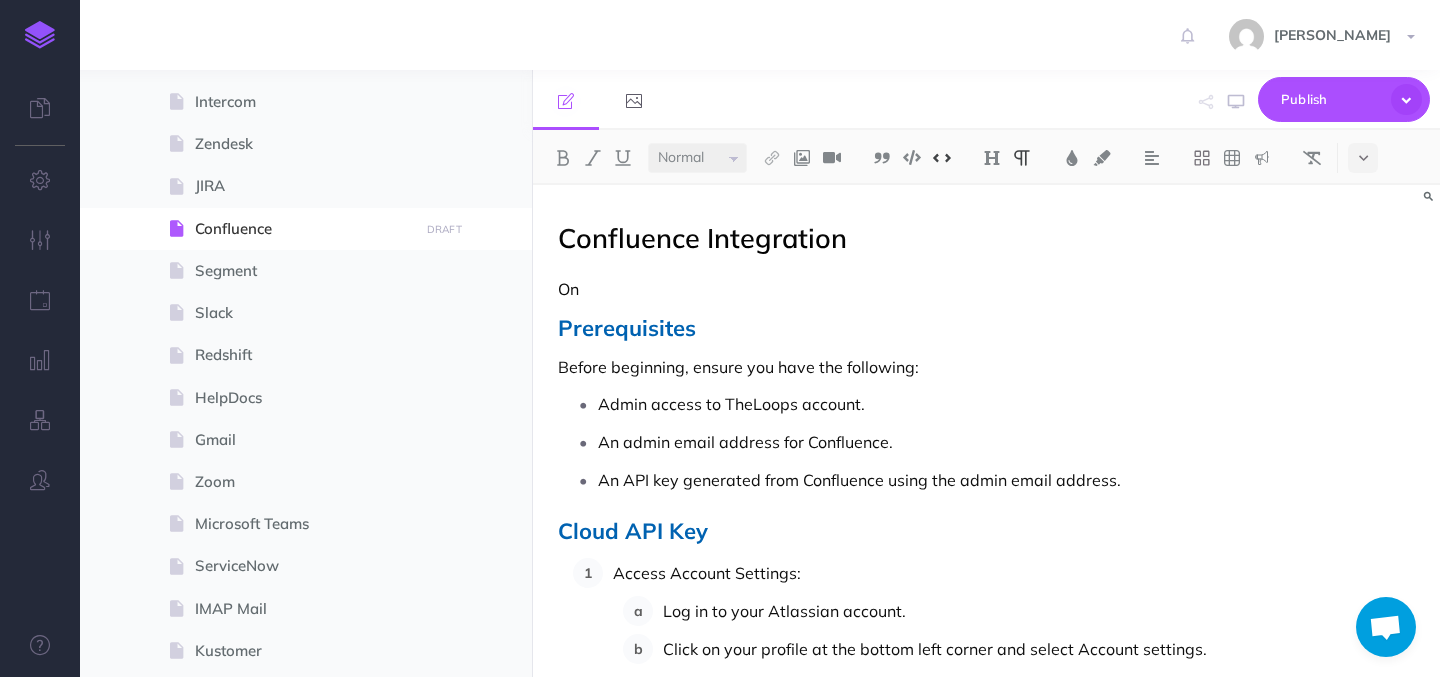 click at bounding box center [942, 157] 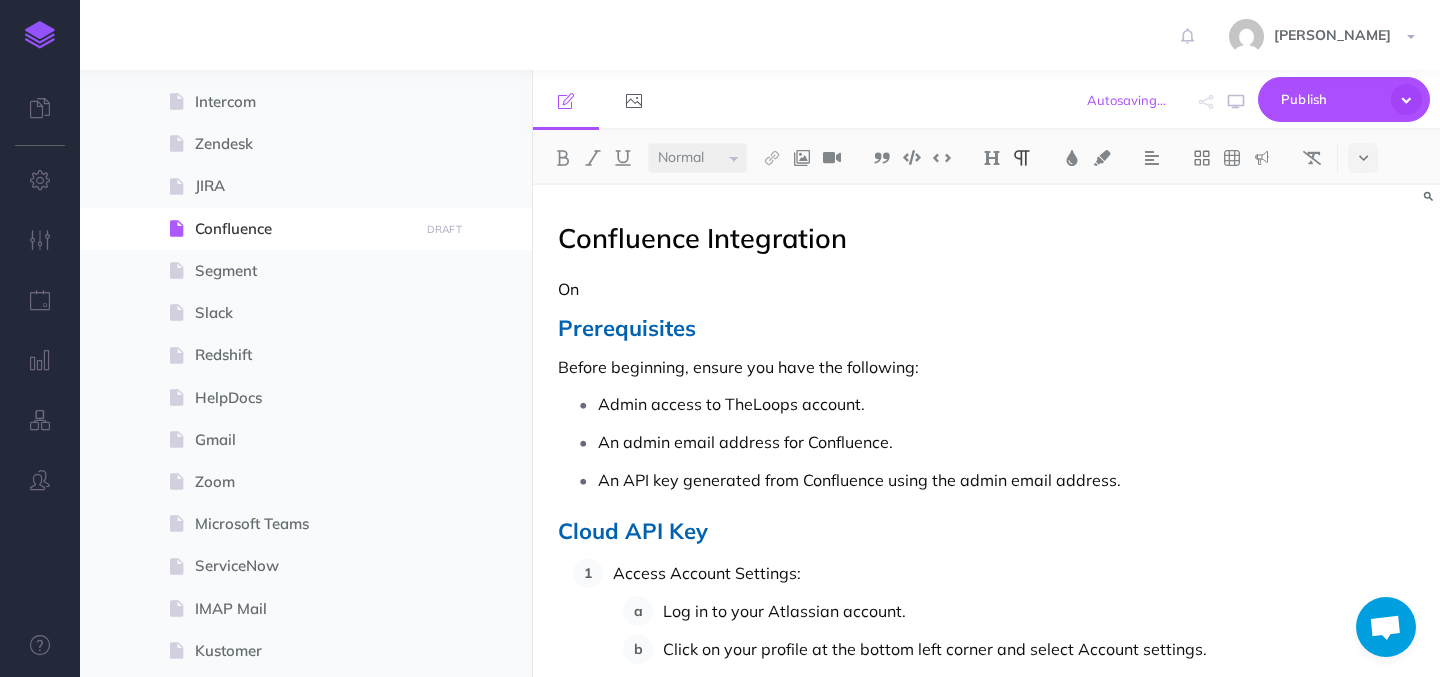 click on "On" at bounding box center [986, 289] 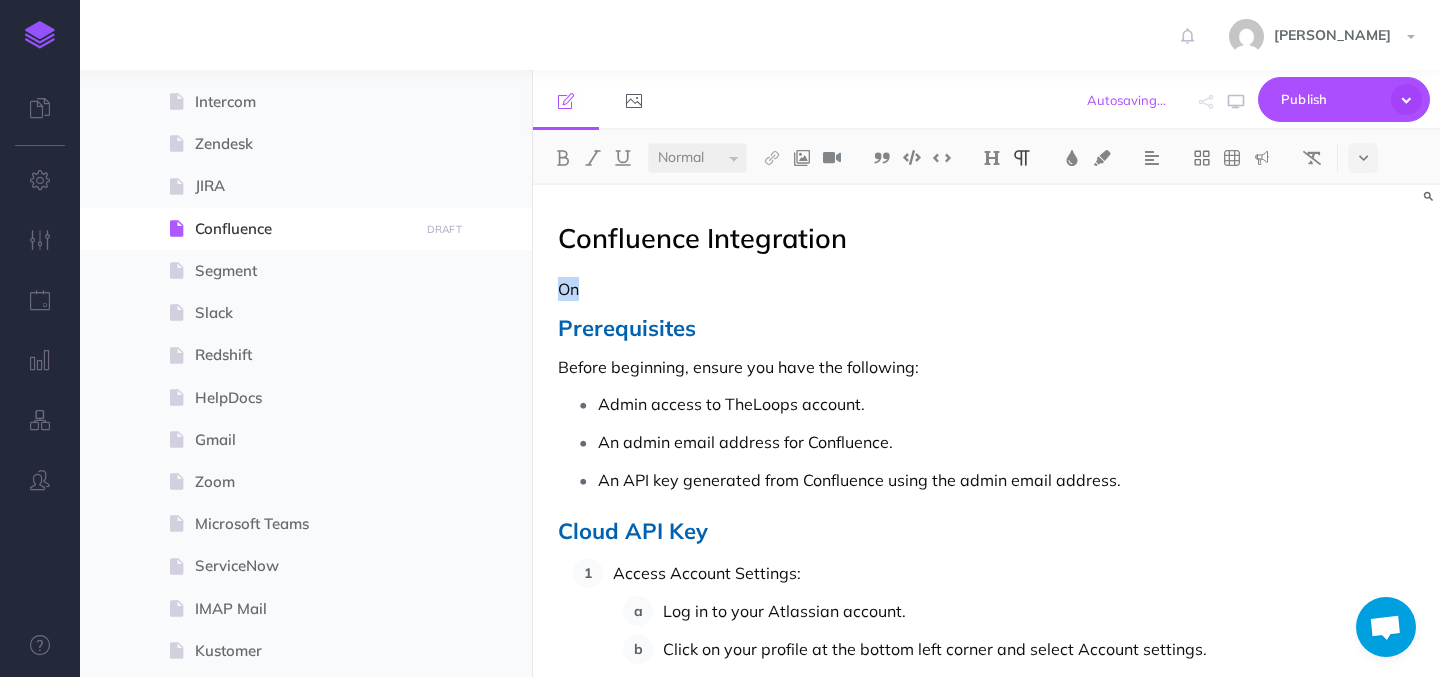 click on "On" at bounding box center (986, 289) 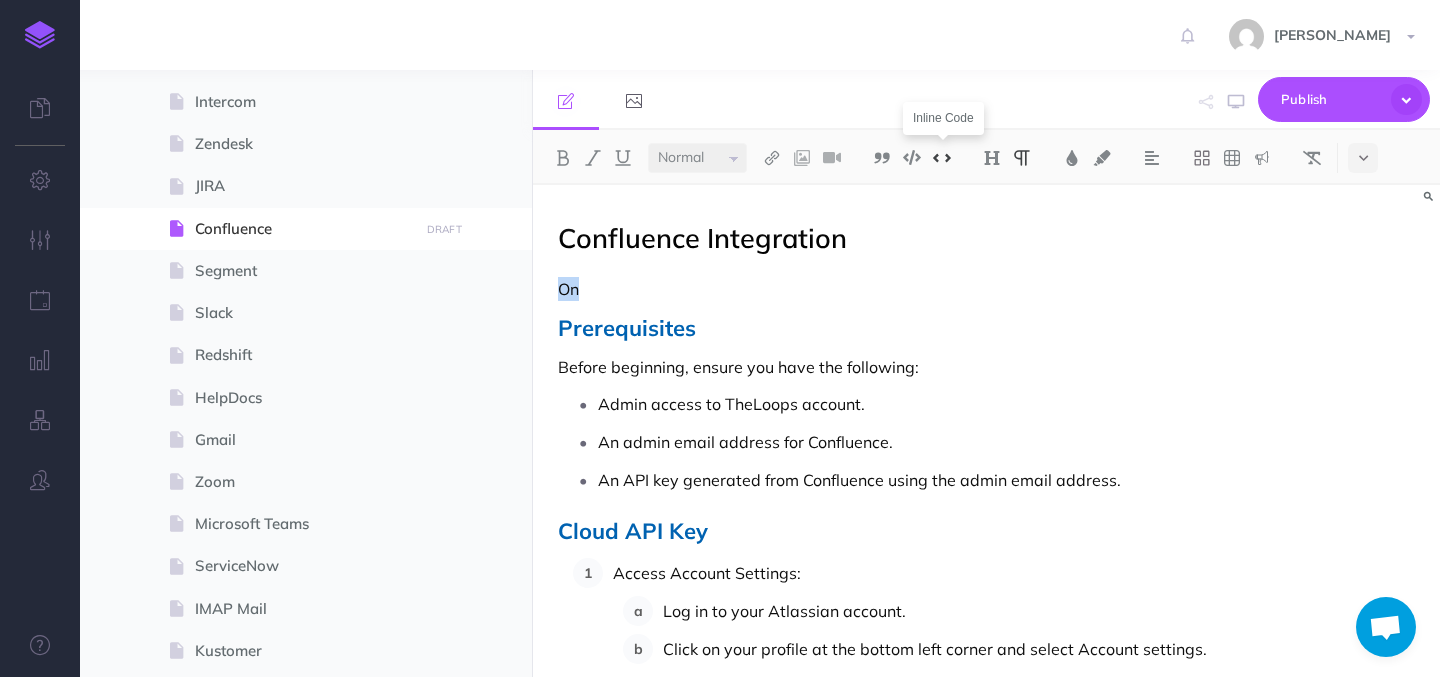 click at bounding box center (942, 158) 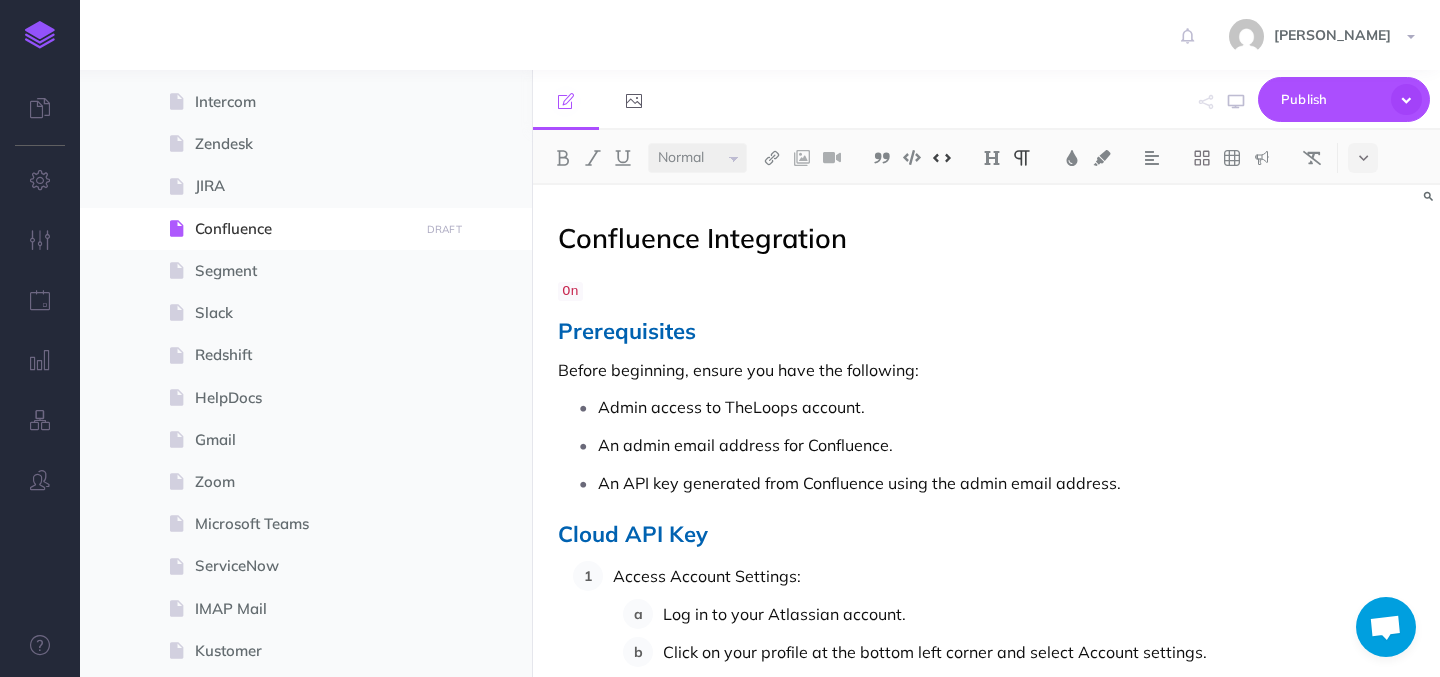 click on "On" at bounding box center [986, 290] 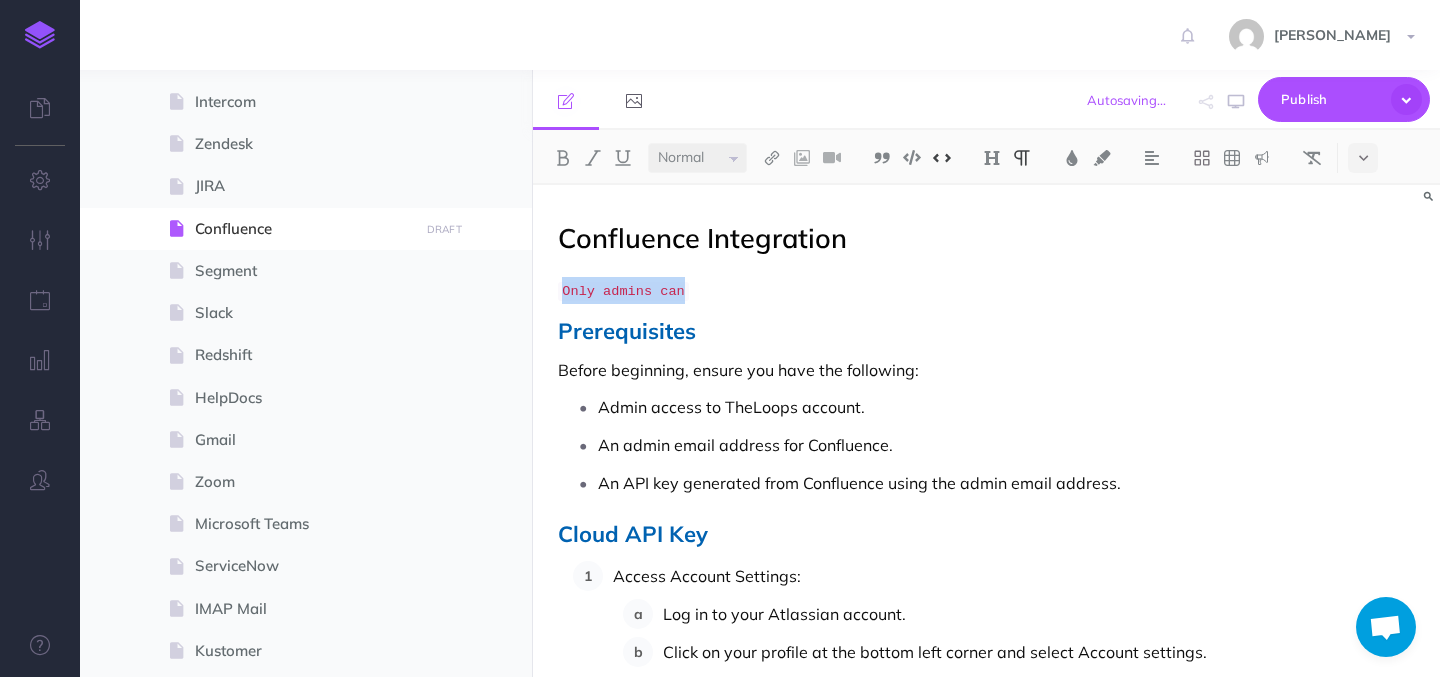 drag, startPoint x: 690, startPoint y: 293, endPoint x: 556, endPoint y: 286, distance: 134.18271 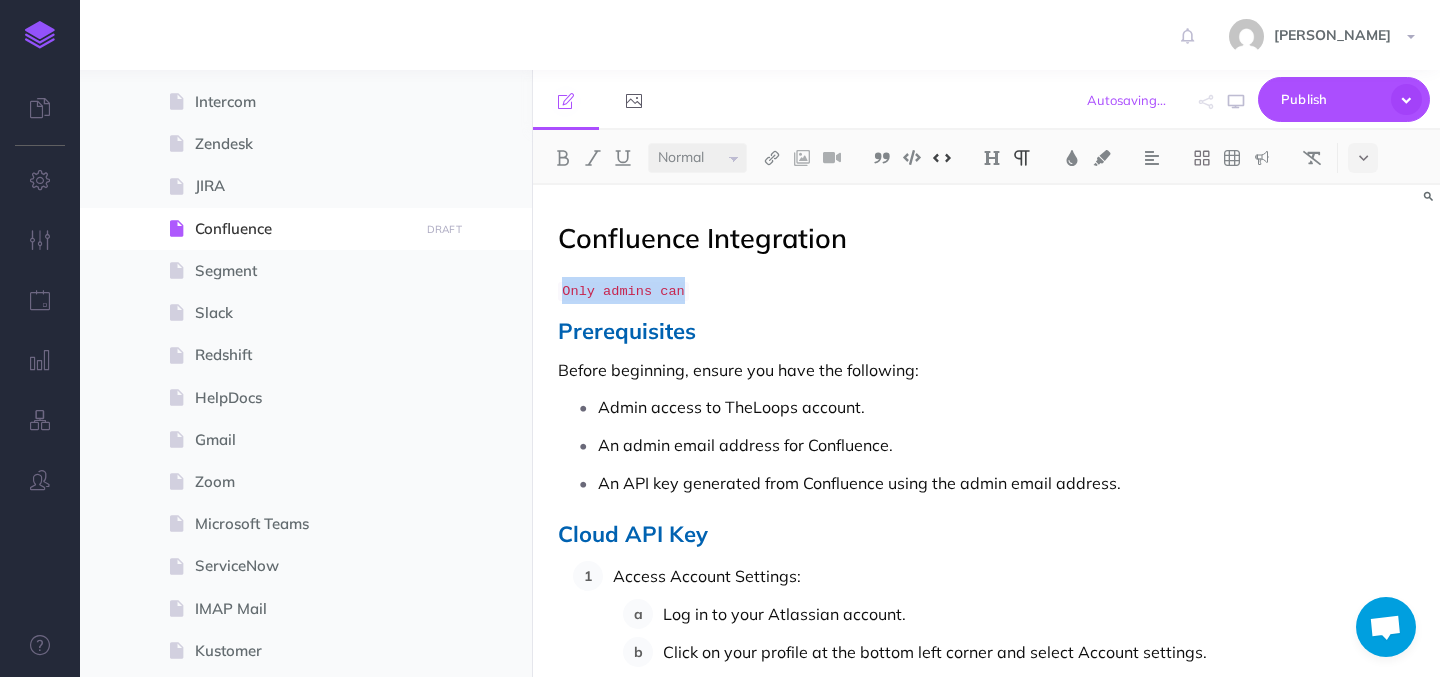 click on "Confluence Integration Only admins can Prerequisites Before beginning, ensure you have the following: Admin access to TheLoops account. An admin email address for Confluence. An API key generated from Confluence using the admin email address. Cloud API Key Access Account Settings: Log in to your Atlassian account. Click on your profile at the bottom left corner and select Account settings. API Token: Navigate to Security from the menu on the left. Find the section for API token and click on Create and manage API tokens. Create API Token: Click on Create API token. In the dialog that appears, give your token a label that helps you identify its use, such as "Loops Integration". Copy and Save Your Token: Once the token is generated, ensure you copy and securely save the API token. You won't be able to see it again. Use this token as the API Key in the authentication step for integrating Confluence with other platforms. Step-By-Step Instructions                                 Username API Key:" at bounding box center [986, 1447] 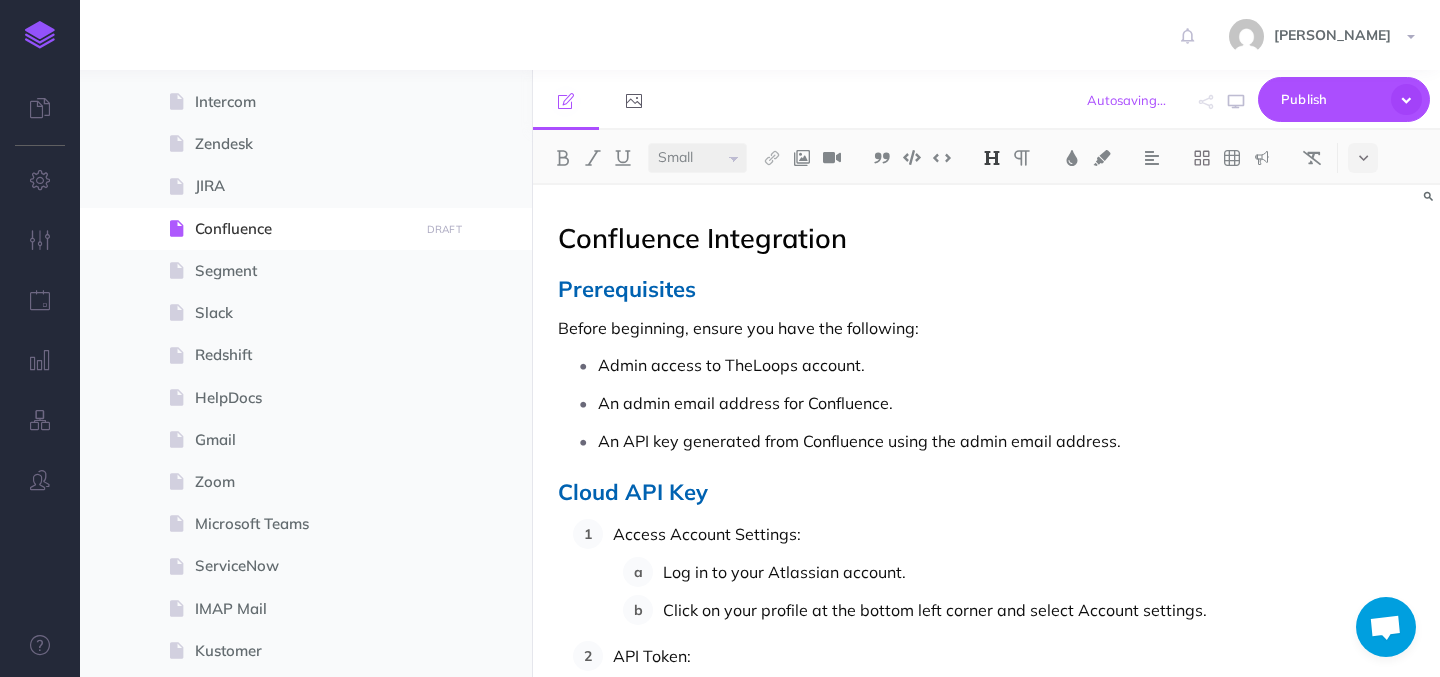 select on "null" 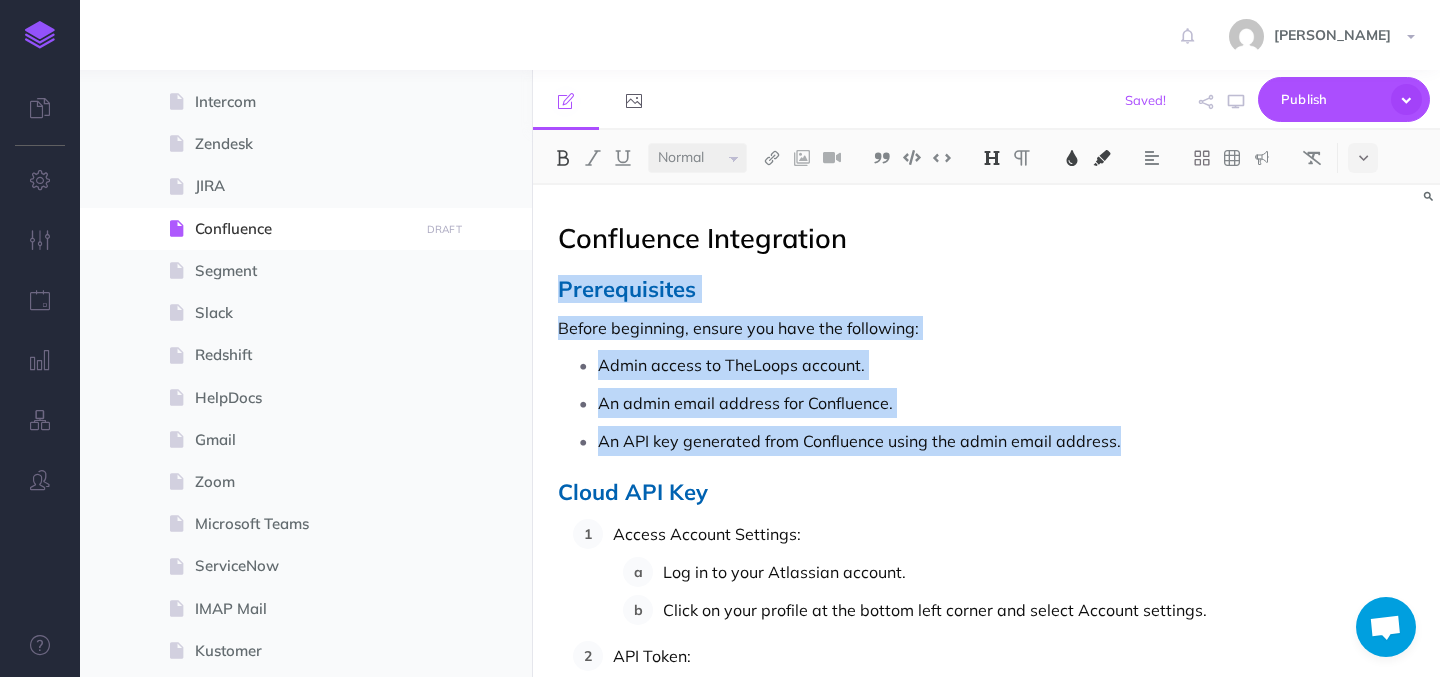 drag, startPoint x: 1147, startPoint y: 451, endPoint x: 557, endPoint y: 297, distance: 609.76715 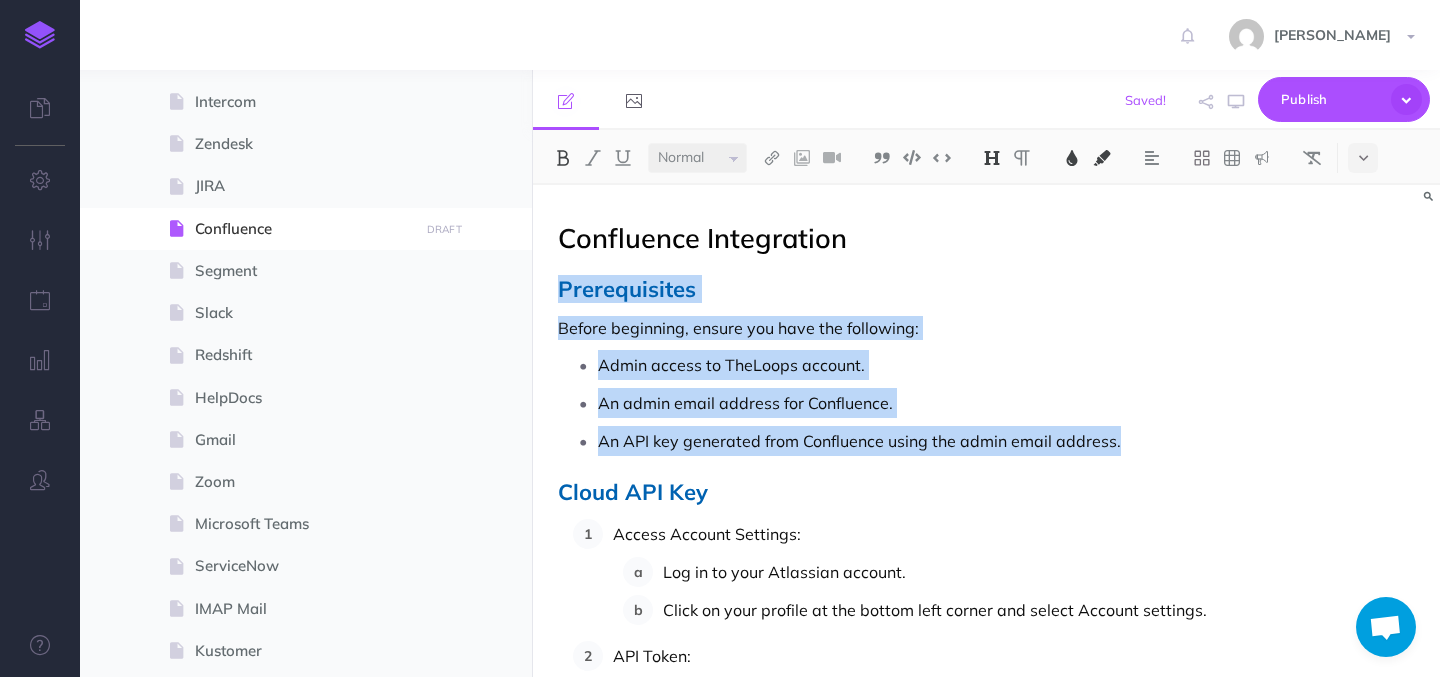 click on "Confluence Integration Prerequisites Before beginning, ensure you have the following: Admin access to TheLoops account. An admin email address for Confluence. An API key generated from Confluence using the admin email address. Cloud API Key Access Account Settings: Log in to your Atlassian account. Click on your profile at the bottom left corner and select Account settings. API Token: Navigate to Security from the menu on the left. Find the section for API token and click on Create and manage API tokens. Create API Token: Click on Create API token. In the dialog that appears, give your token a label that helps you identify its use, such as "Loops Integration". Copy and Save Your Token: Once the token is generated, ensure you copy and securely save the API token. You won't be able to see it again. Use this token as the API Key in the authentication step for integrating Confluence with other platforms. Step-By-Step Instructions                                 Give a name for your integration and  Username" at bounding box center (986, 1426) 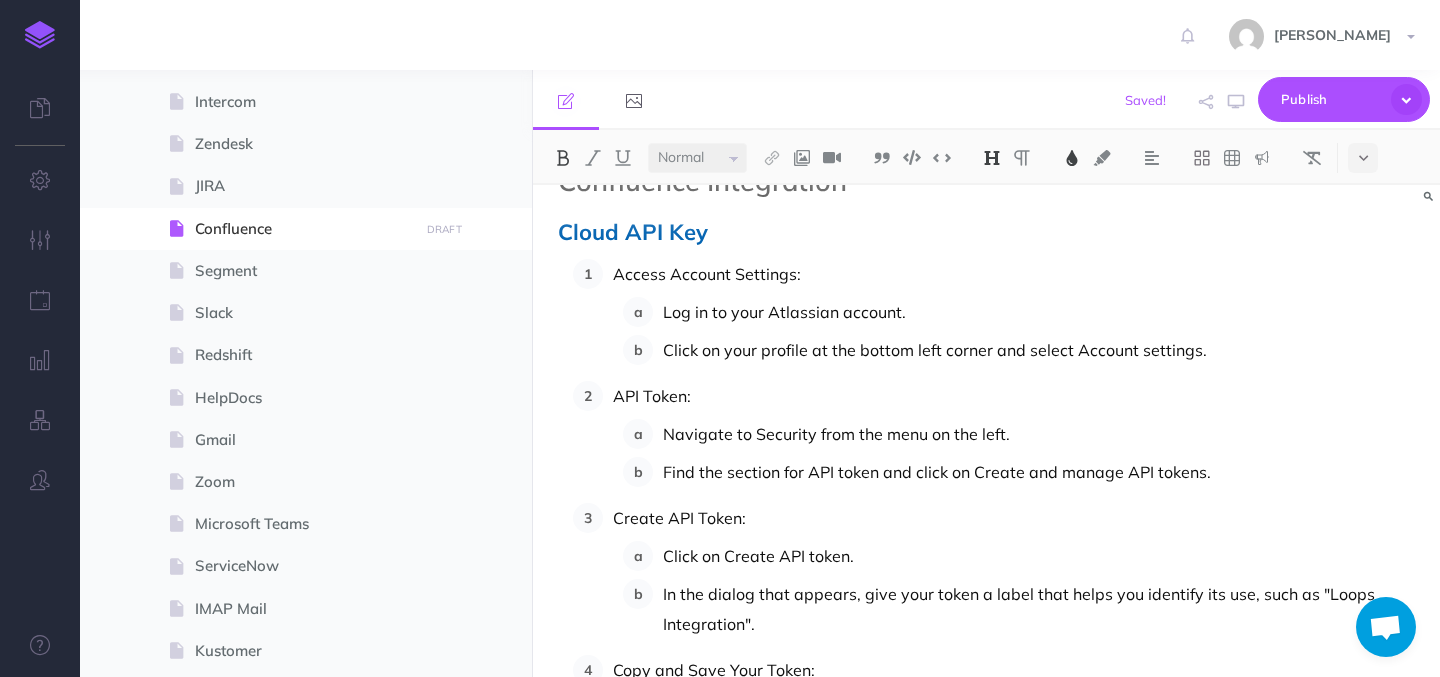 scroll, scrollTop: 0, scrollLeft: 0, axis: both 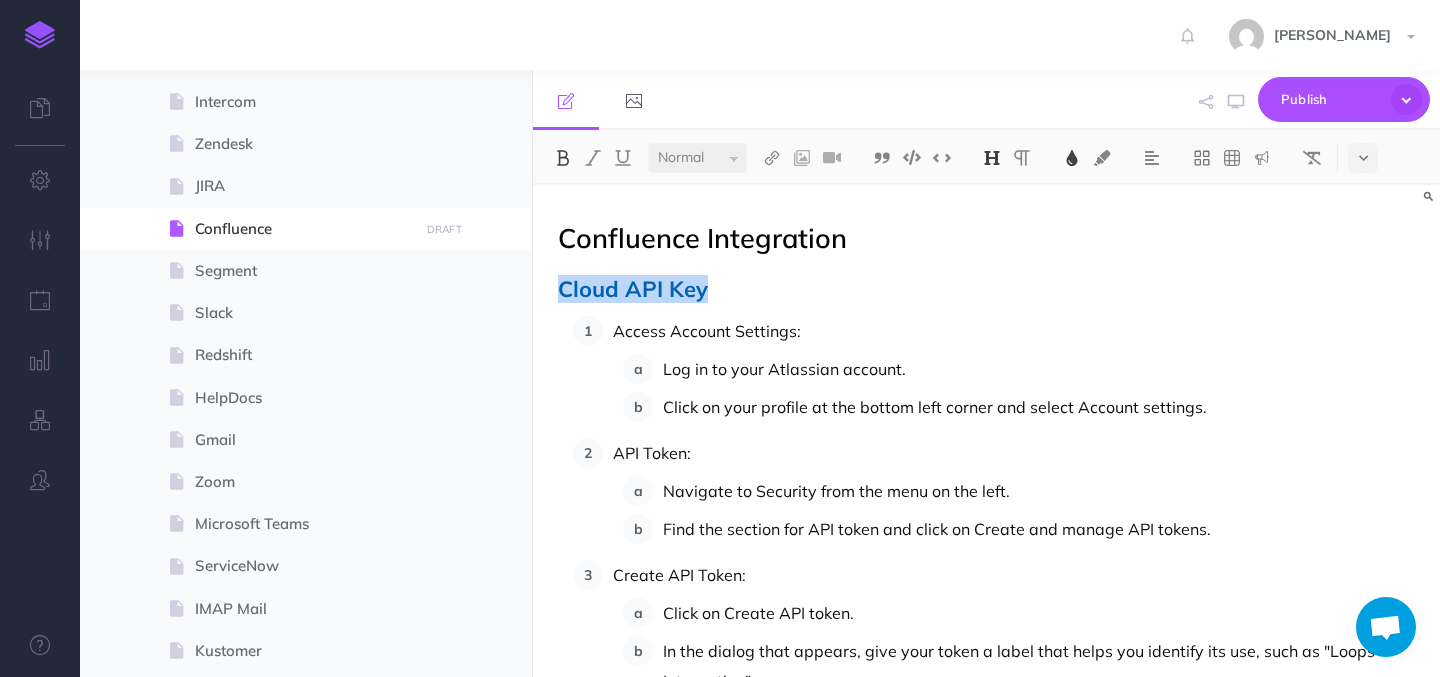 drag, startPoint x: 711, startPoint y: 295, endPoint x: 560, endPoint y: 289, distance: 151.11916 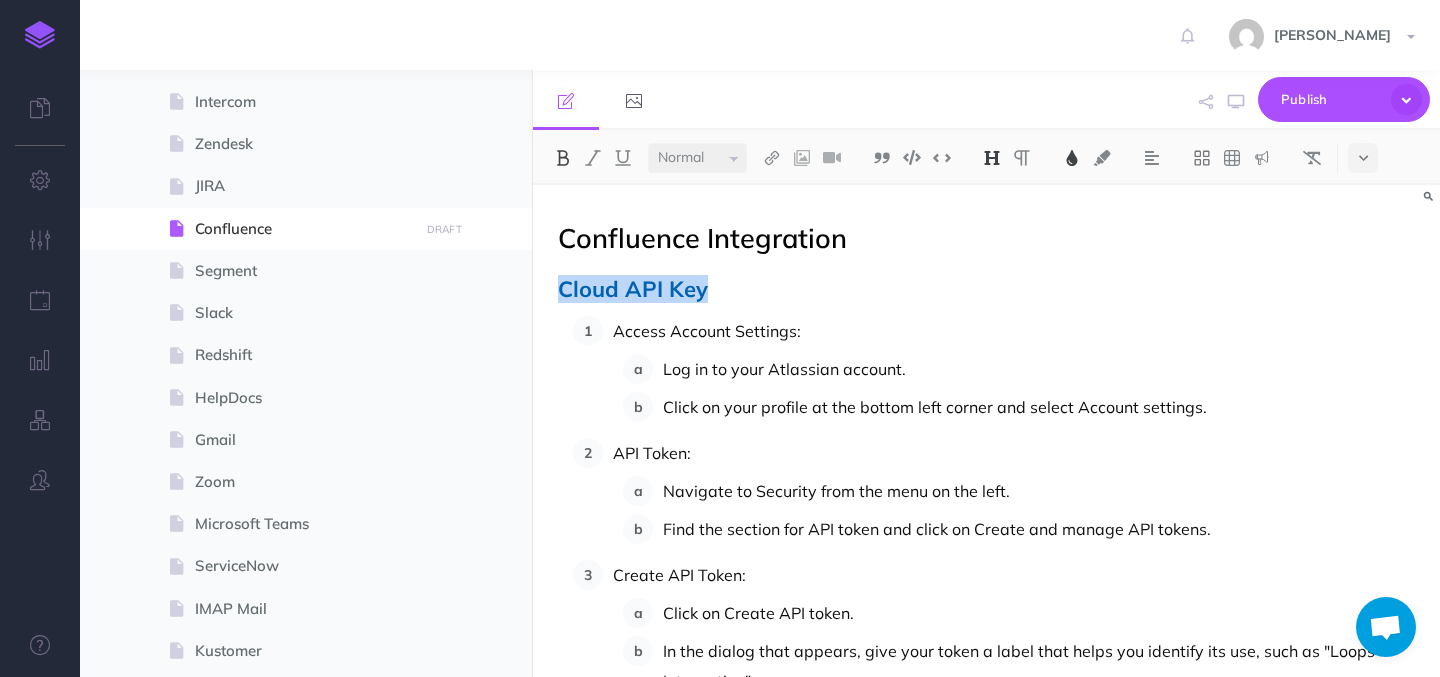 click on "Cloud API Key" at bounding box center (986, 289) 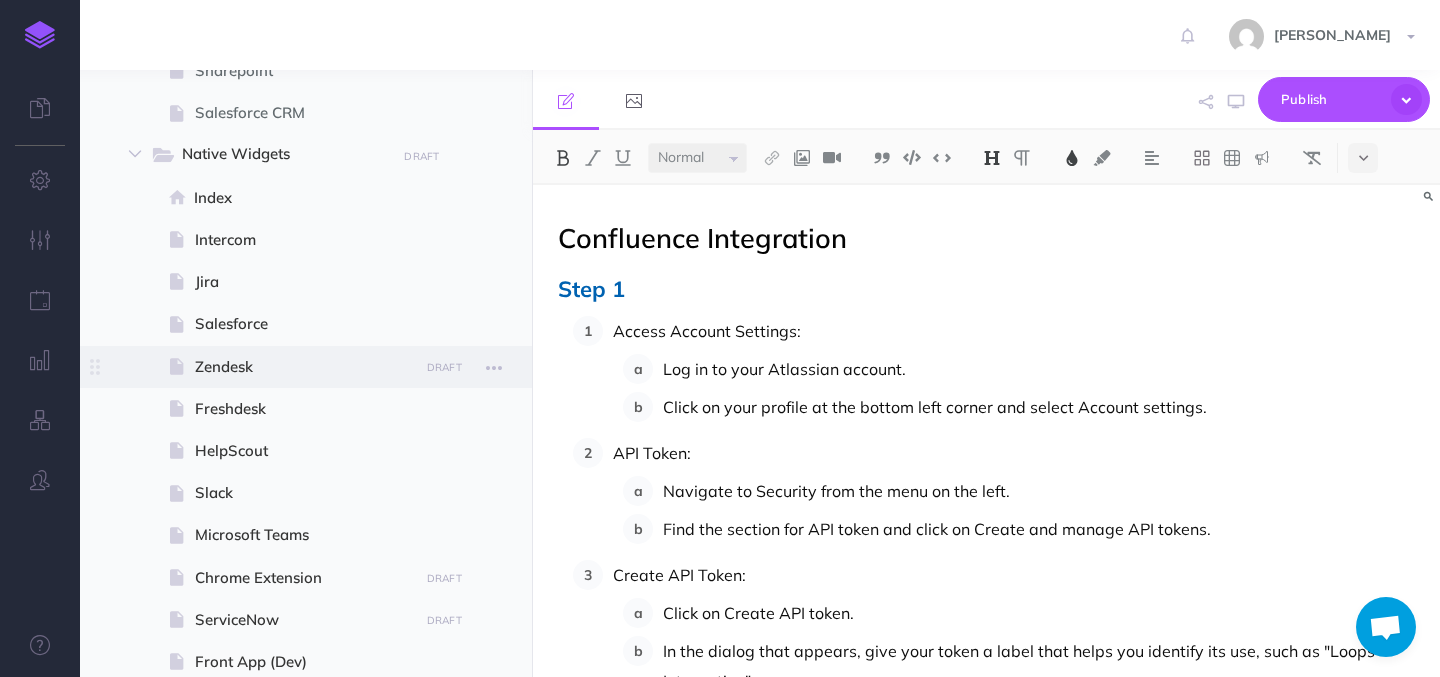 scroll, scrollTop: 1843, scrollLeft: 0, axis: vertical 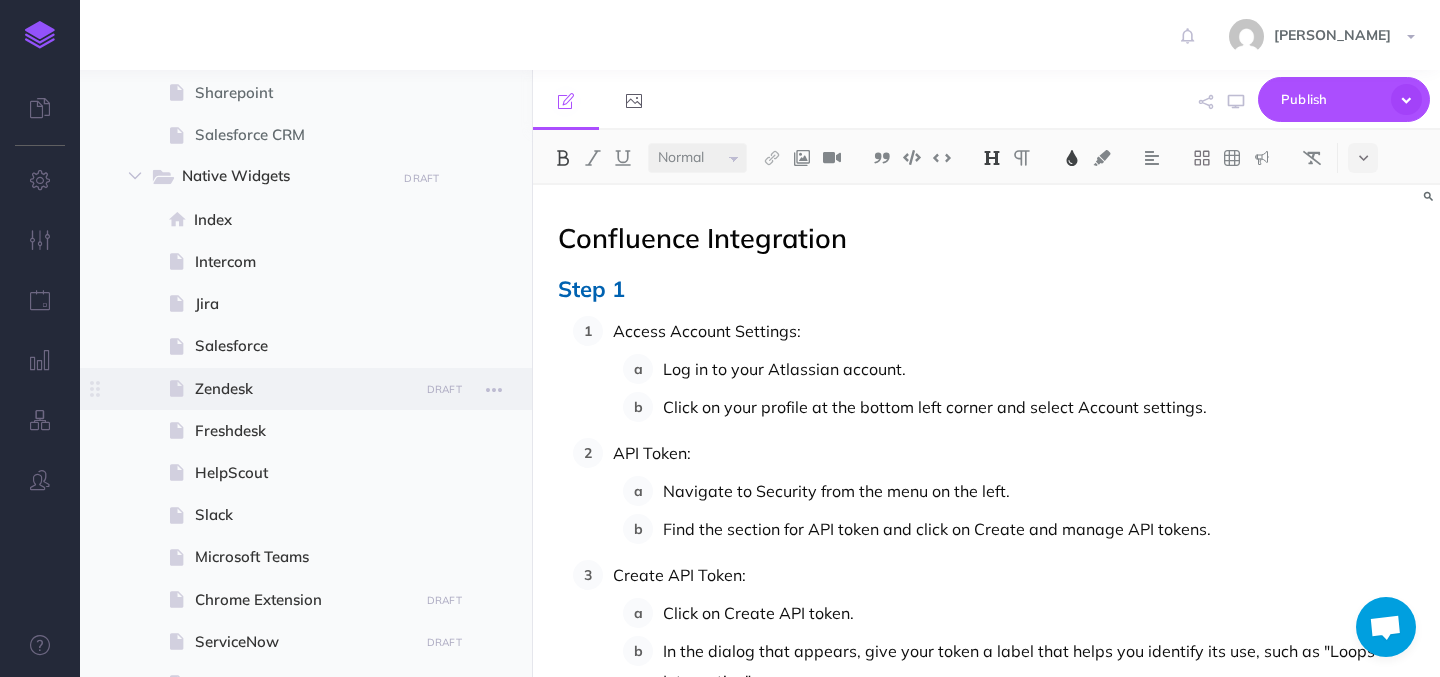 click on "Zendesk" at bounding box center [303, 389] 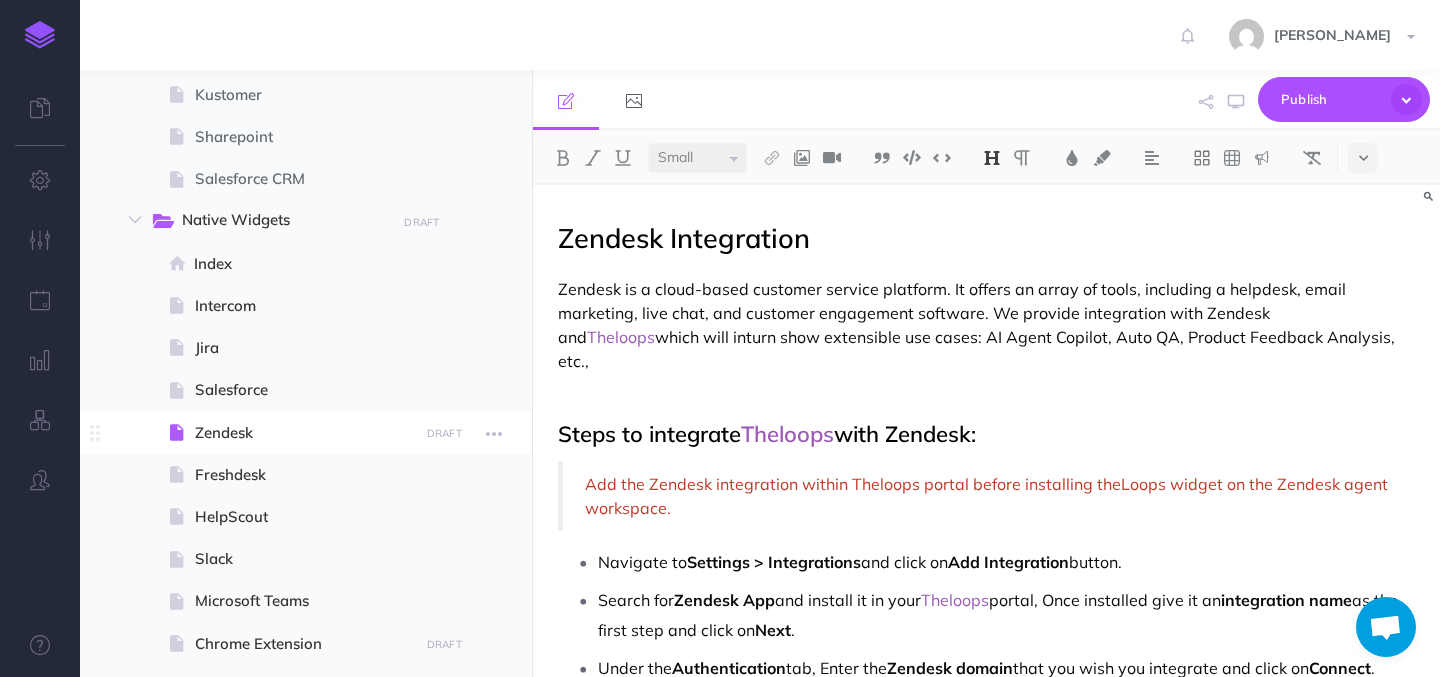 scroll, scrollTop: 1936, scrollLeft: 0, axis: vertical 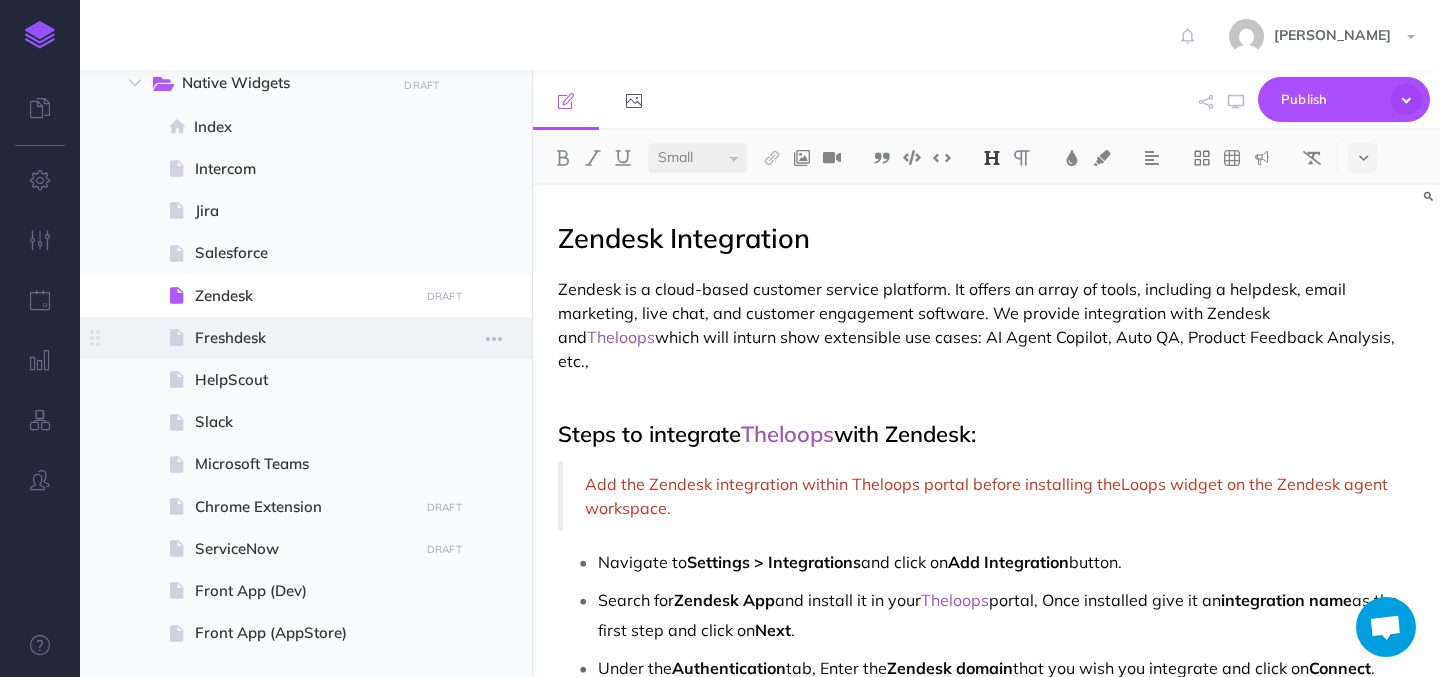 click on "Freshdesk" at bounding box center (303, 338) 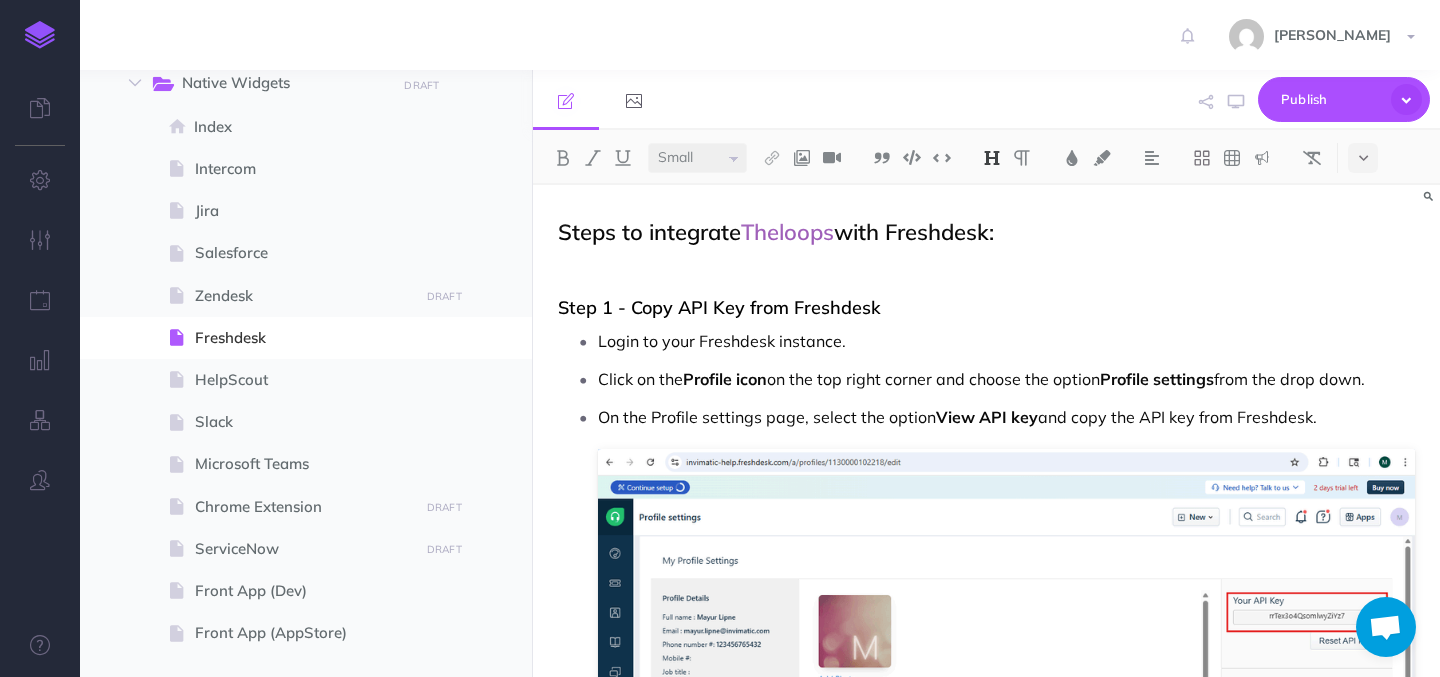 scroll, scrollTop: 204, scrollLeft: 0, axis: vertical 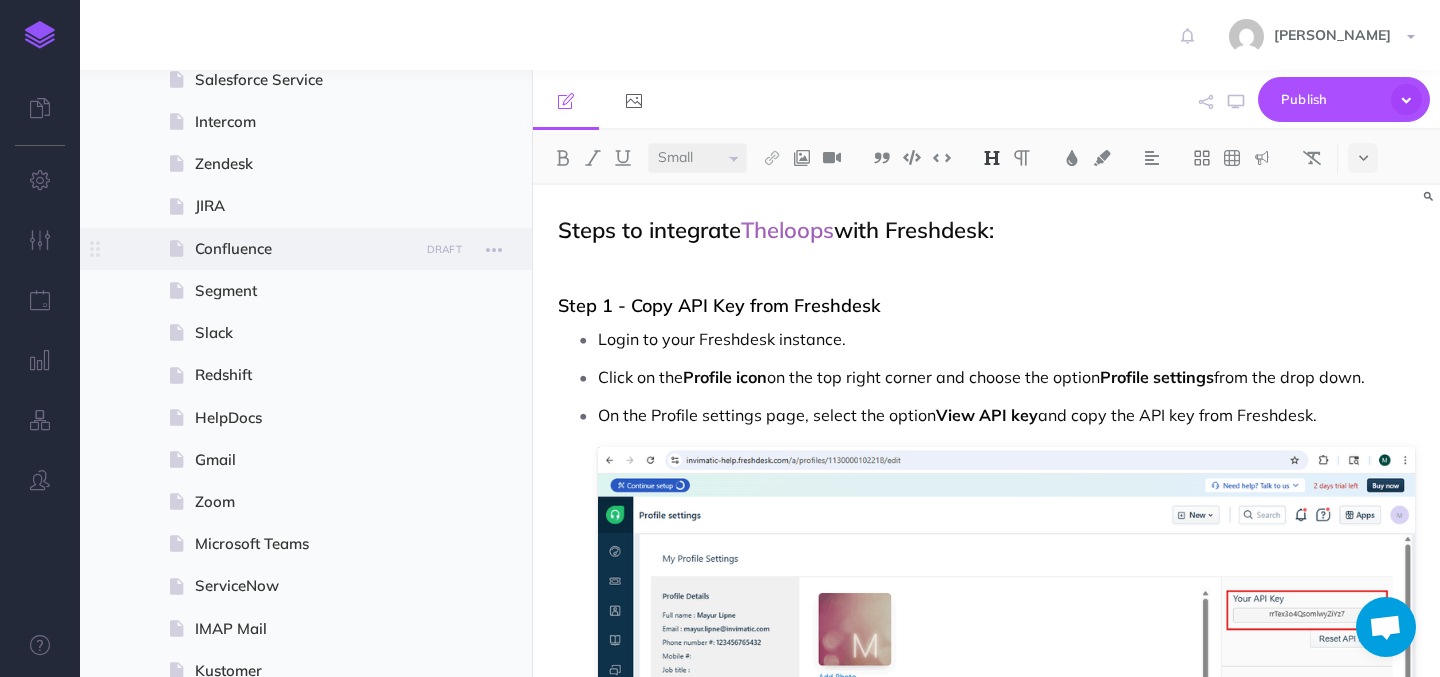 click on "Confluence" at bounding box center [303, 249] 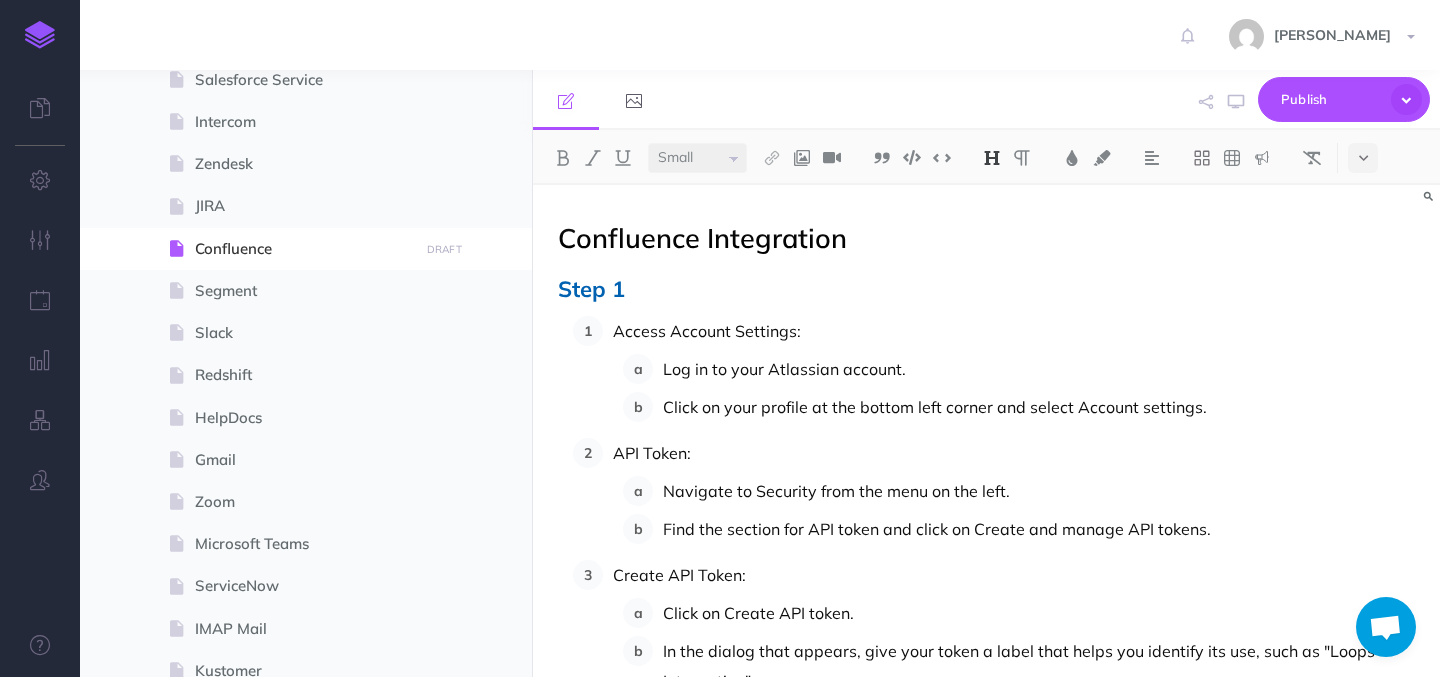 select on "null" 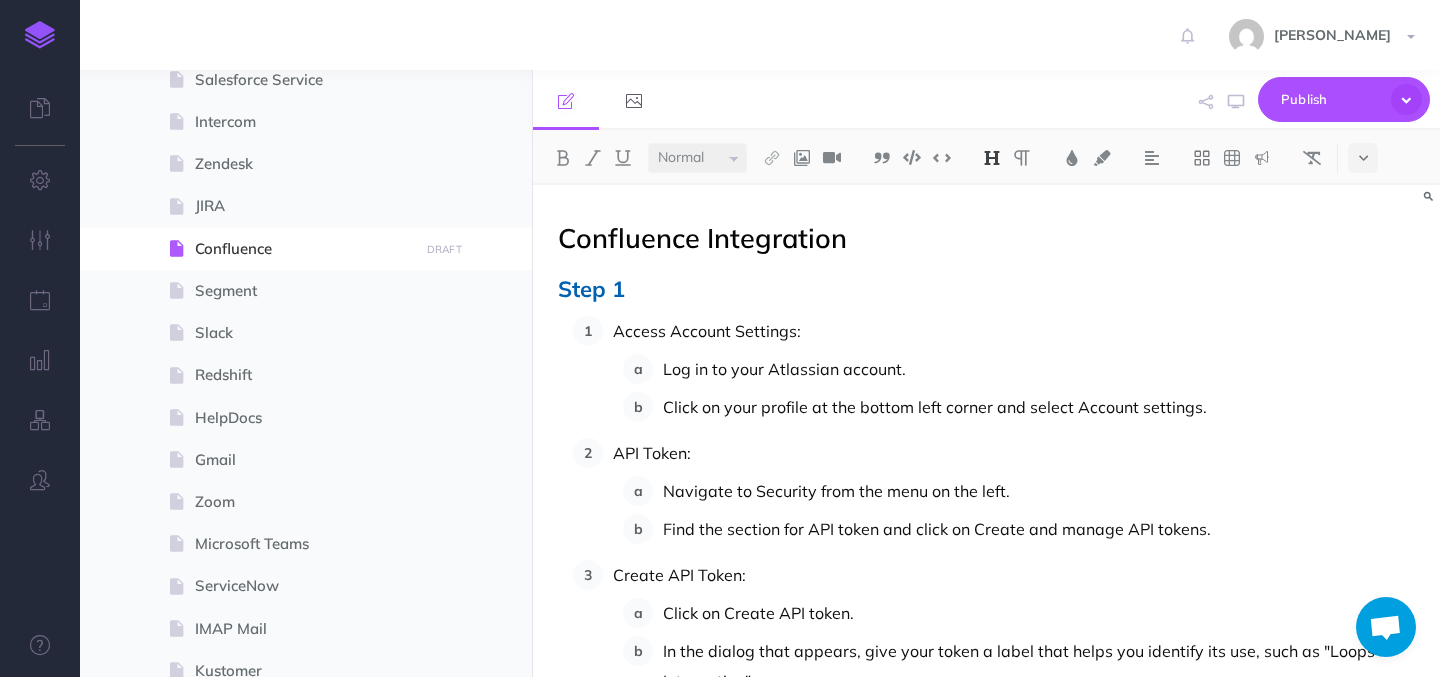 click on "Step 1" at bounding box center (986, 289) 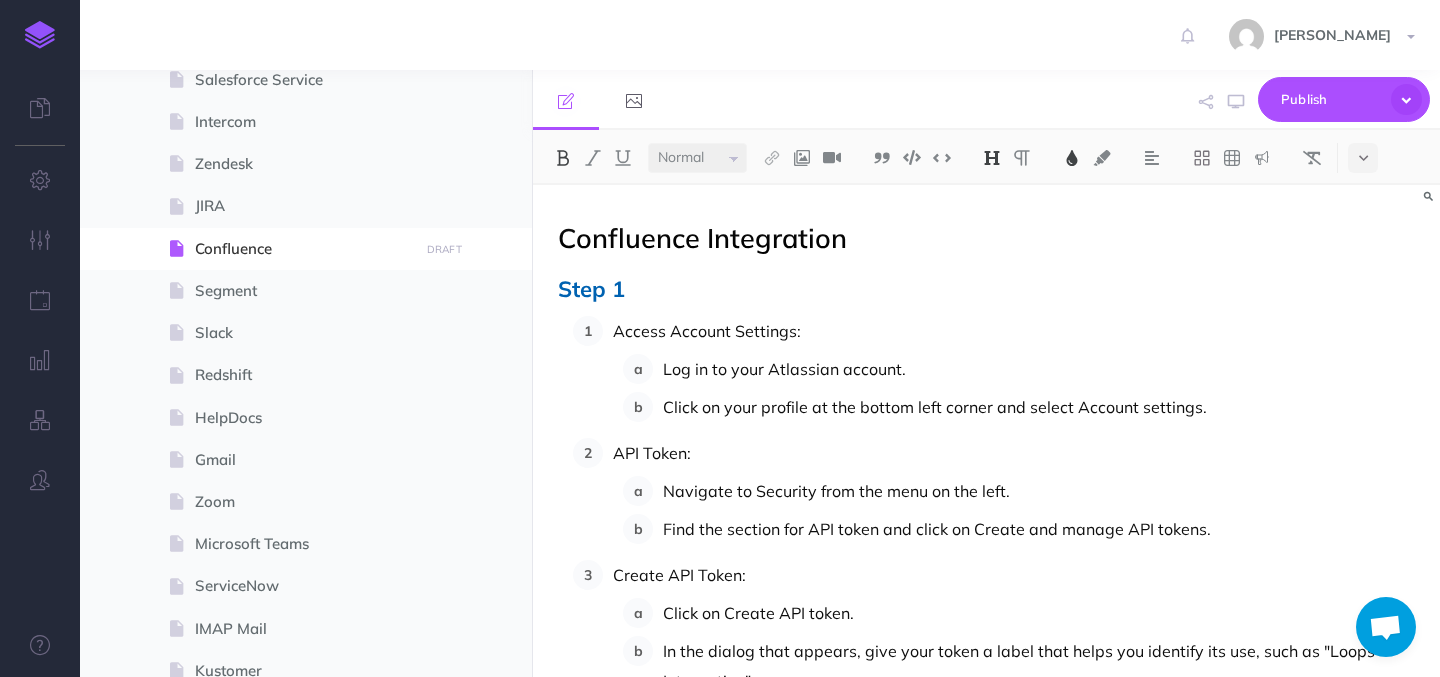 type 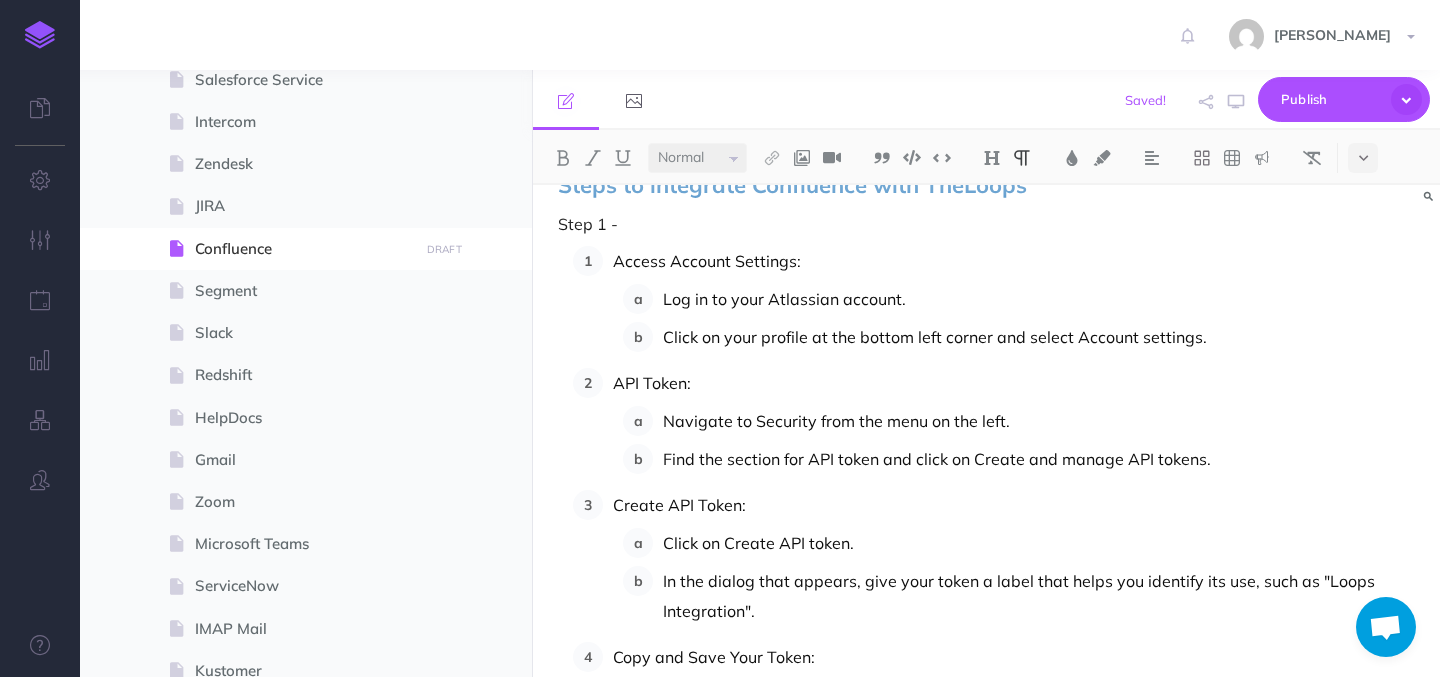 scroll, scrollTop: 18, scrollLeft: 0, axis: vertical 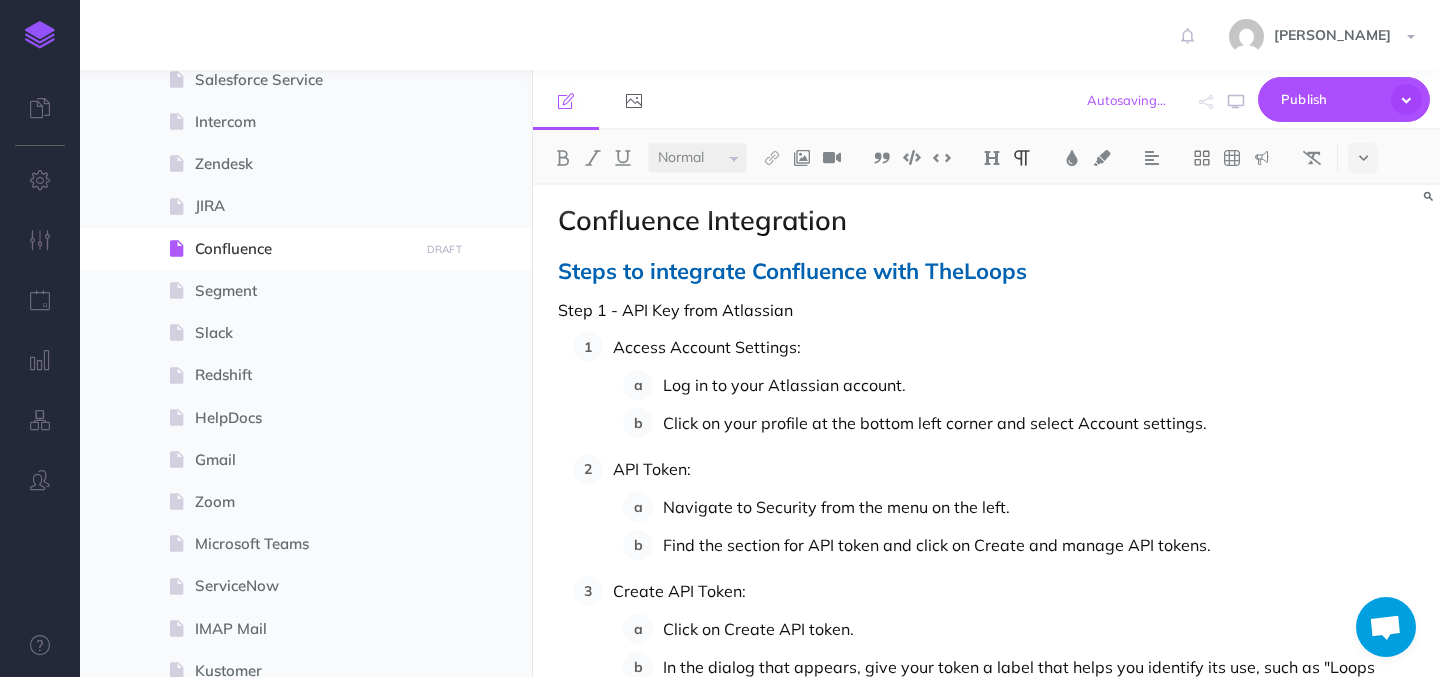click on "Steps to integrate Confluence with TheLoops" at bounding box center [792, 271] 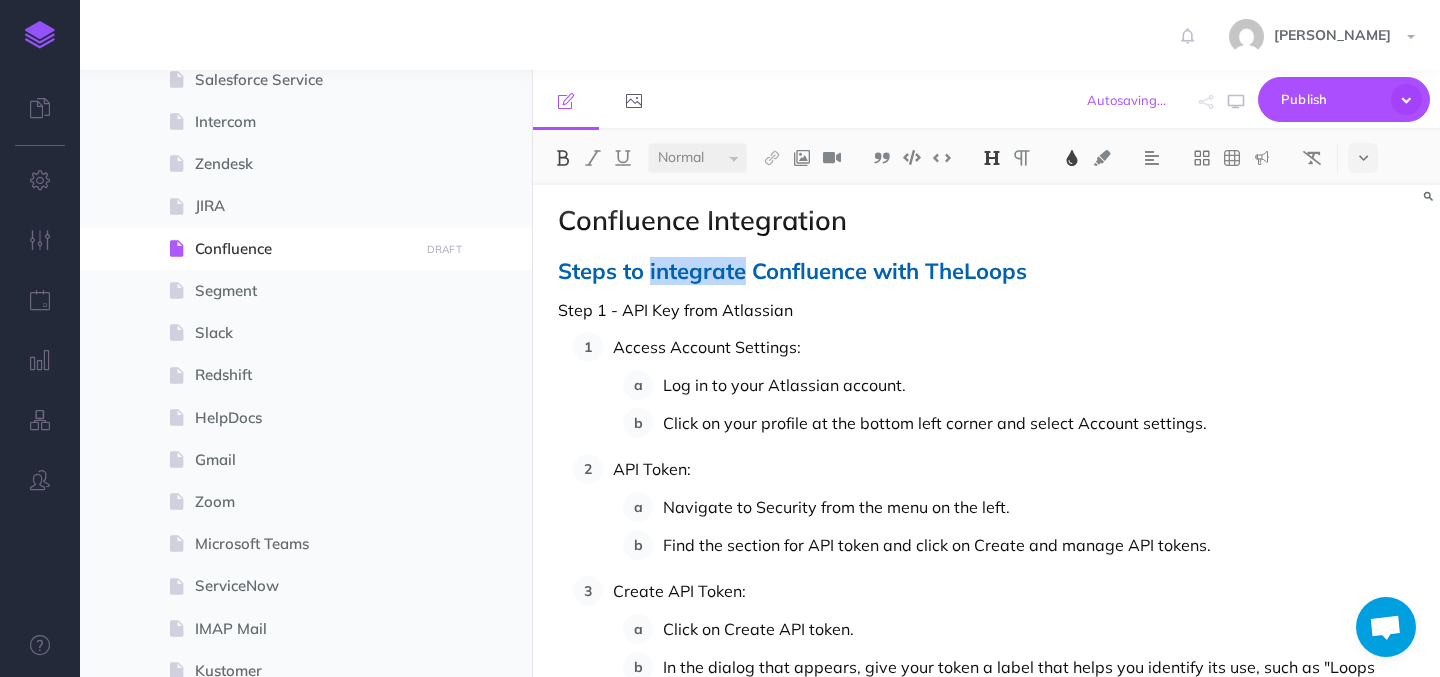 click on "Steps to integrate Confluence with TheLoops" at bounding box center (792, 271) 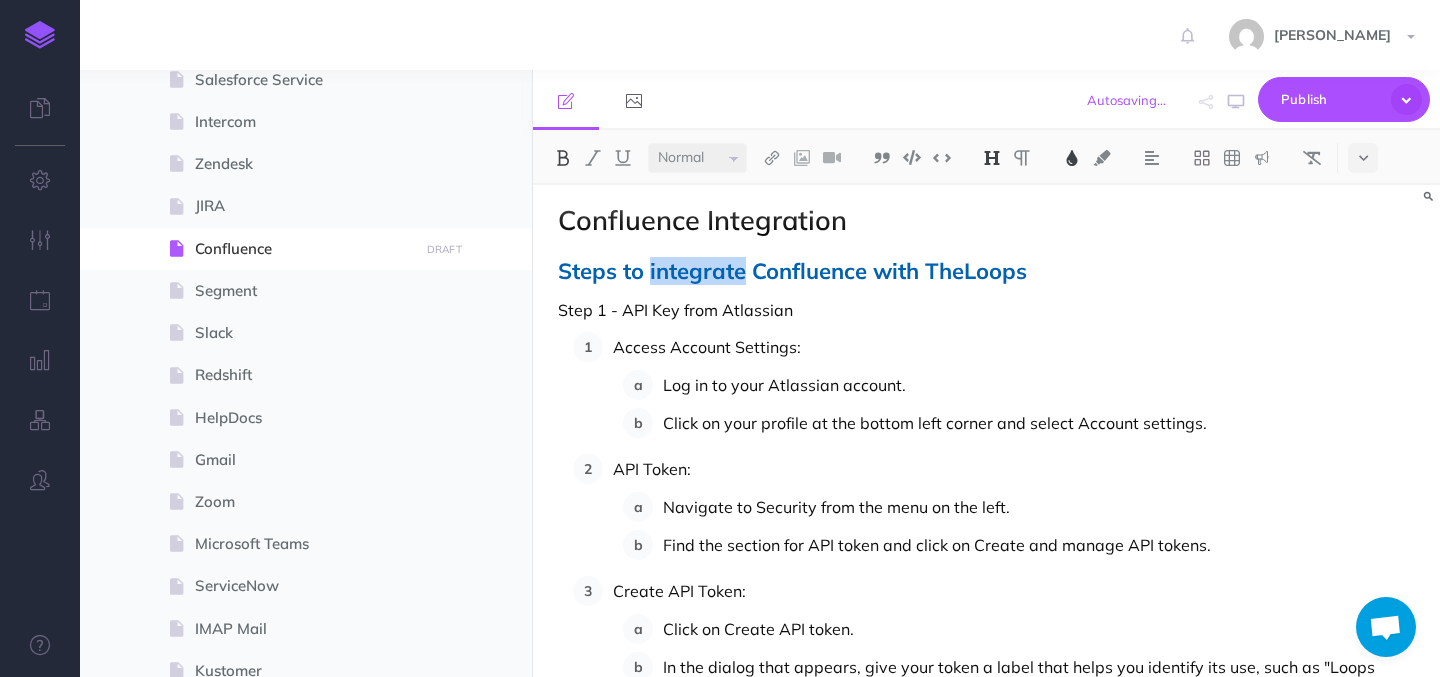 click on "Steps to integrate Confluence with TheLoops" at bounding box center [792, 271] 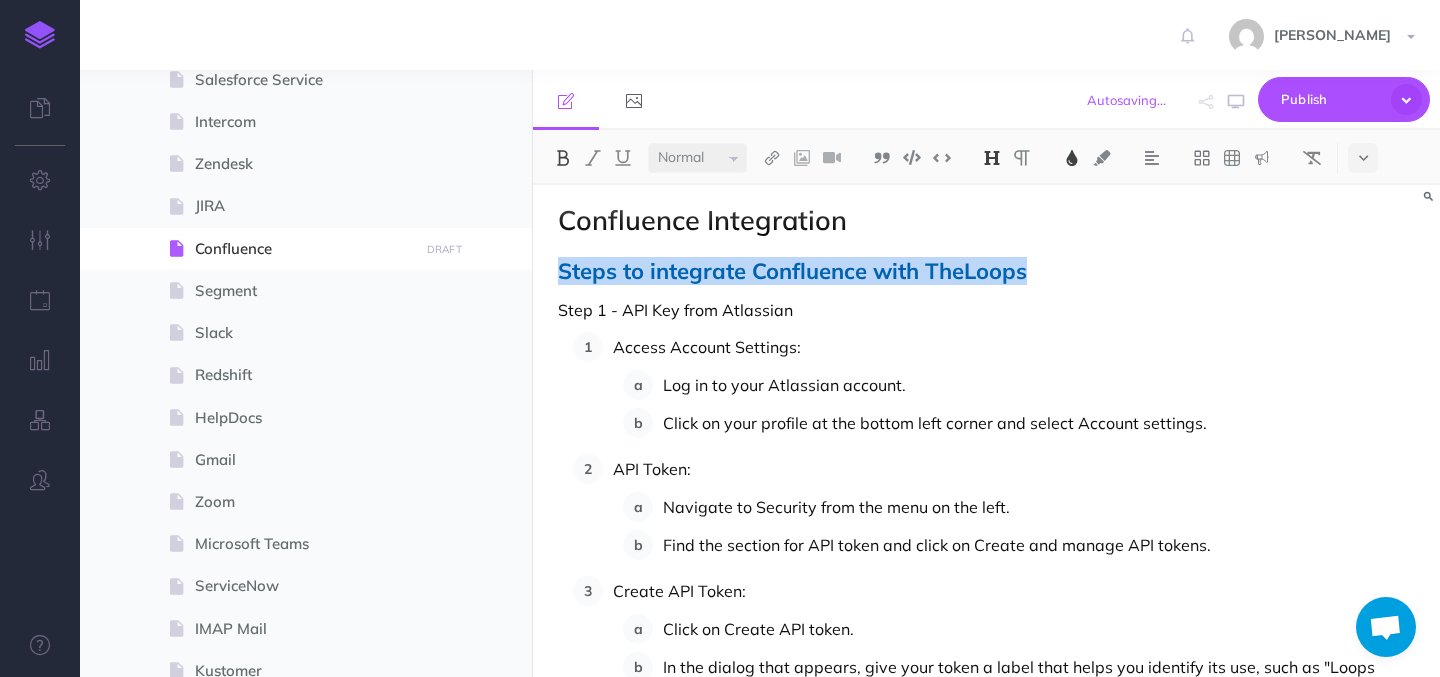 click at bounding box center (992, 158) 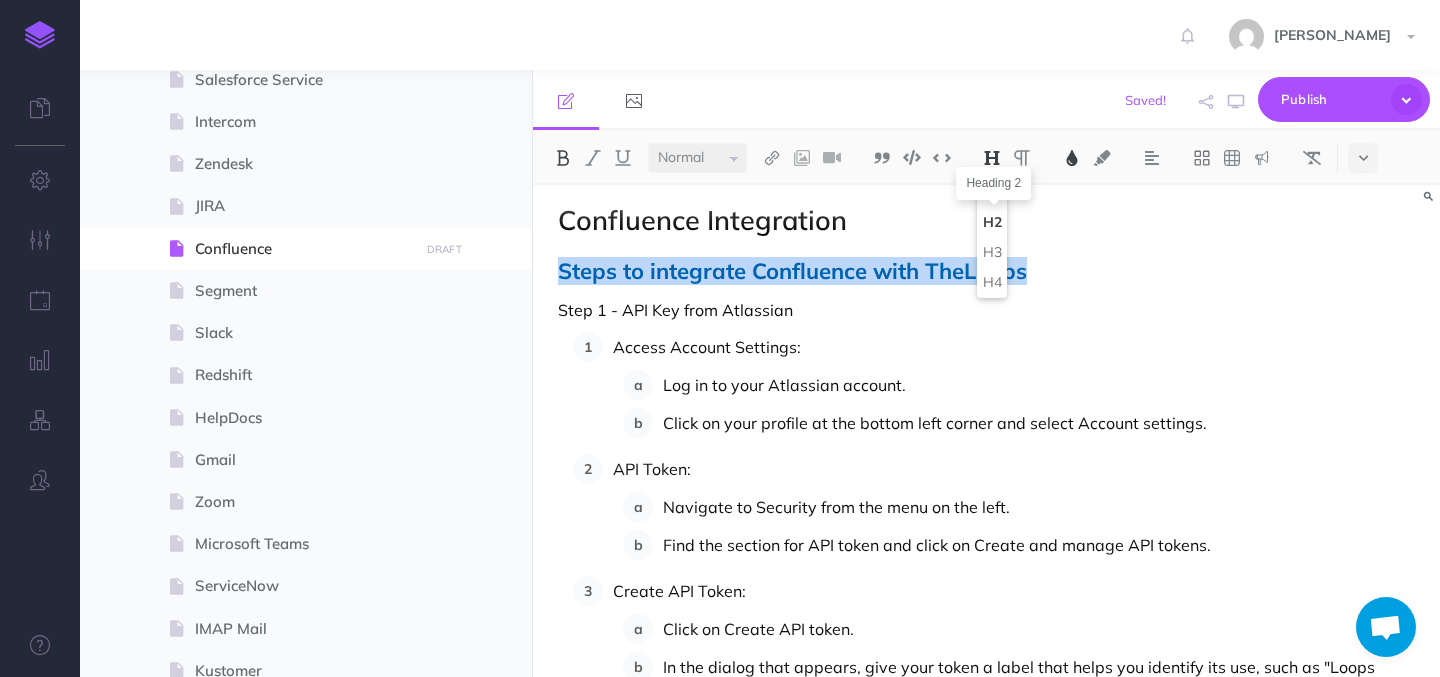 click on "H2" at bounding box center [992, 223] 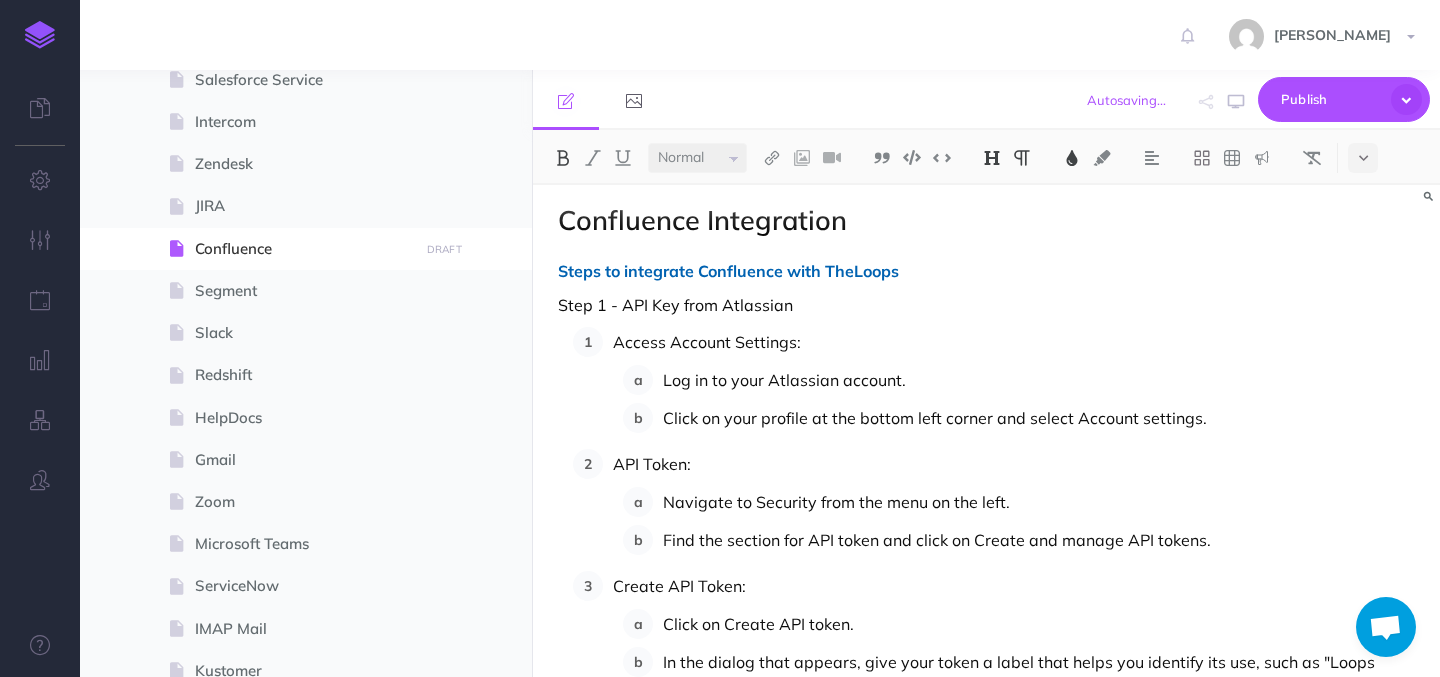 click at bounding box center [992, 158] 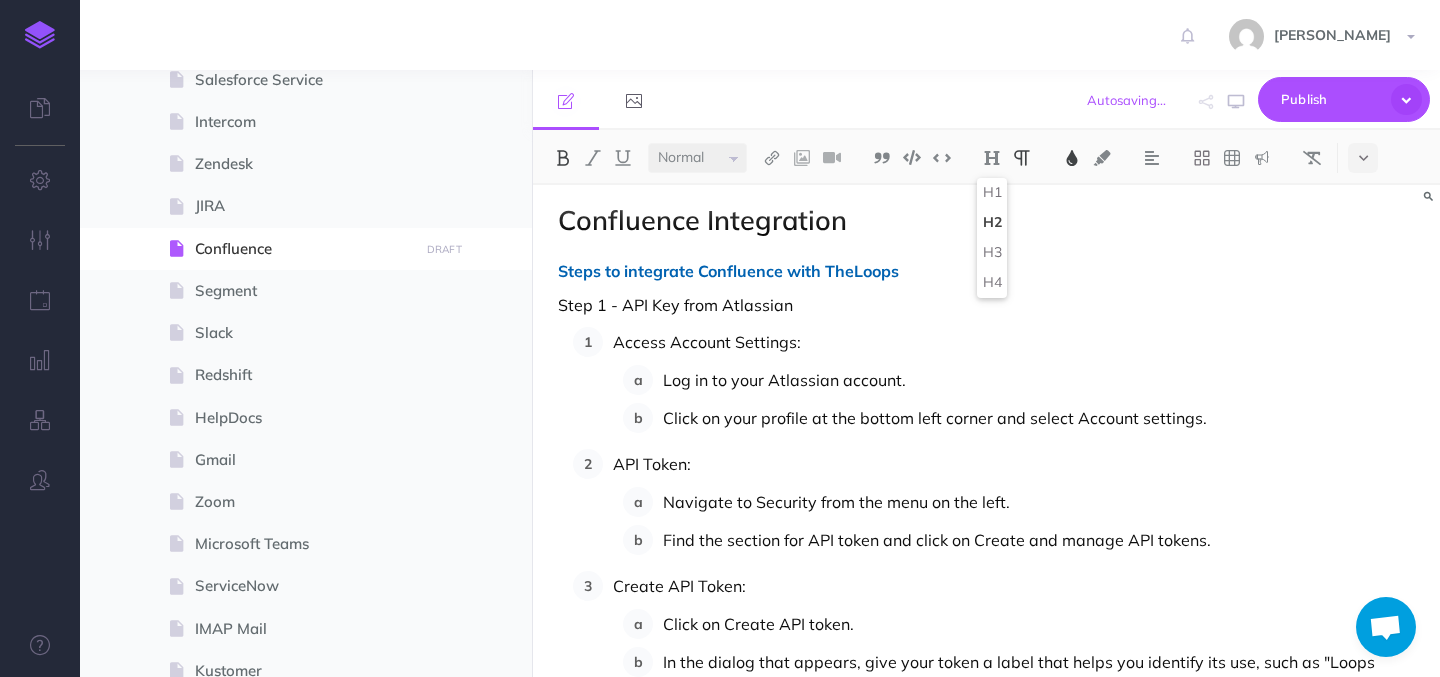 click on "H2" at bounding box center [992, 223] 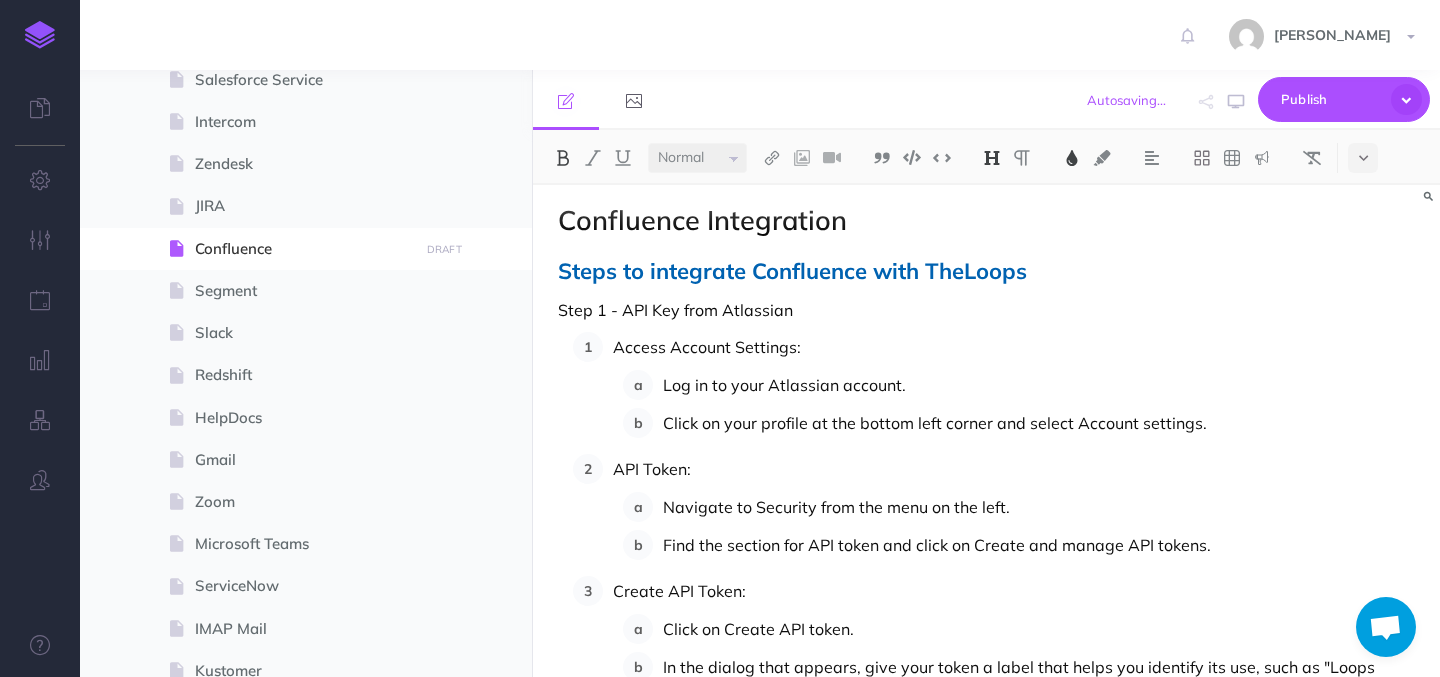 click on "Small   Normal   Large" at bounding box center (697, 158) 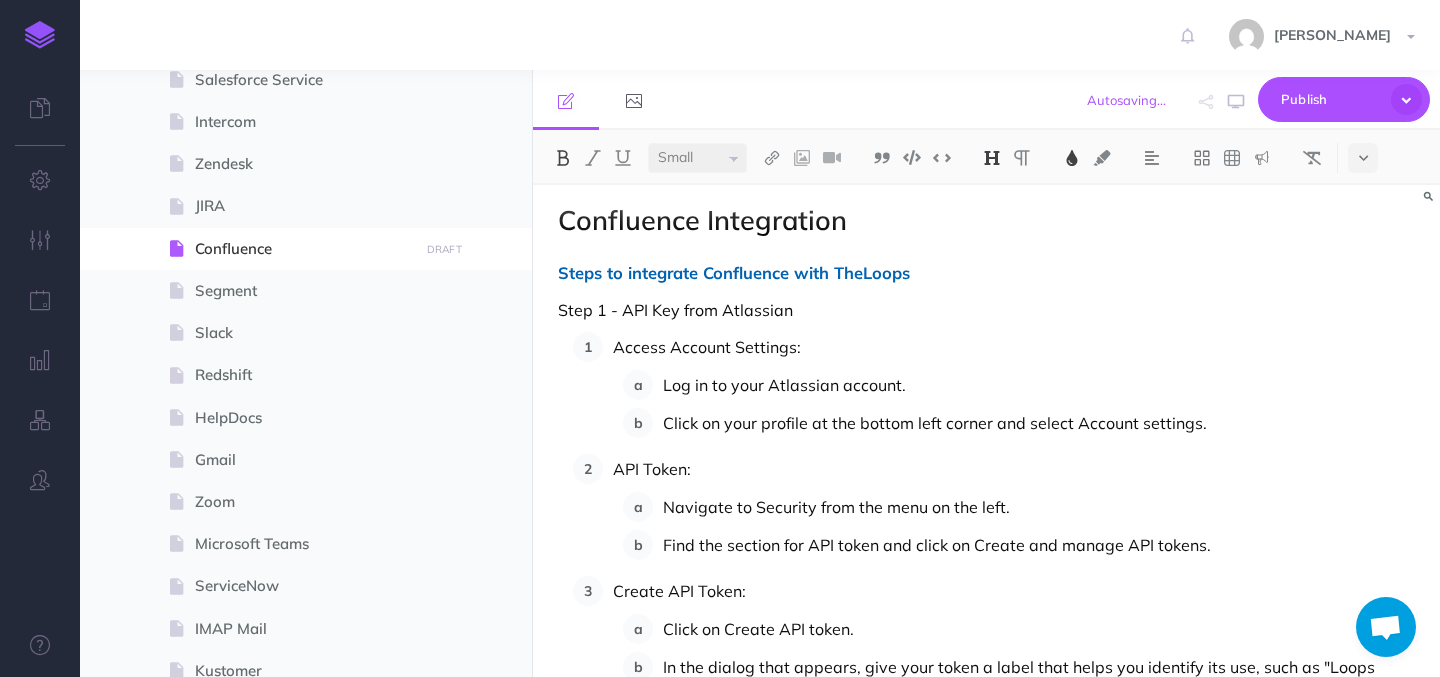 click on "Small   Normal   Large" at bounding box center (697, 158) 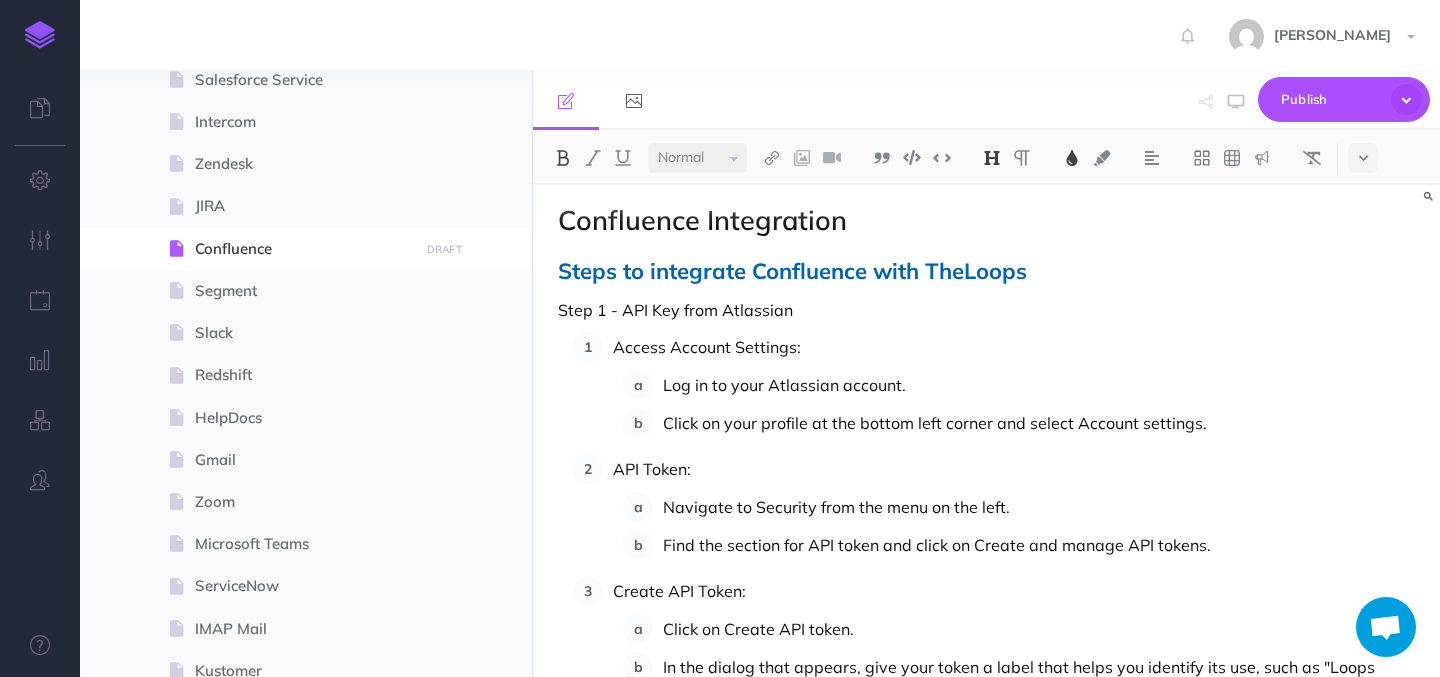 click at bounding box center [1072, 158] 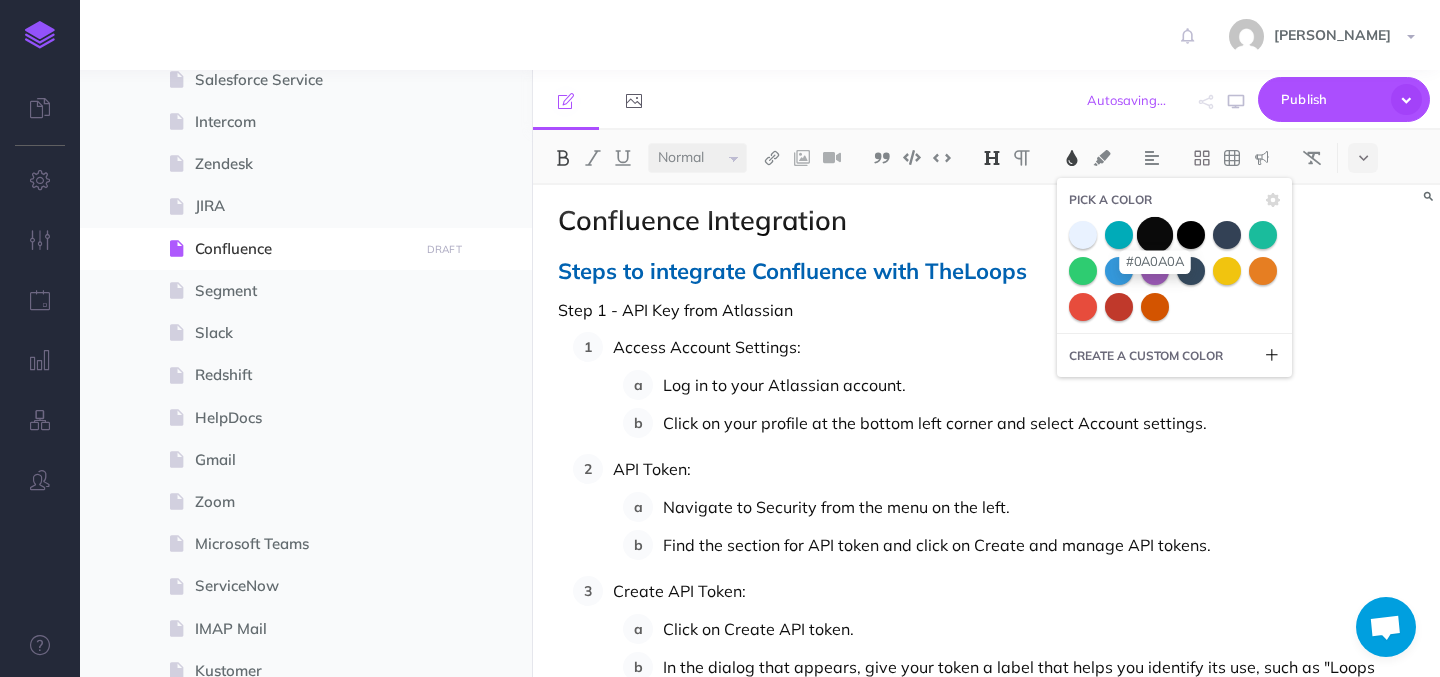 click at bounding box center (1155, 234) 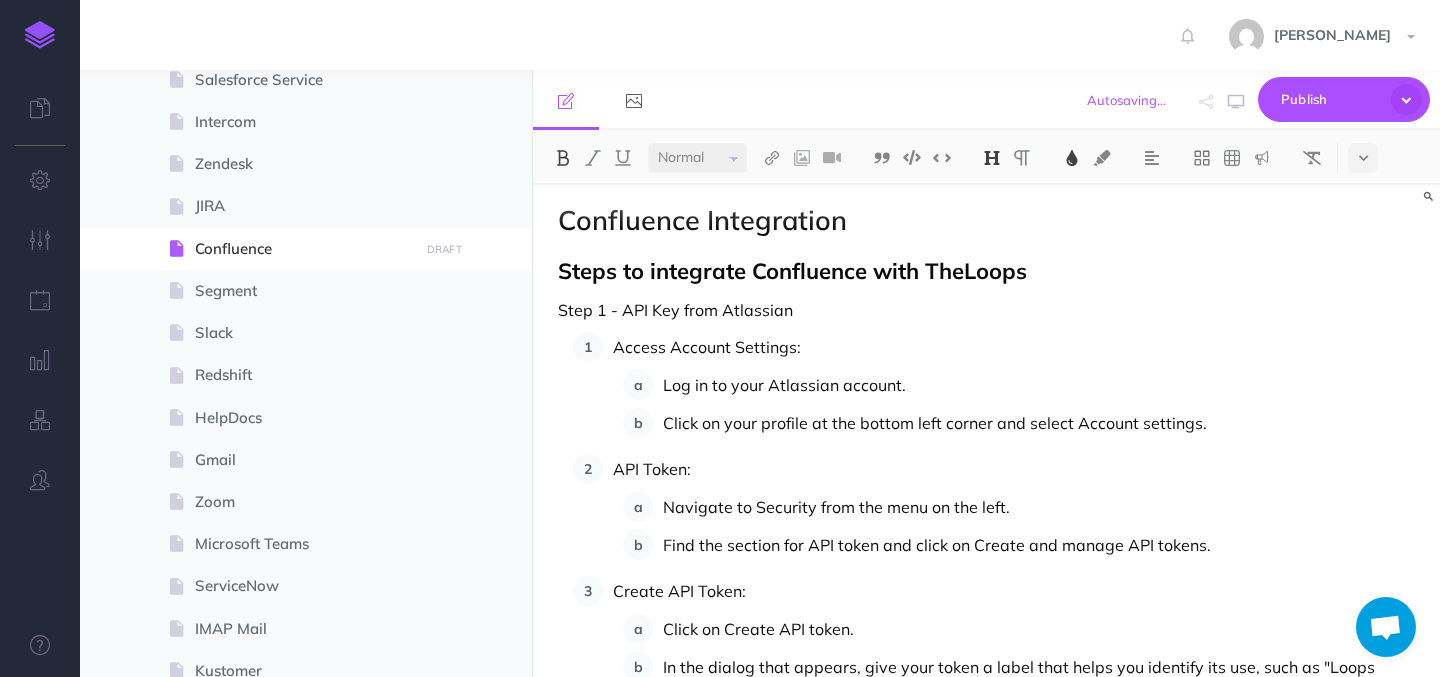 click on "Confluence Integration Steps to integrate Confluence with TheLoops Step 1 - API Key from Atlassian Access Account Settings: Log in to your Atlassian account. Click on your profile at the bottom left corner and select Account settings. API Token: Navigate to Security from the menu on the left. Find the section for API token and click on Create and manage API tokens. Create API Token: Click on Create API token. In the dialog that appears, give your token a label that helps you identify its use, such as "Loops Integration". Copy and Save Your Token: Once the token is generated, ensure you copy and securely save the API token. You won't be able to see it again. Use this token as the API Key in the authentication step for integrating Confluence with other platforms. Step-By-Step Instructions Log in to your Loops account, navigate to the Settings page and click on the Integrations tab.                 Click on Add Integrations, use the search bar to find Confluence and select Confluence from the results to proceed." at bounding box center (986, 1323) 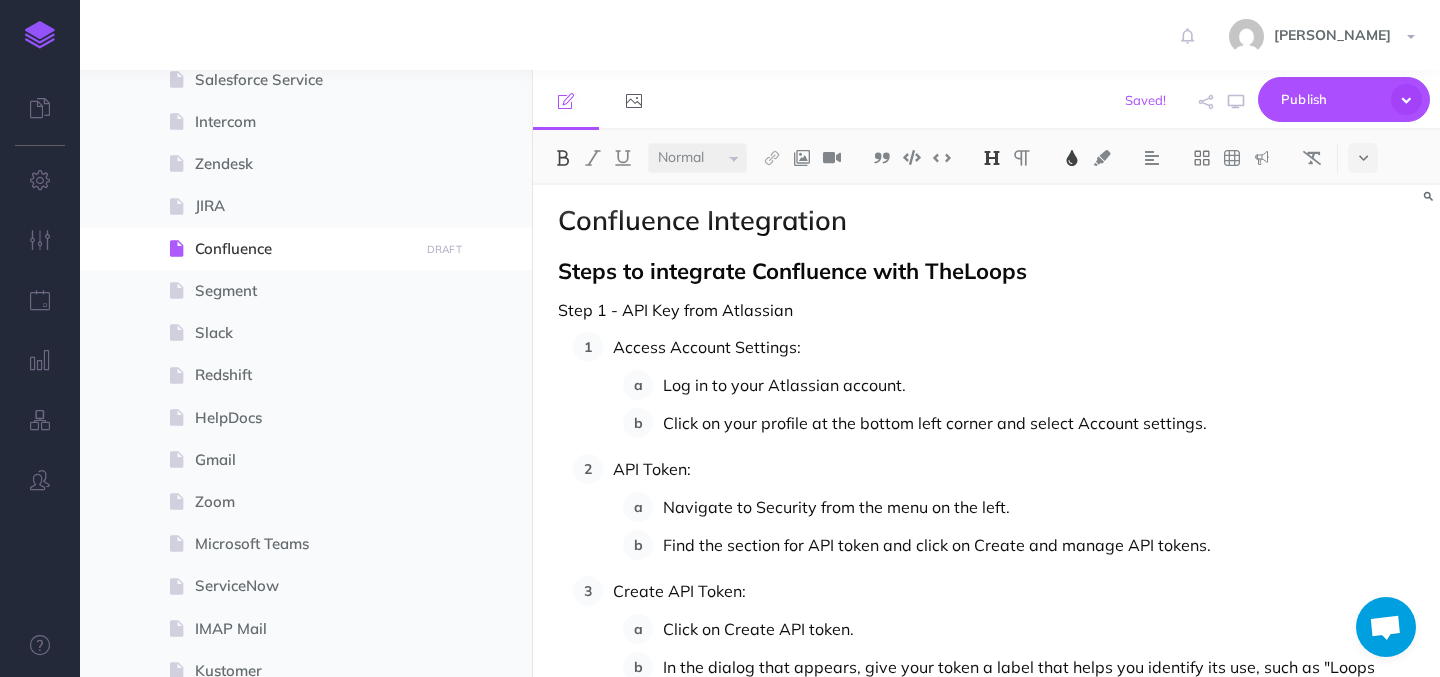 click on "Steps to integrate Confluence with TheLoops" at bounding box center (792, 271) 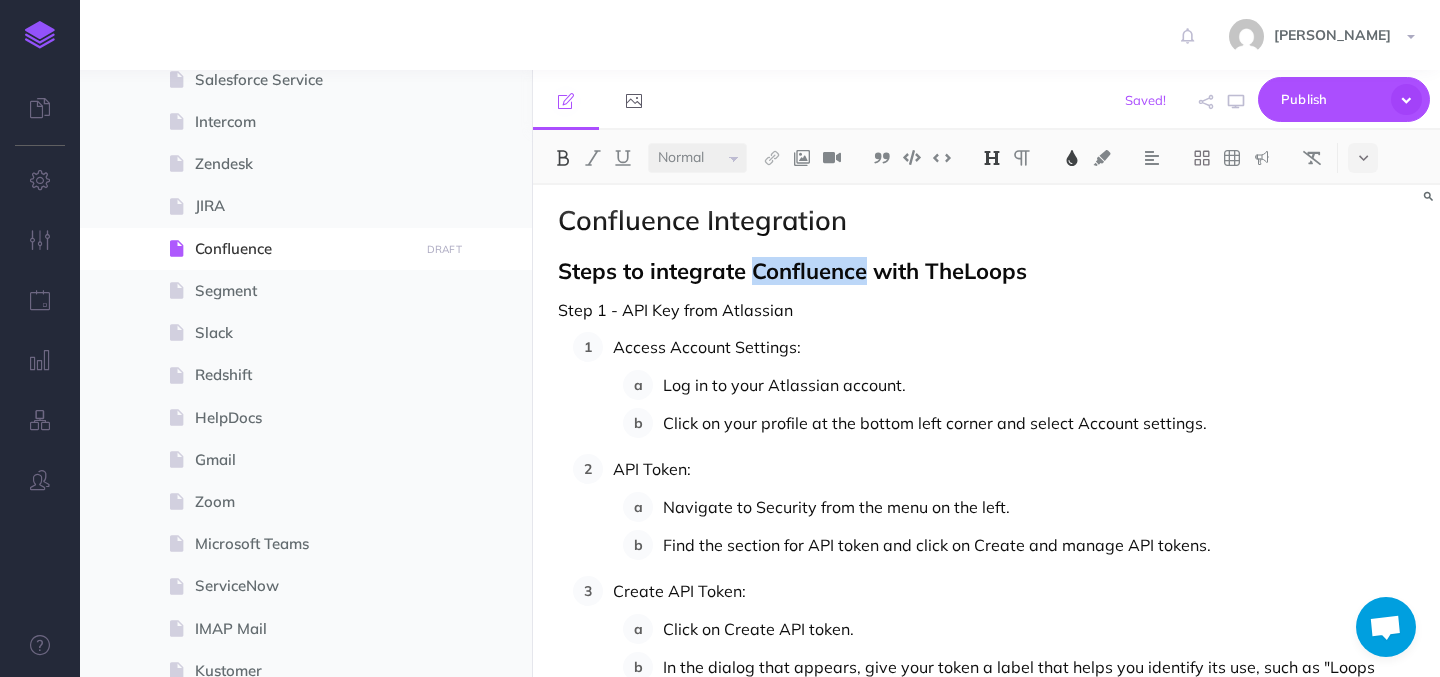 click on "Steps to integrate Confluence with TheLoops" at bounding box center (792, 271) 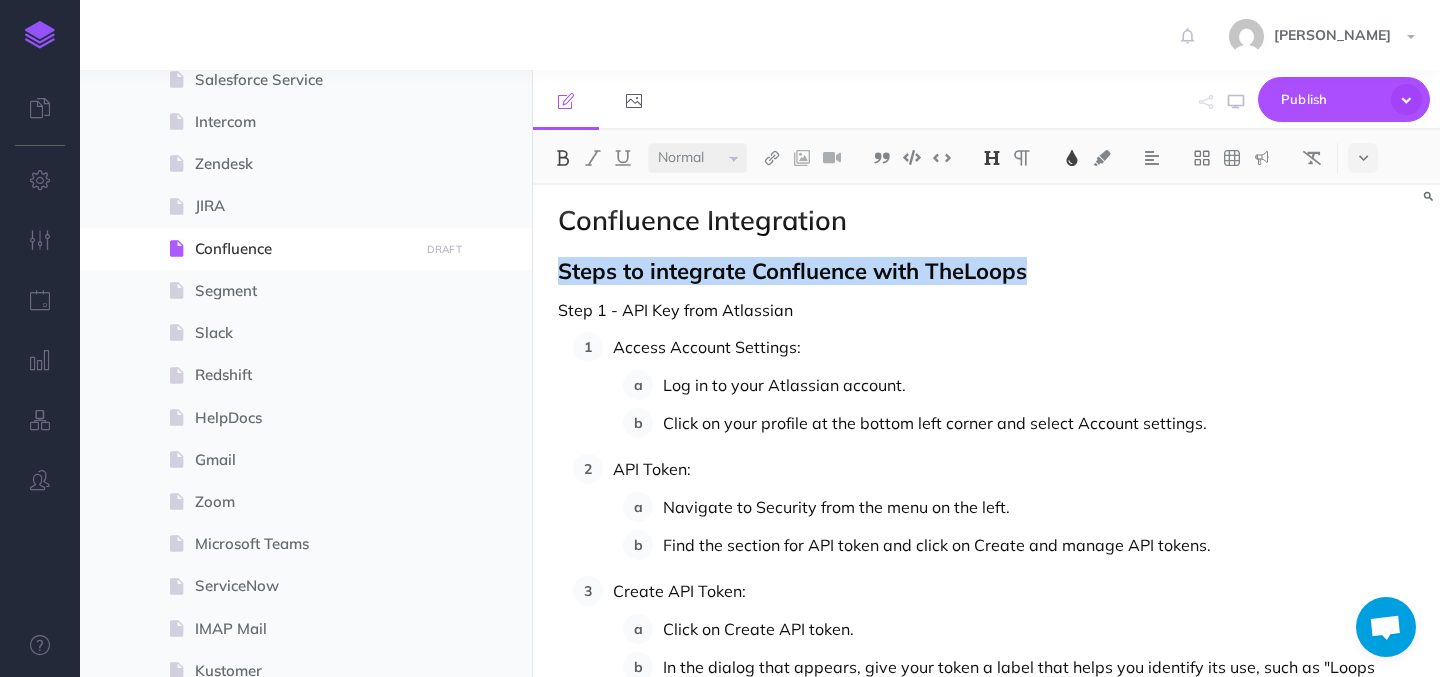 click on "Steps to integrate Confluence with TheLoops" at bounding box center (792, 271) 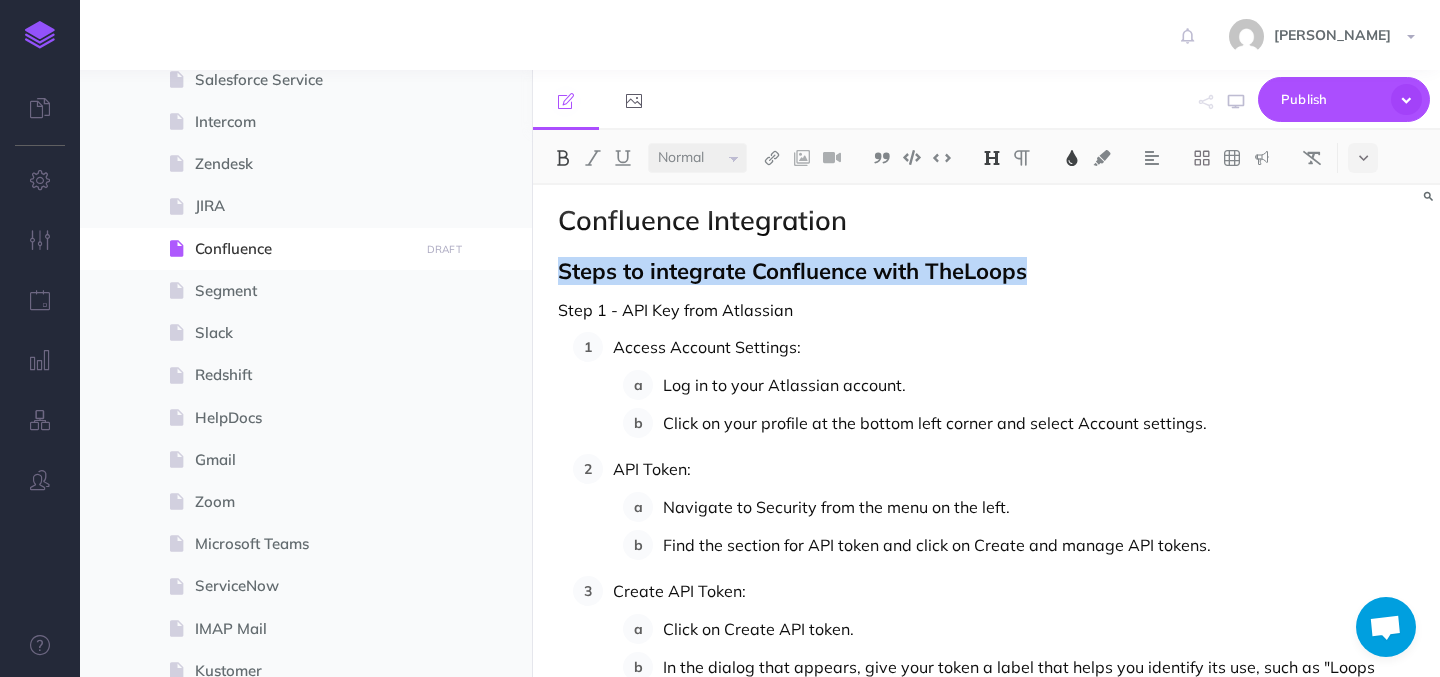 click at bounding box center [992, 158] 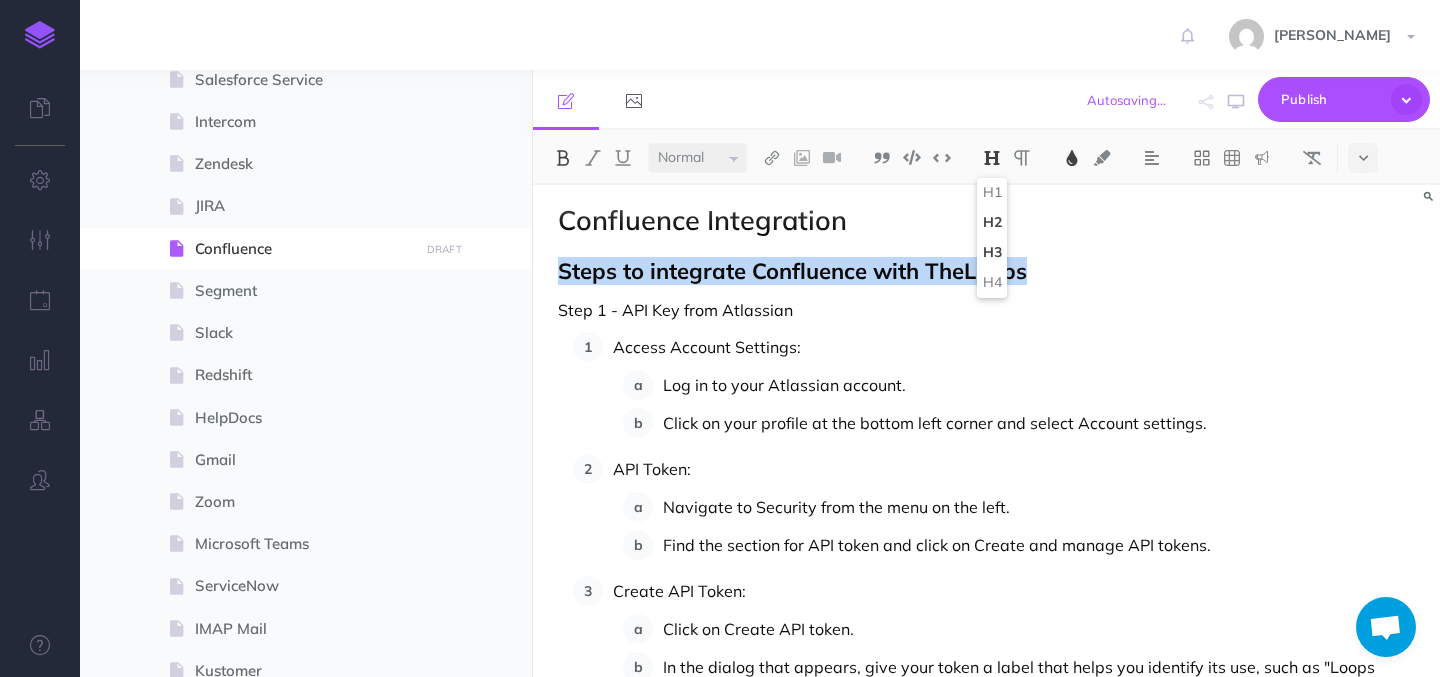 click on "H3" at bounding box center [992, 253] 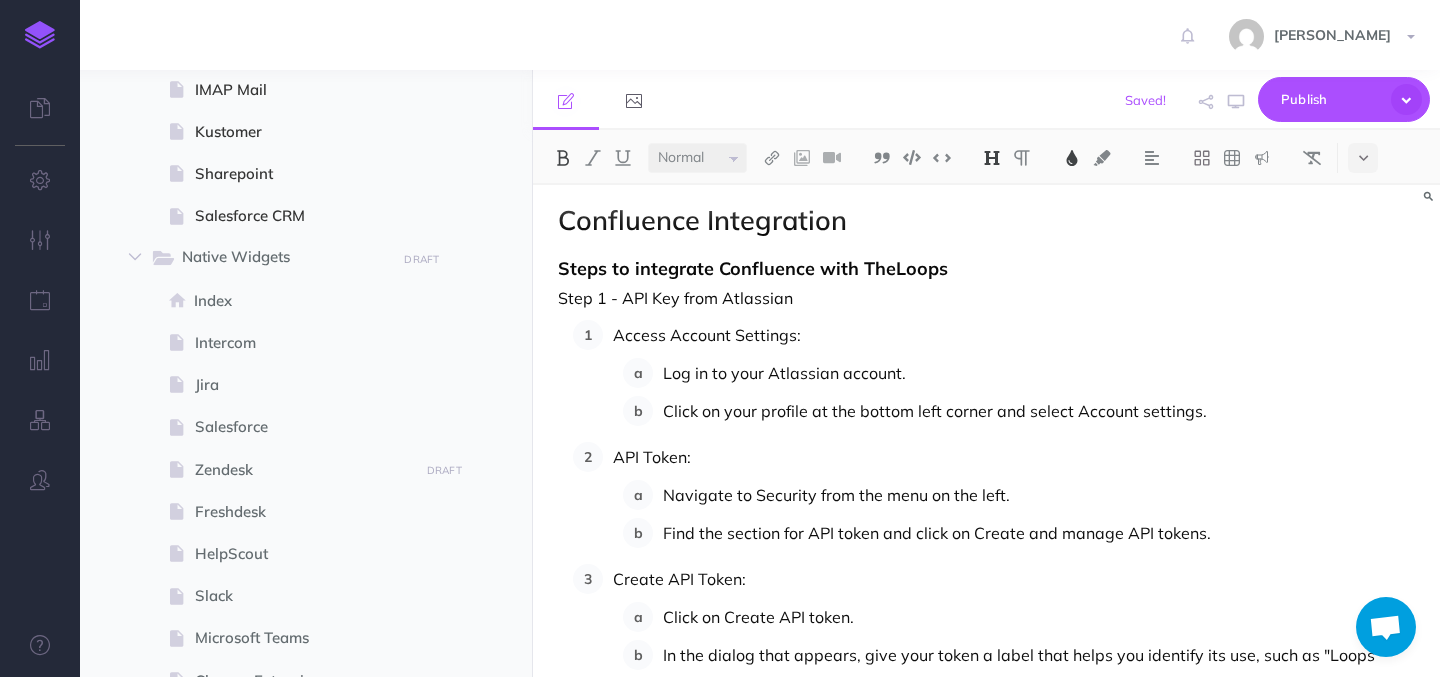 scroll, scrollTop: 1763, scrollLeft: 0, axis: vertical 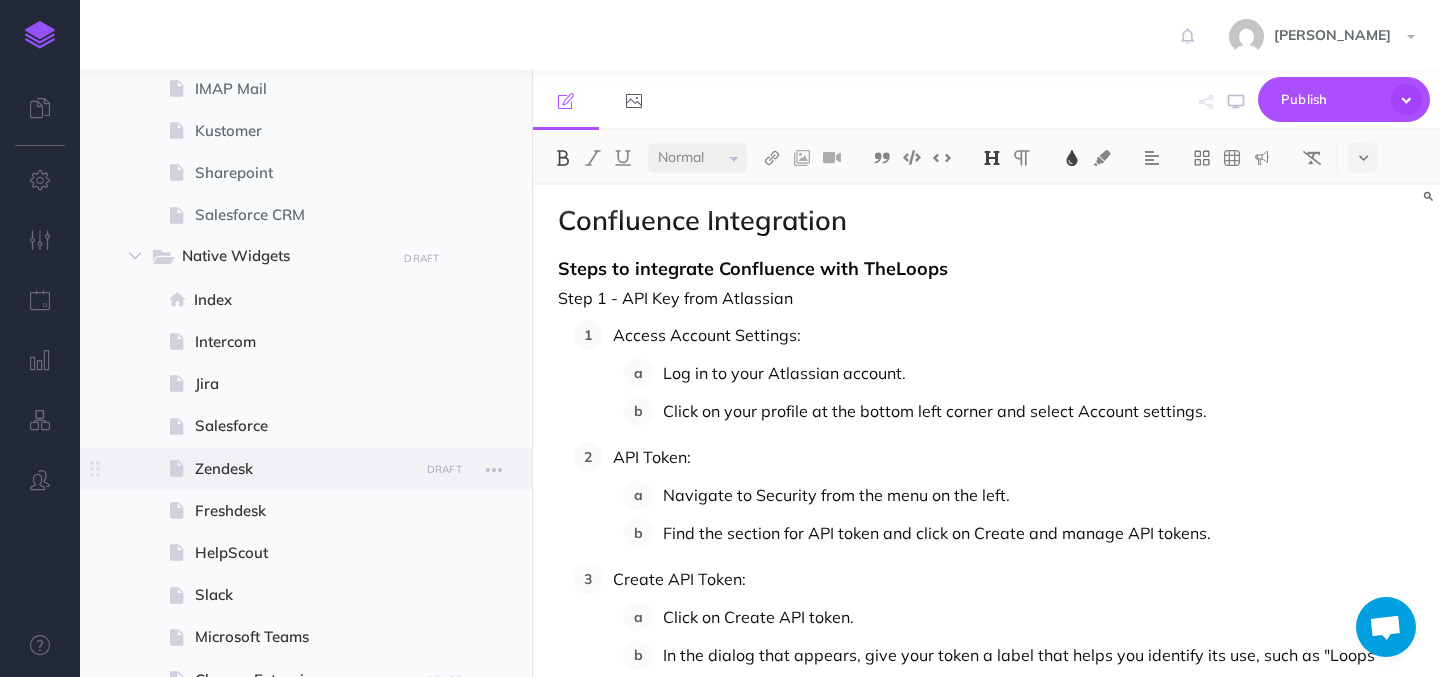 click on "Zendesk" at bounding box center [303, 469] 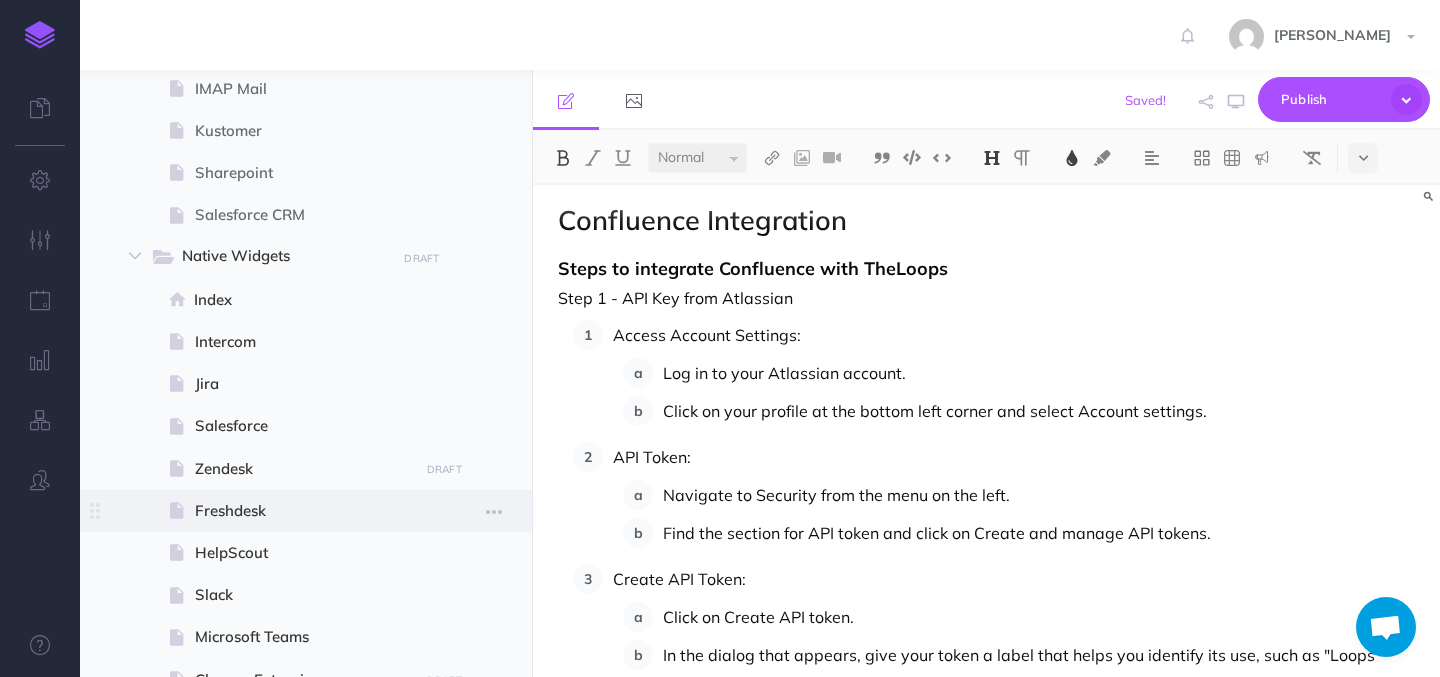 click on "Freshdesk" at bounding box center [303, 511] 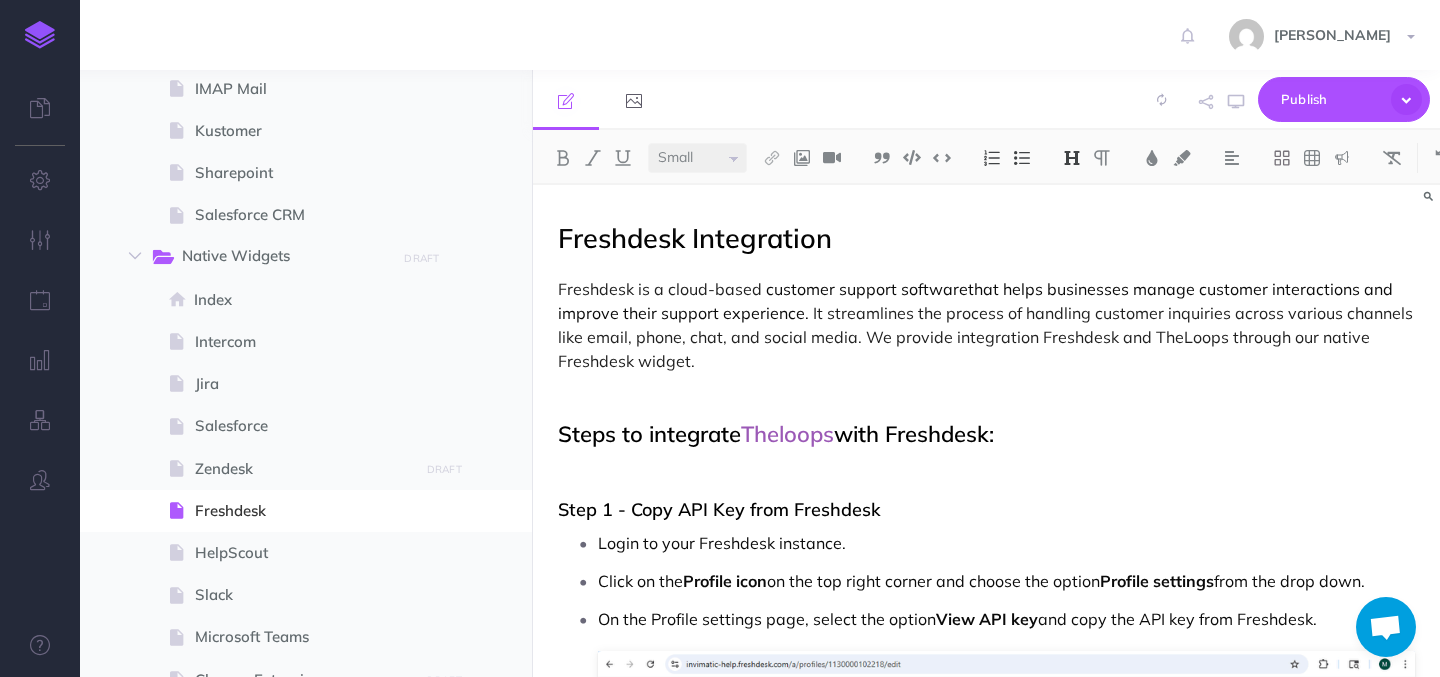 select on "null" 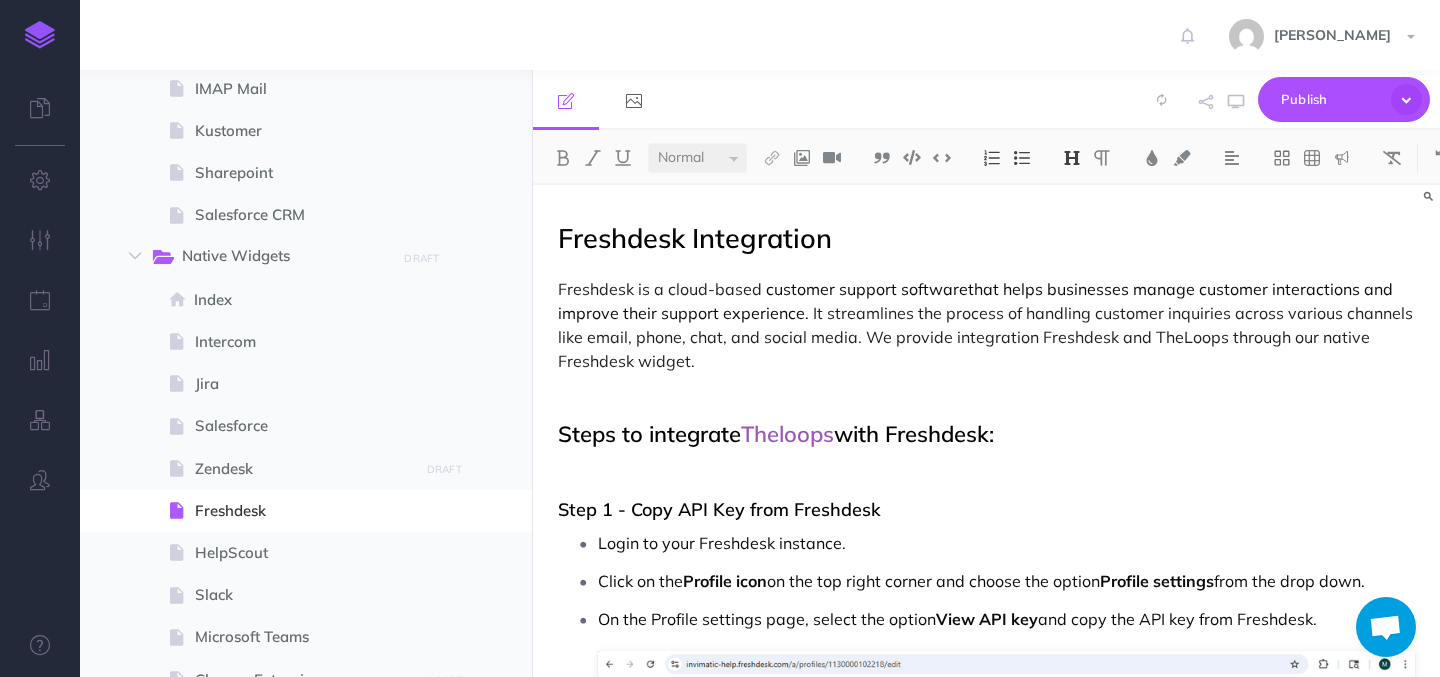 click on "Steps to integrate  Theloops  with Freshdesk:" at bounding box center [986, 434] 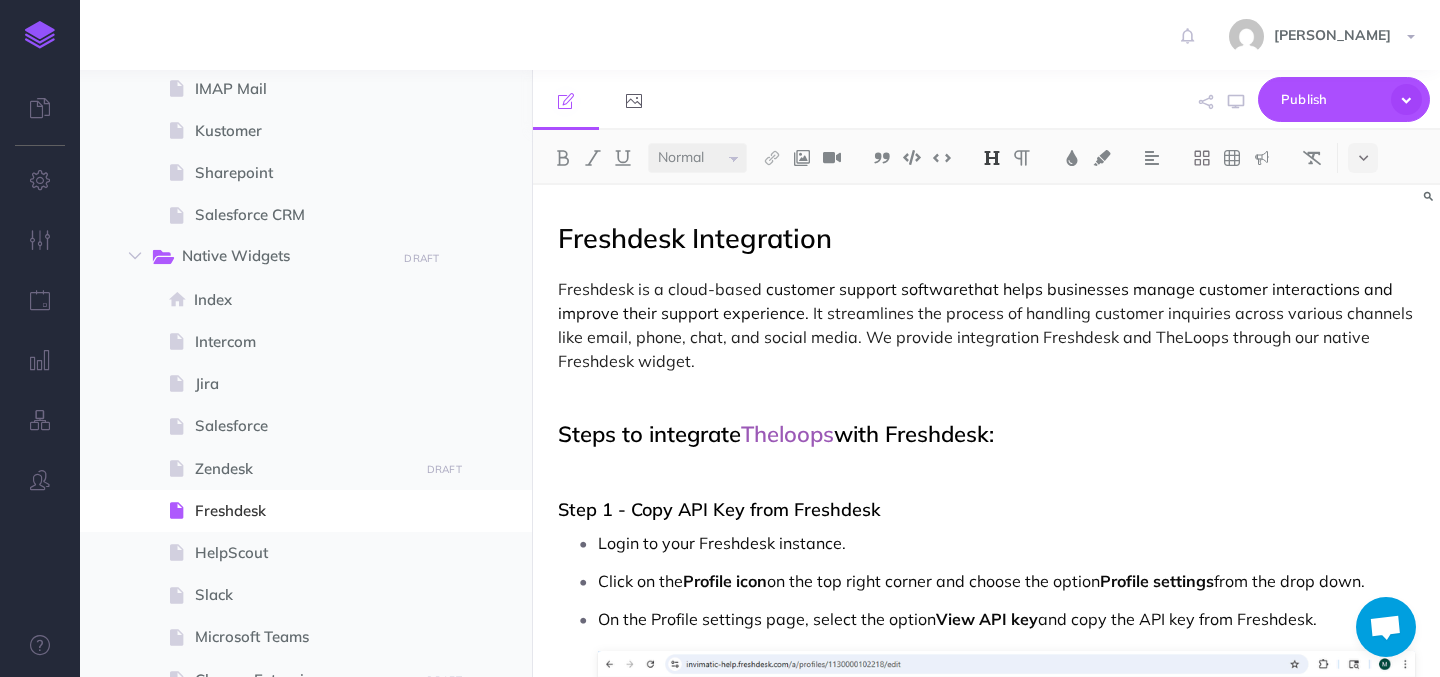 click at bounding box center (992, 158) 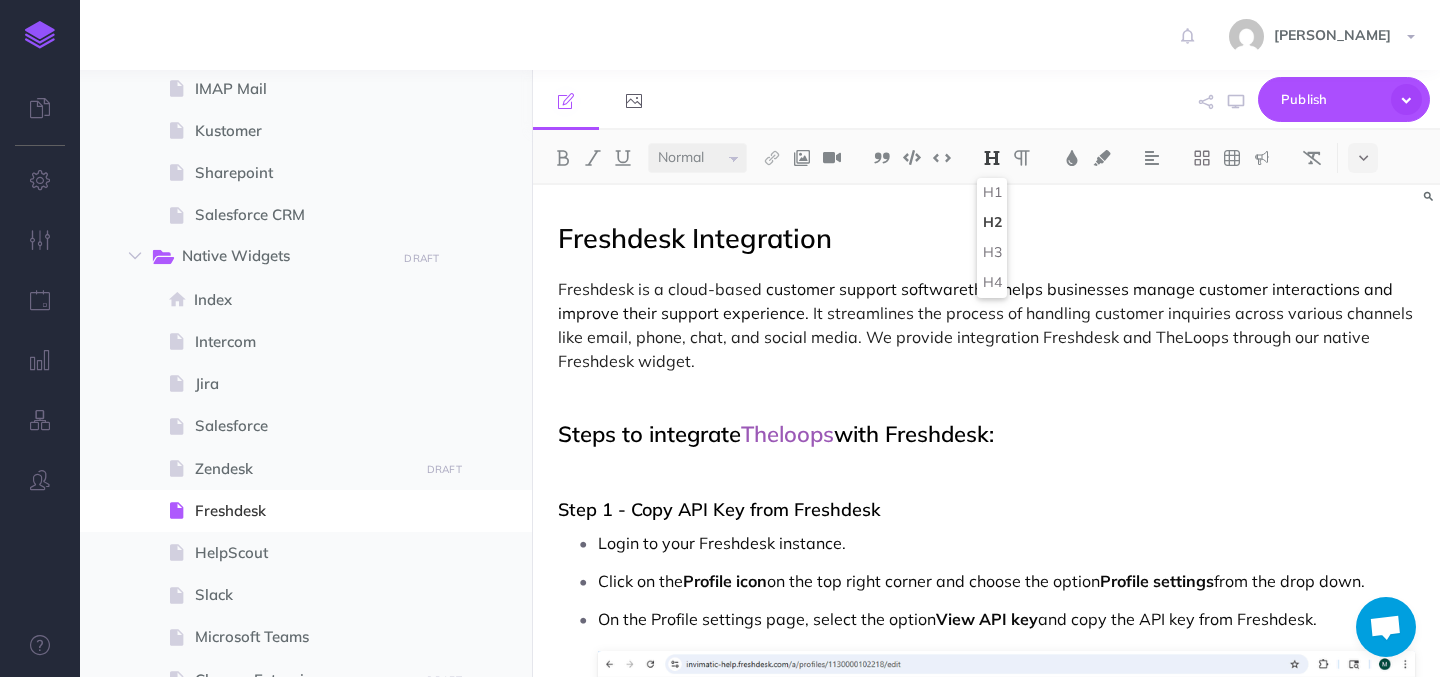 click on "Step 1 - Copy API Key from Freshdesk" at bounding box center [986, 510] 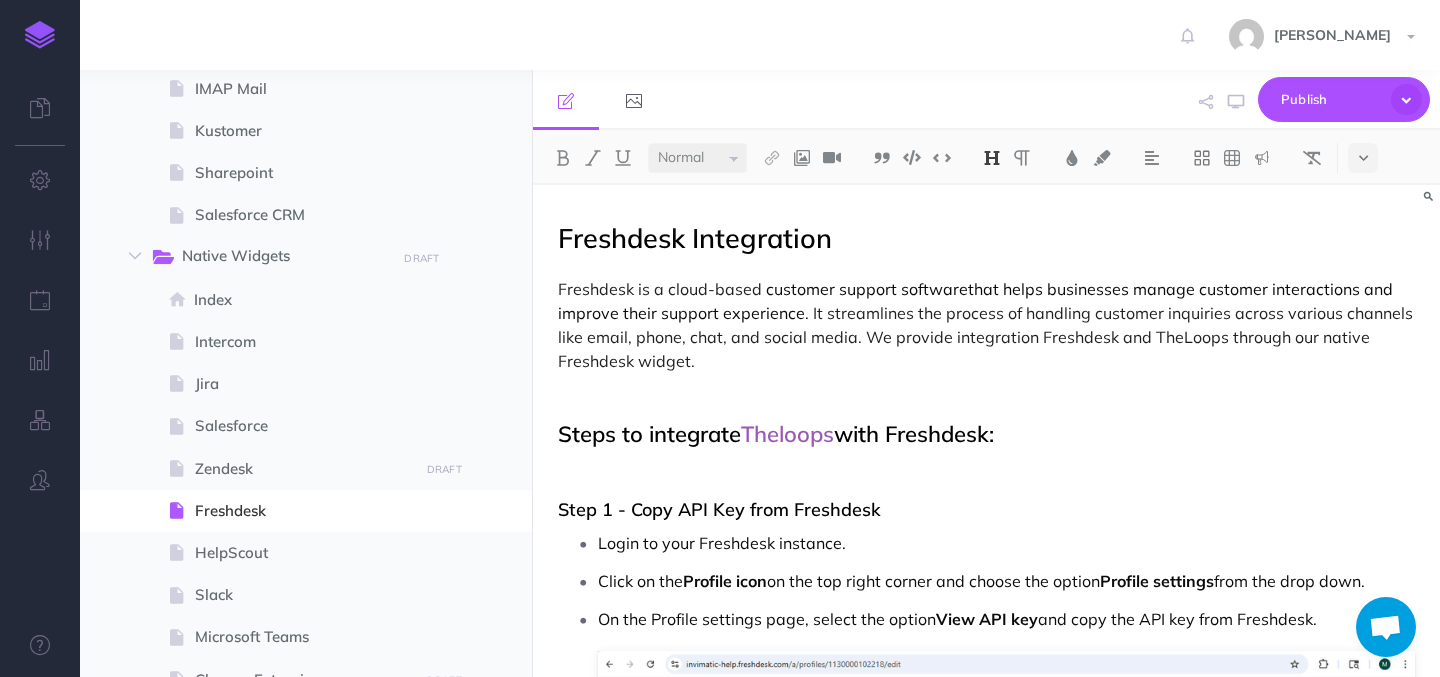 click at bounding box center [992, 158] 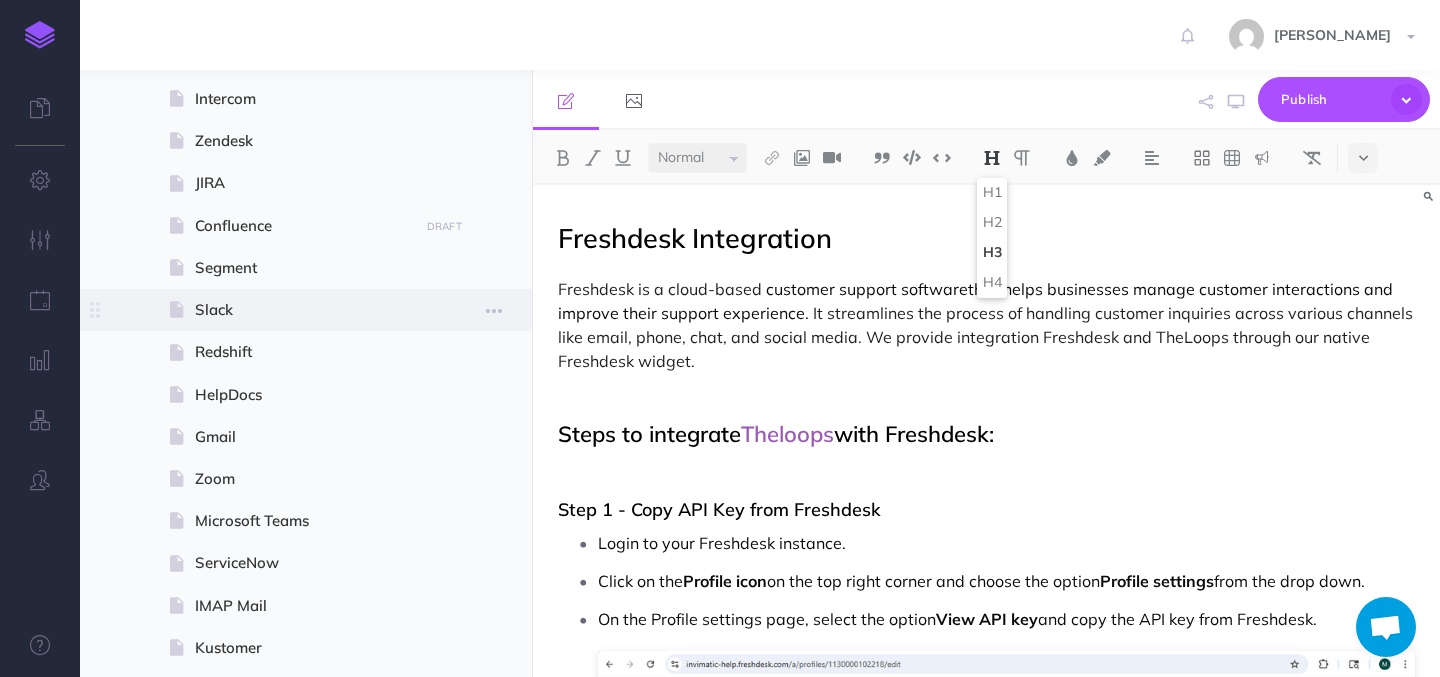 scroll, scrollTop: 1239, scrollLeft: 0, axis: vertical 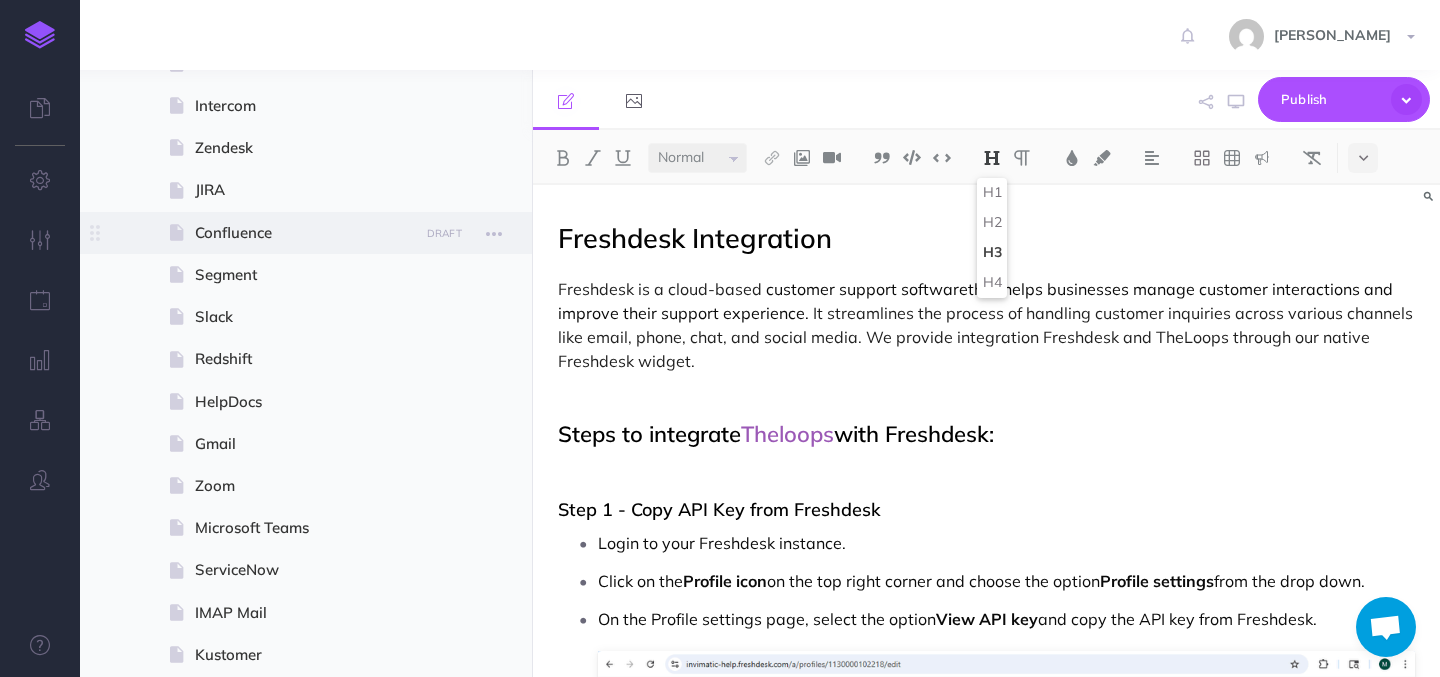 click on "Confluence" at bounding box center [303, 233] 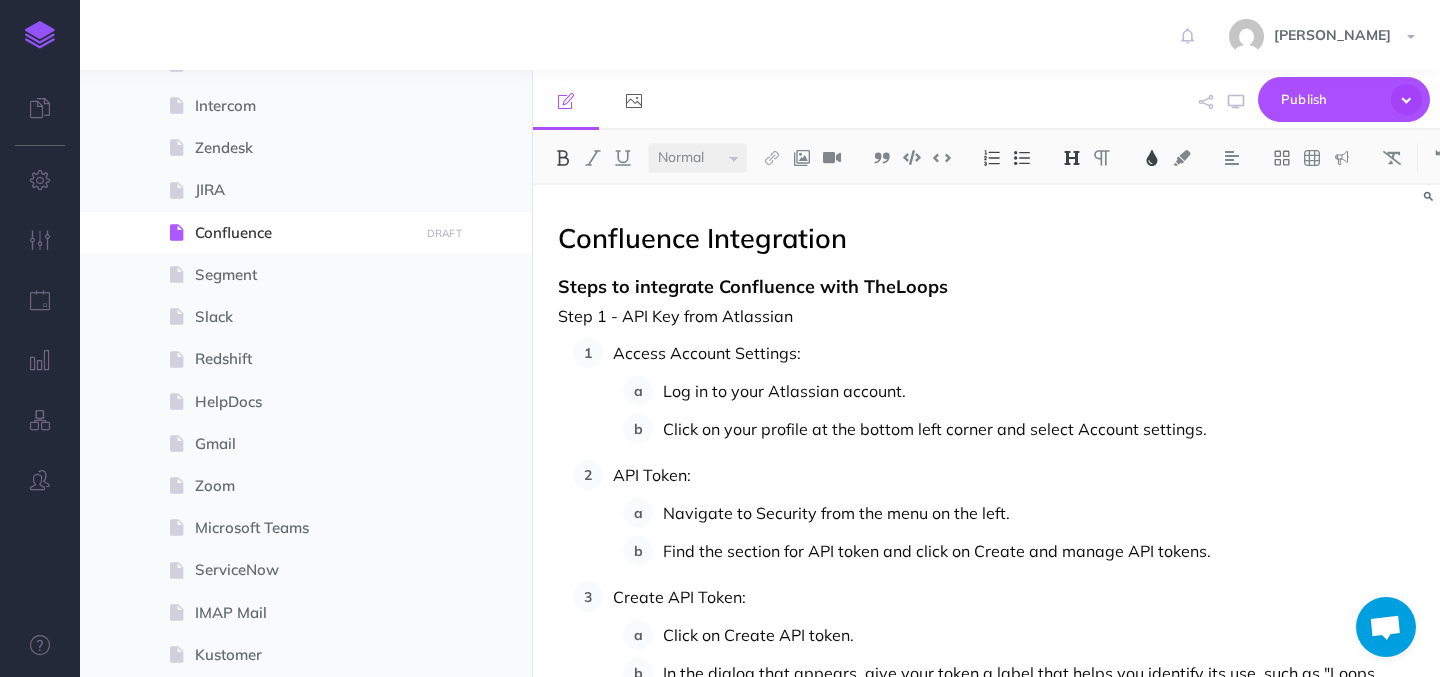 click on "Steps to integrate Confluence with TheLoops" at bounding box center (753, 286) 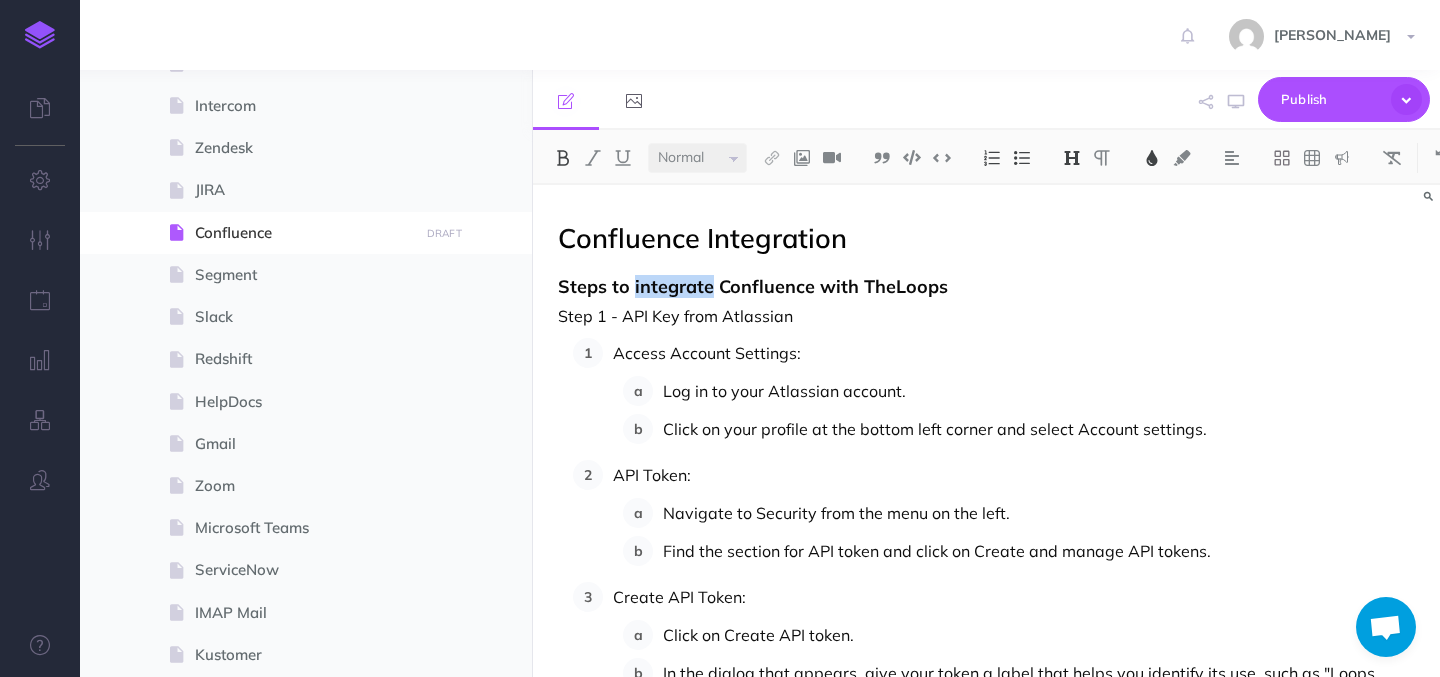click on "Steps to integrate Confluence with TheLoops" at bounding box center [753, 286] 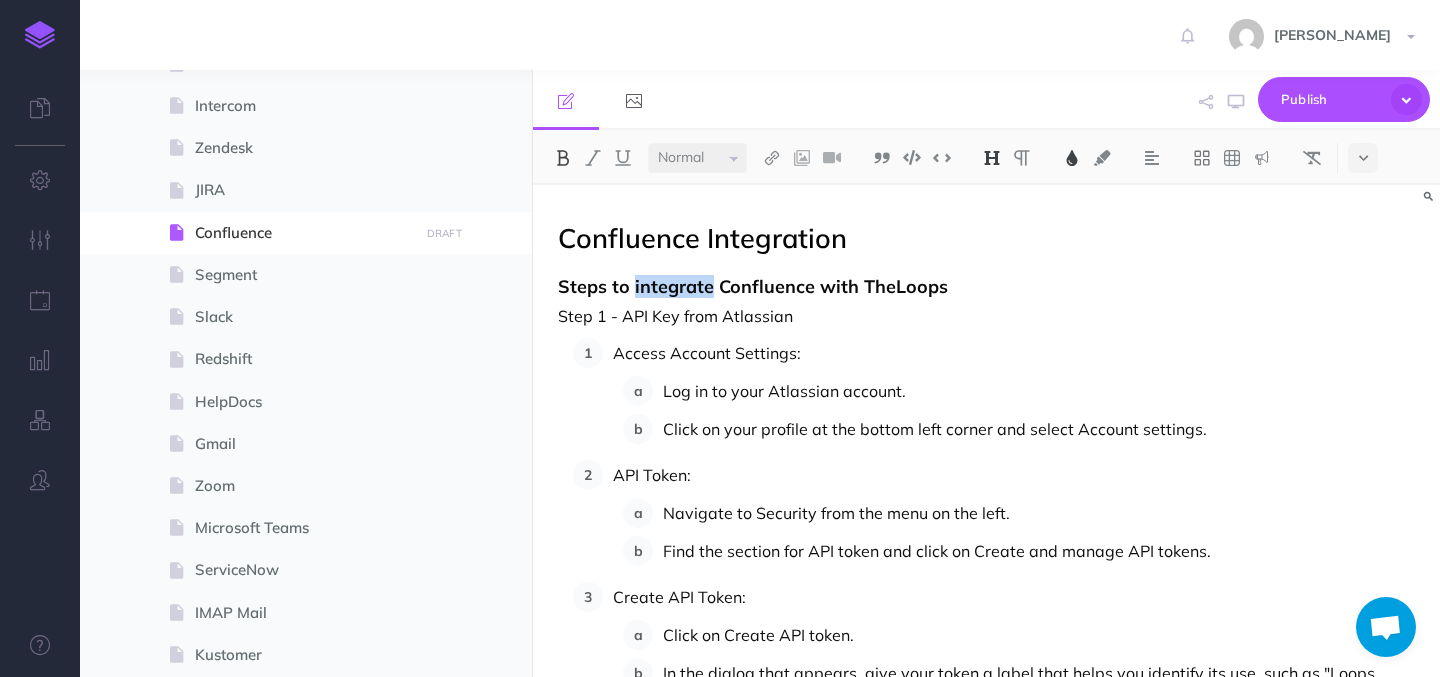 click on "Steps to integrate Confluence with TheLoops" at bounding box center (753, 286) 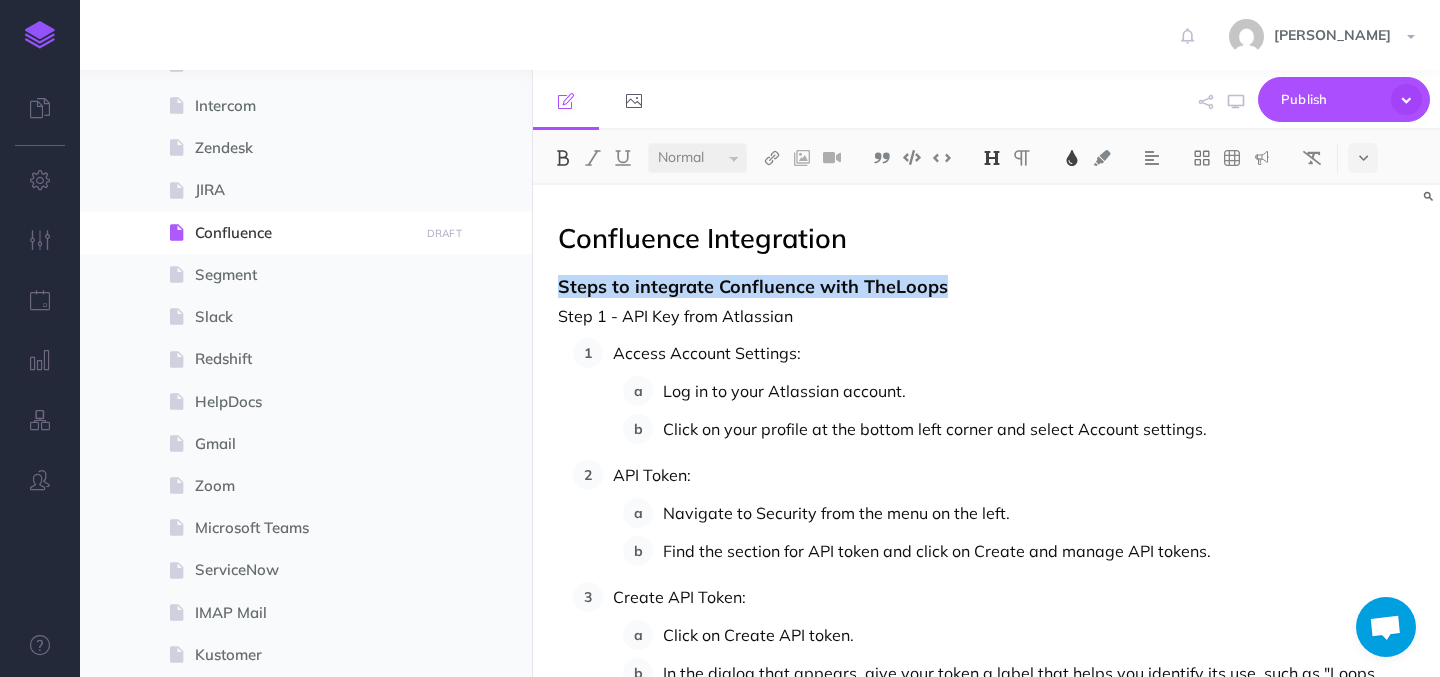 click at bounding box center [992, 158] 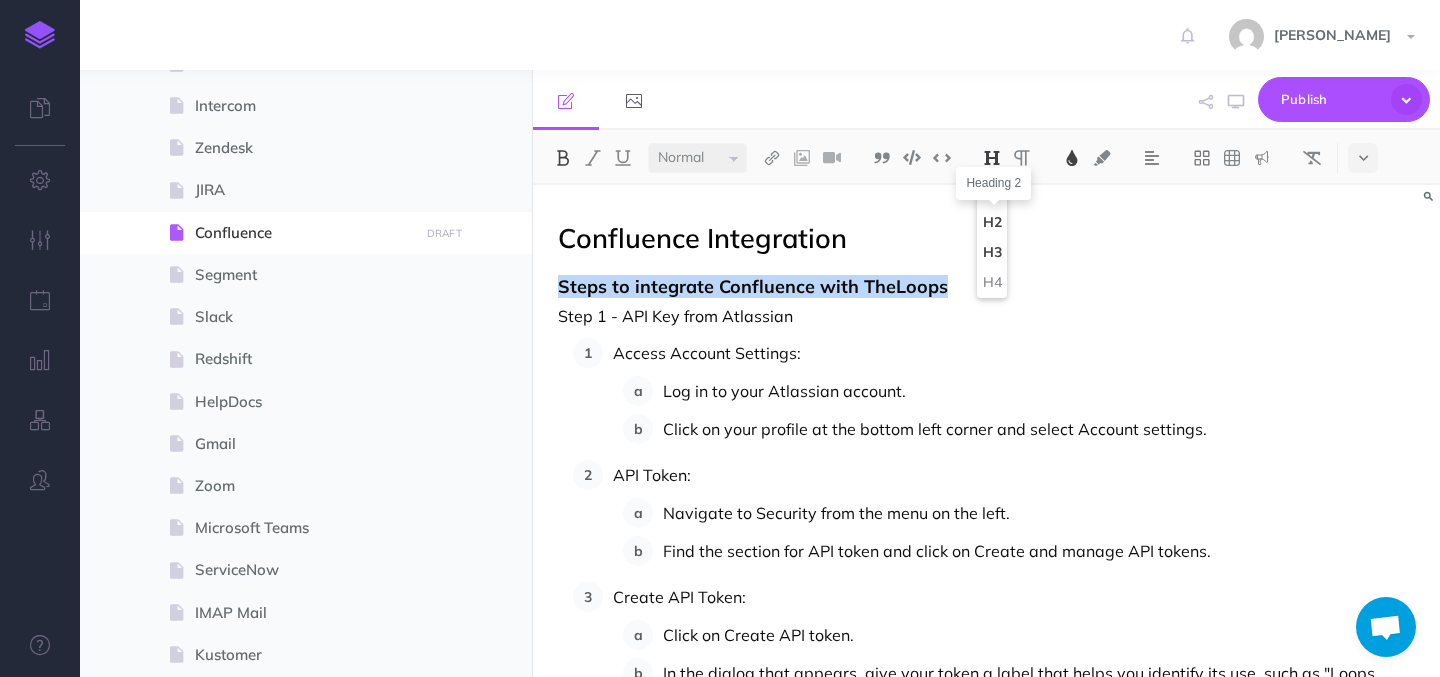 click on "H2" at bounding box center (992, 223) 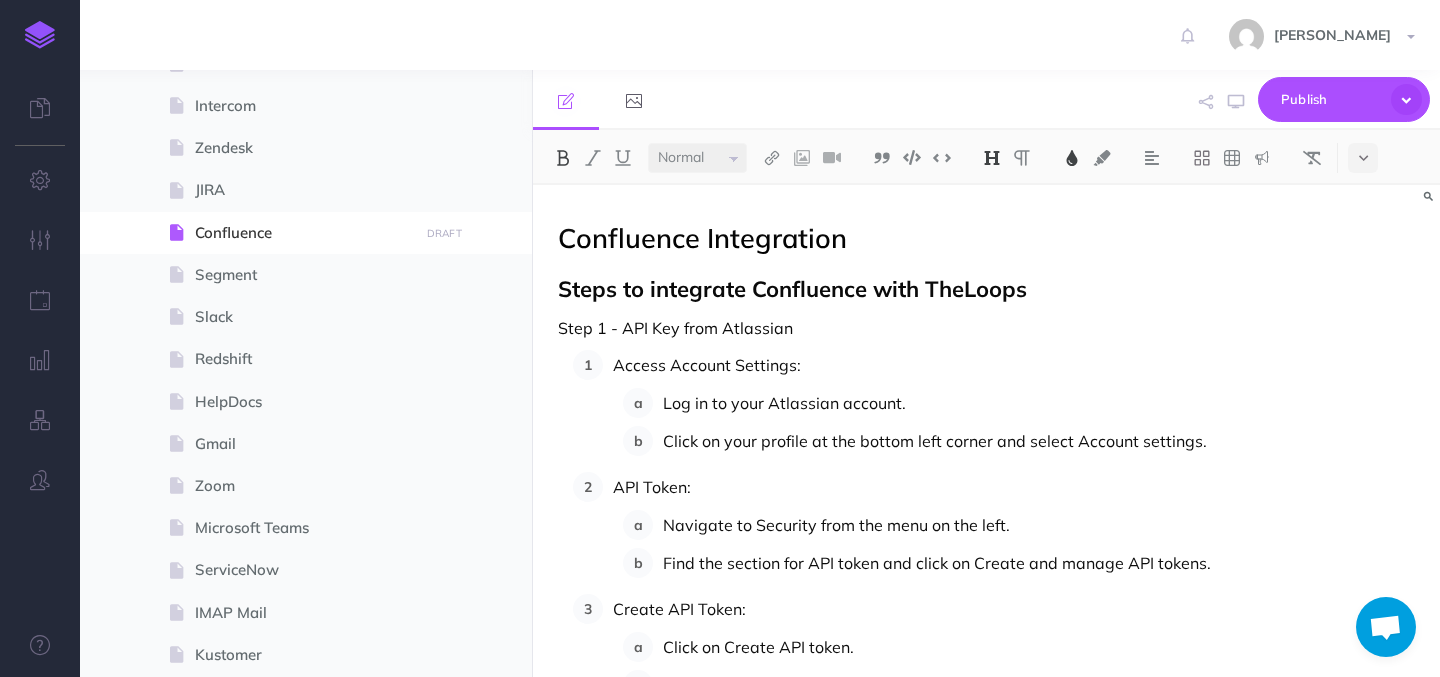 click on "Small   Normal   Large" at bounding box center (697, 158) 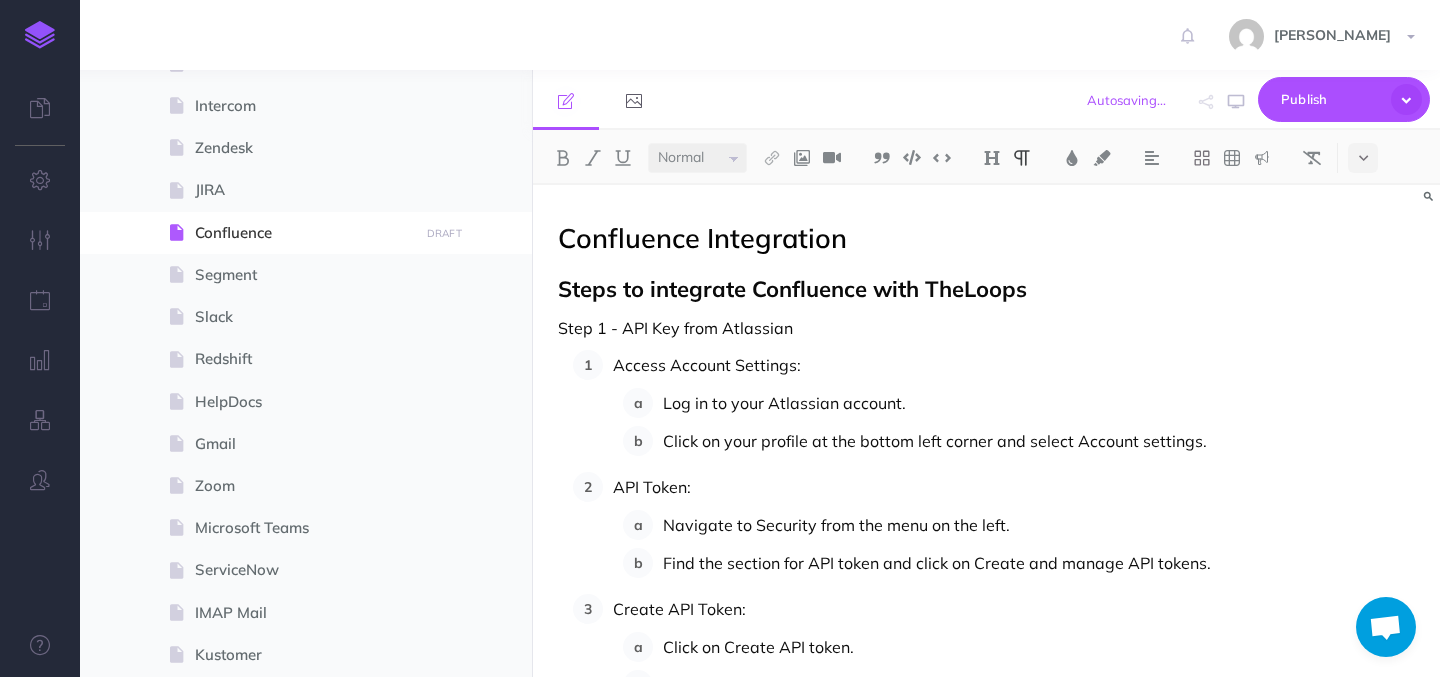 click on "Step 1 - API Key from Atlassian" at bounding box center (986, 328) 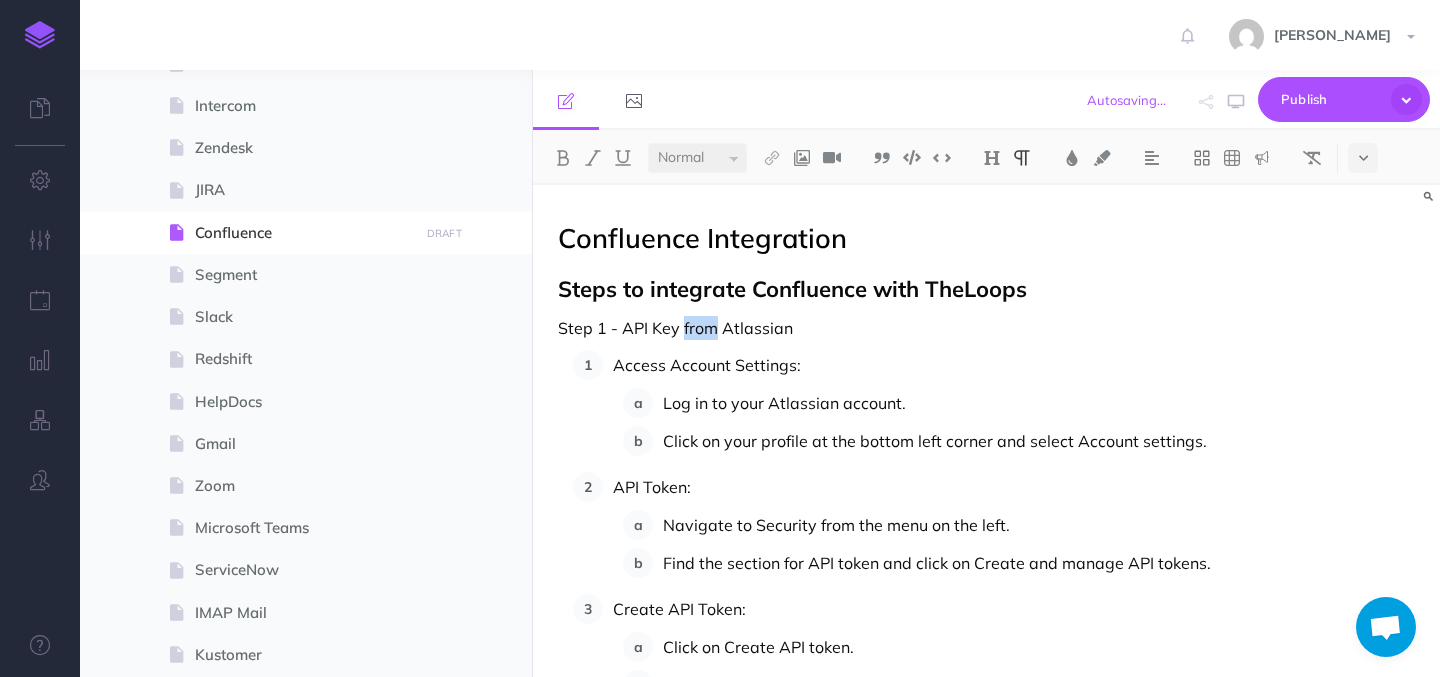 click on "Step 1 - API Key from Atlassian" at bounding box center (986, 328) 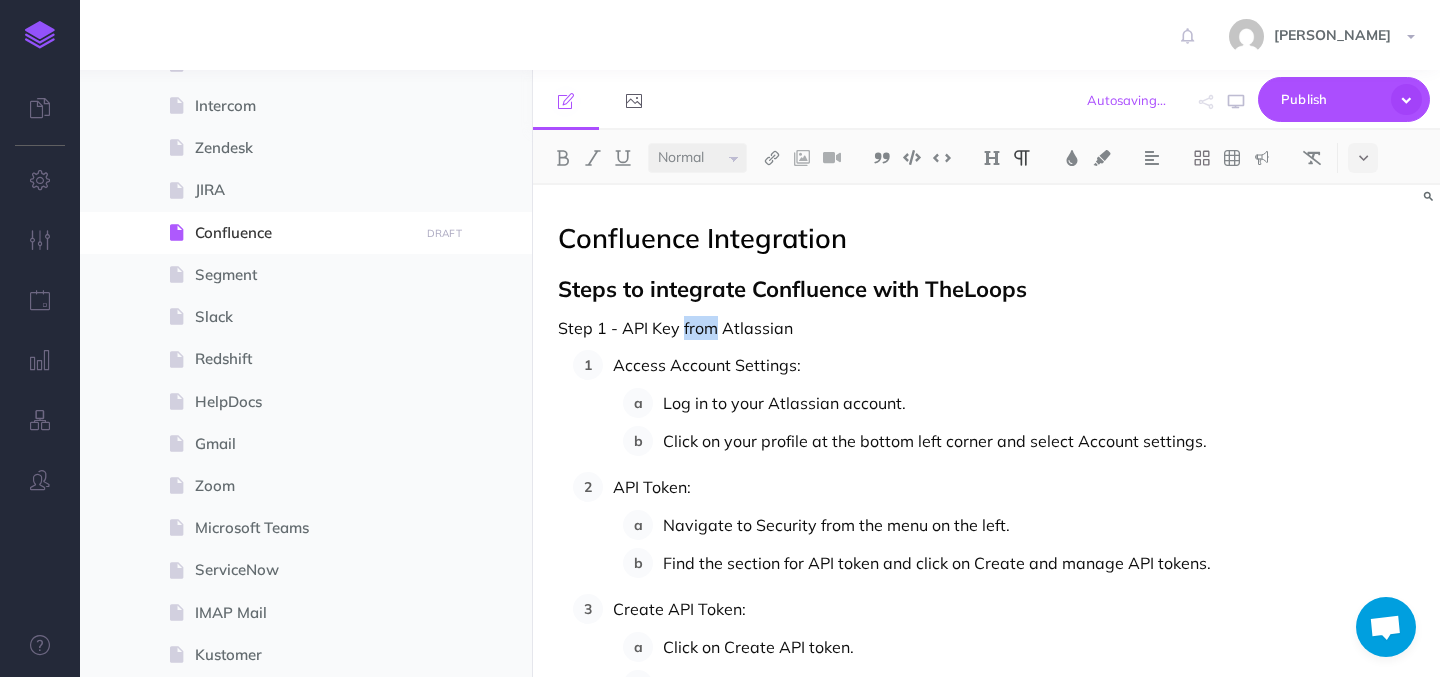 click on "Step 1 - API Key from Atlassian" at bounding box center [986, 328] 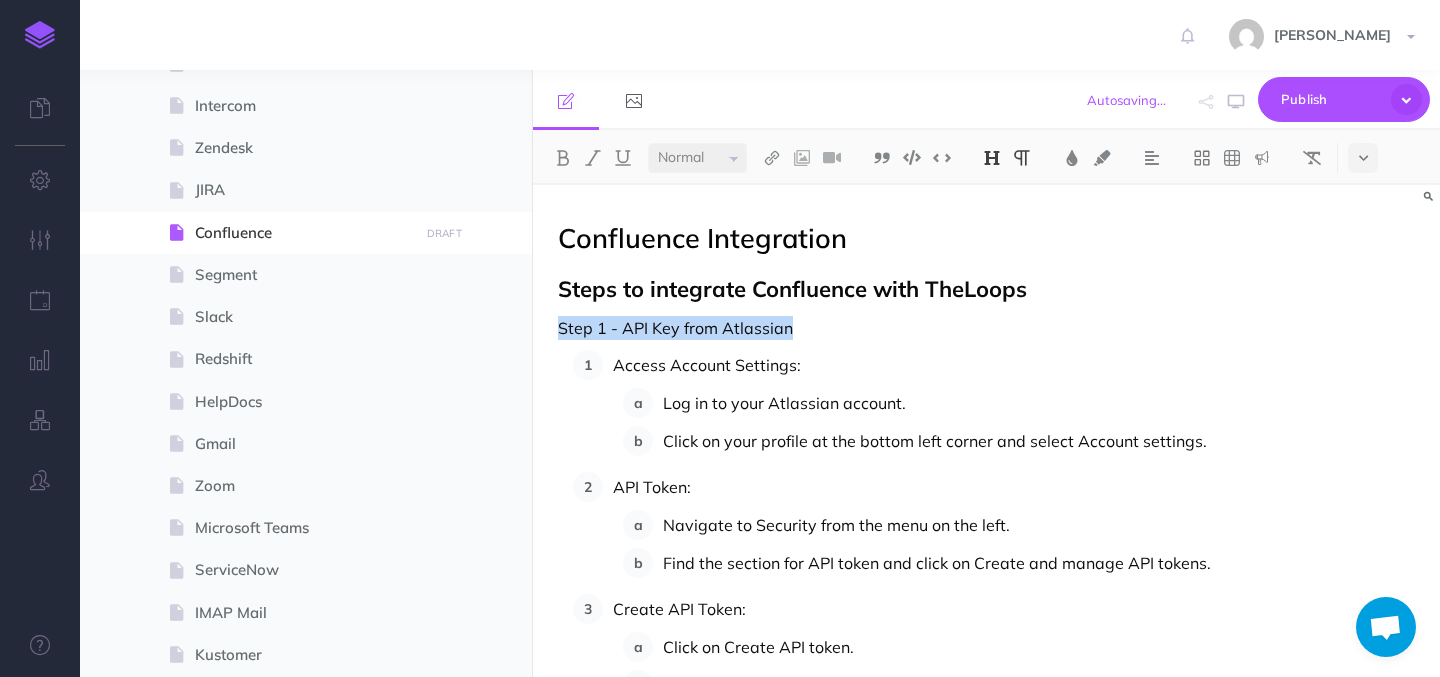 click at bounding box center (992, 158) 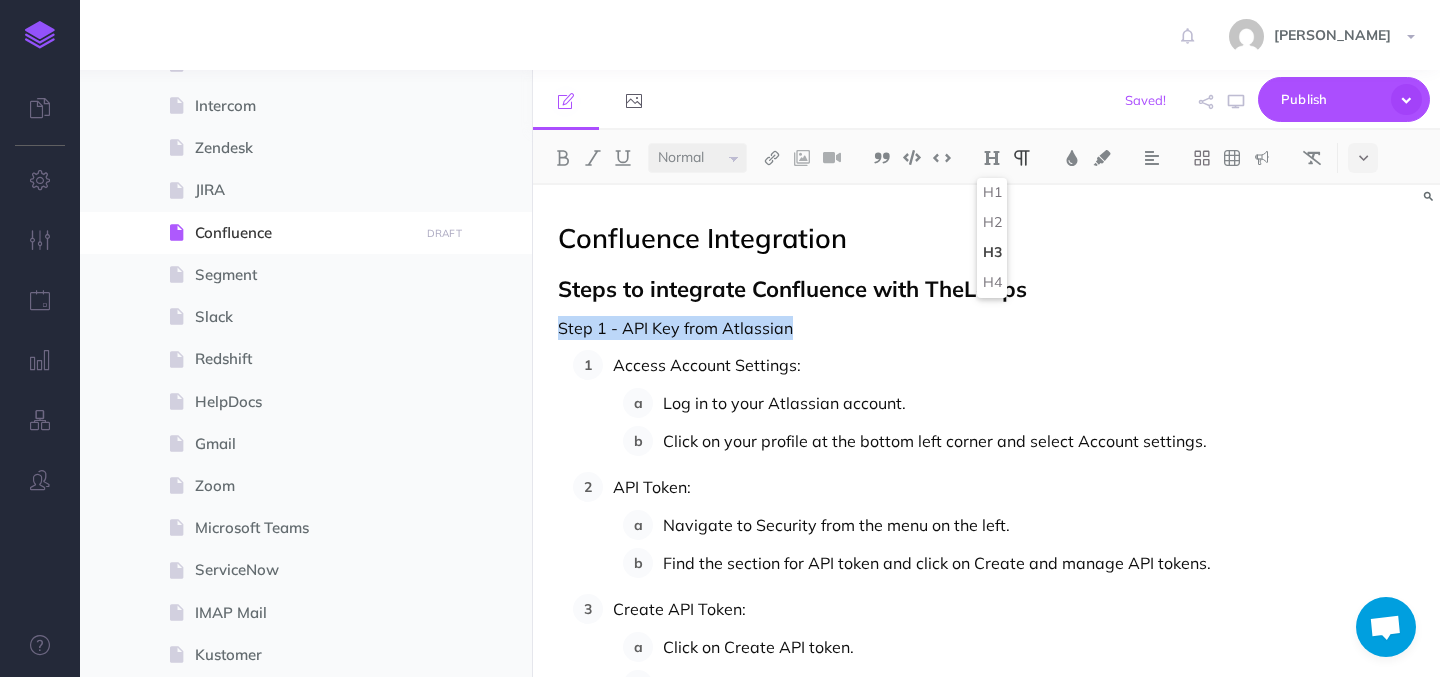 click on "H3" at bounding box center (992, 253) 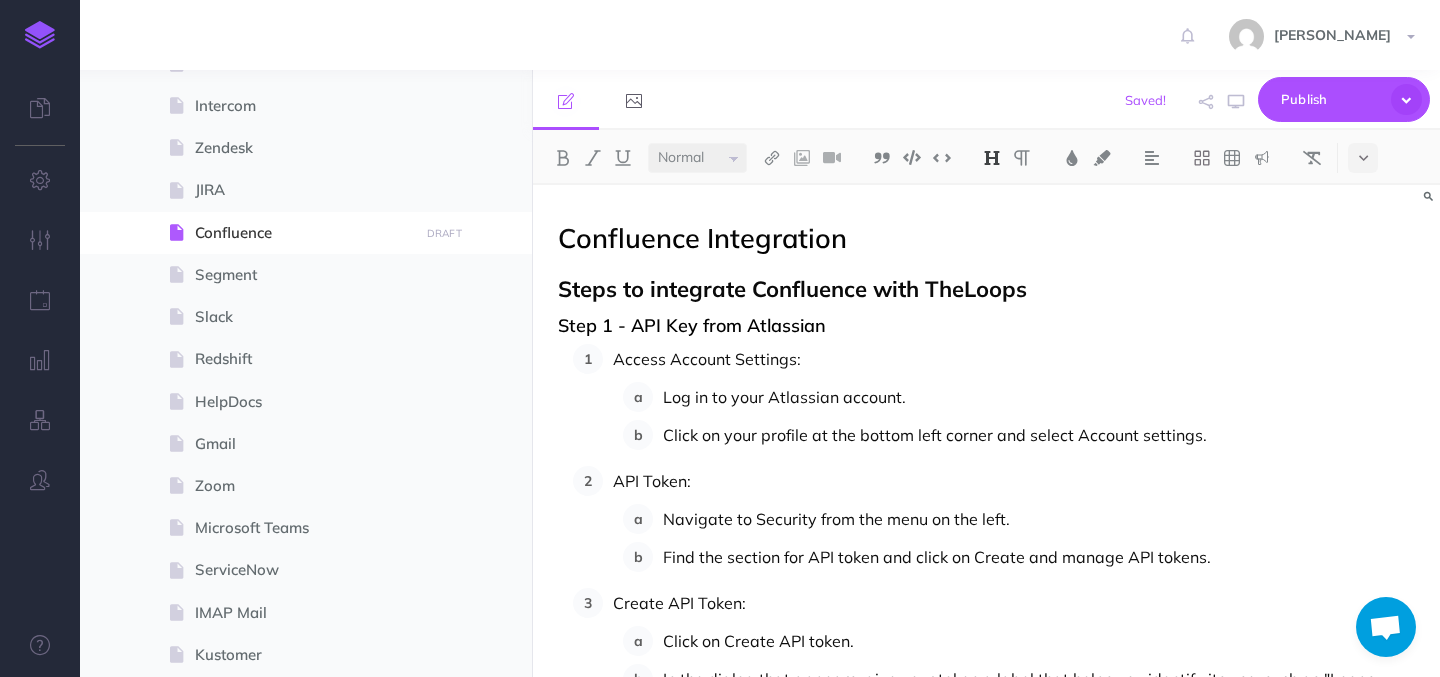 click on "Small   Normal   Large" at bounding box center (697, 158) 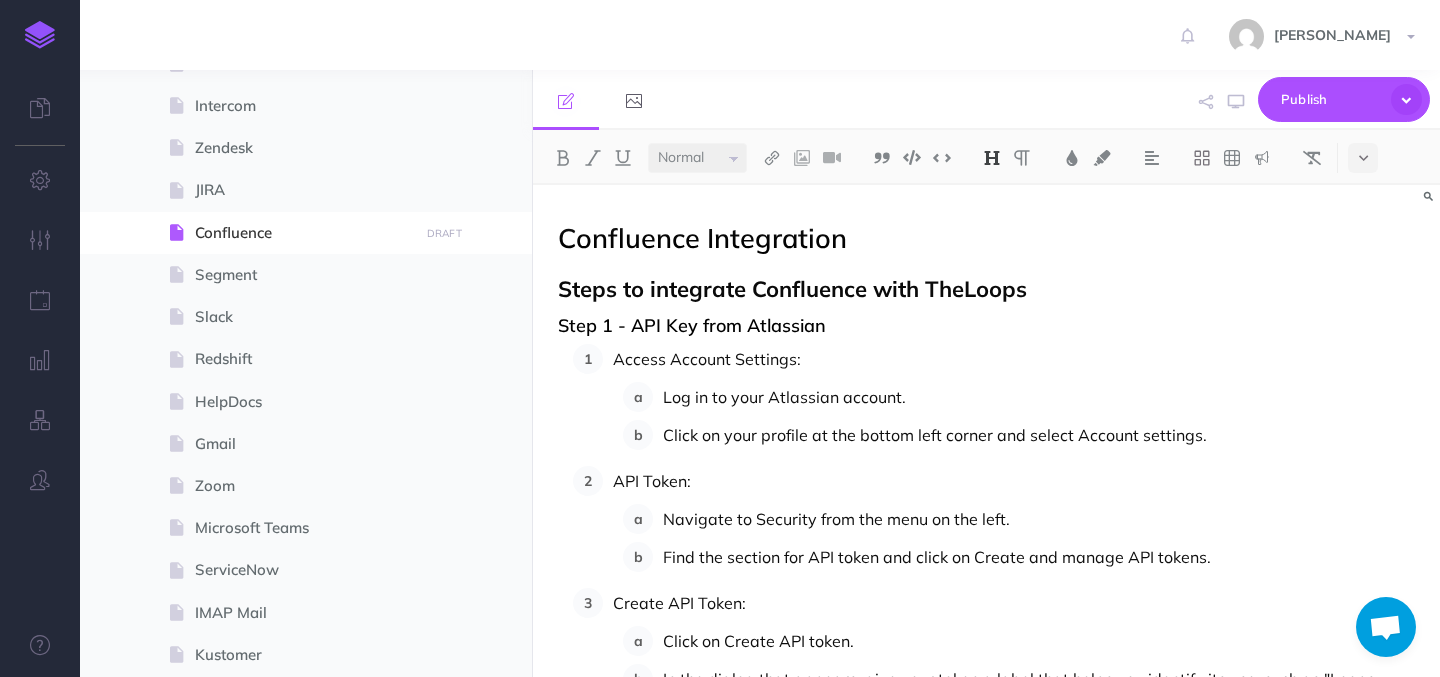 click on "Confluence Integration Steps to integrate Confluence with TheLoops Step 1 - API Key from Atlassian Access Account Settings: Log in to your Atlassian account. Click on your profile at the bottom left corner and select Account settings. API Token: Navigate to Security from the menu on the left. Find the section for API token and click on Create and manage API tokens. Create API Token: Click on Create API token. In the dialog that appears, give your token a label that helps you identify its use, such as "Loops Integration". Copy and Save Your Token: Once the token is generated, ensure you copy and securely save the API token. You won't be able to see it again. Use this token as the API Key in the authentication step for integrating Confluence with other platforms. Step-By-Step Instructions Log in to your Loops account, navigate to the Settings page and click on the Integrations tab.                 Click on Add Integrations, use the search bar to find Confluence and select Confluence from the results to proceed." at bounding box center (986, 1338) 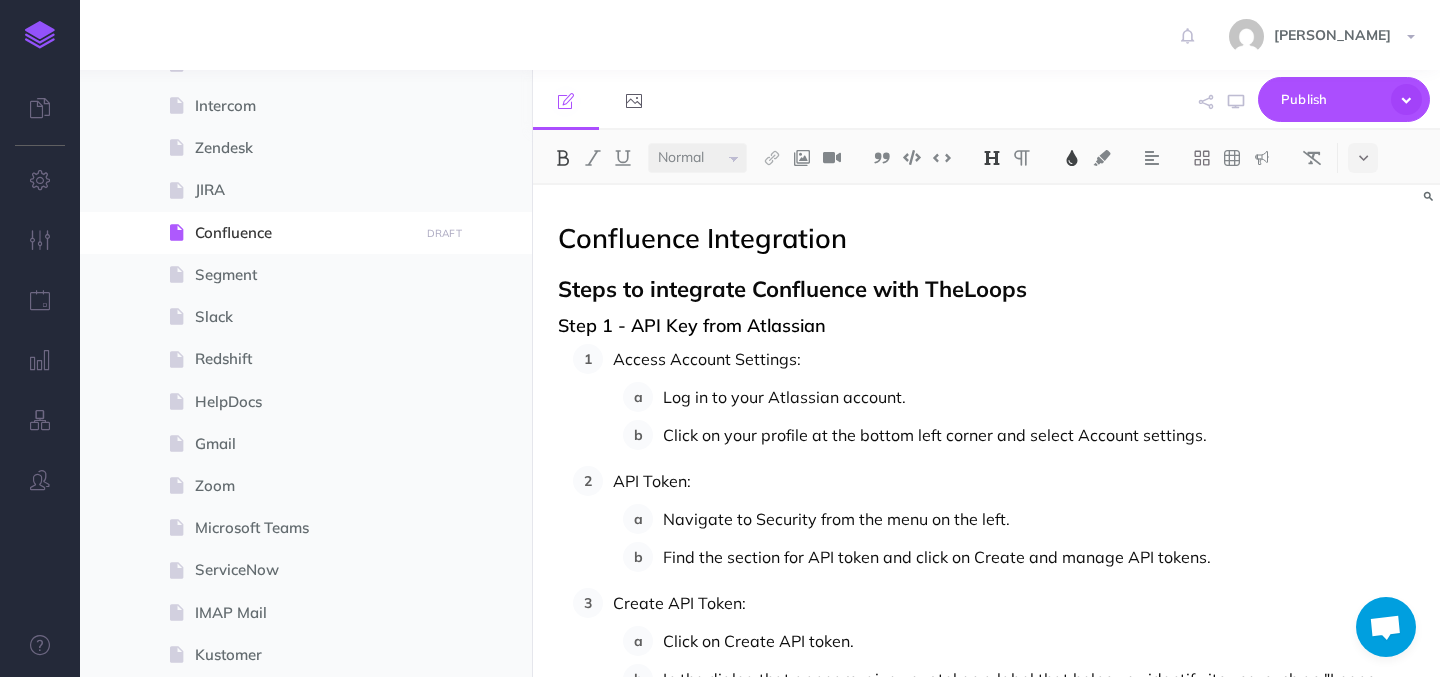 click on "Steps to integrate Confluence with TheLoops" at bounding box center (792, 289) 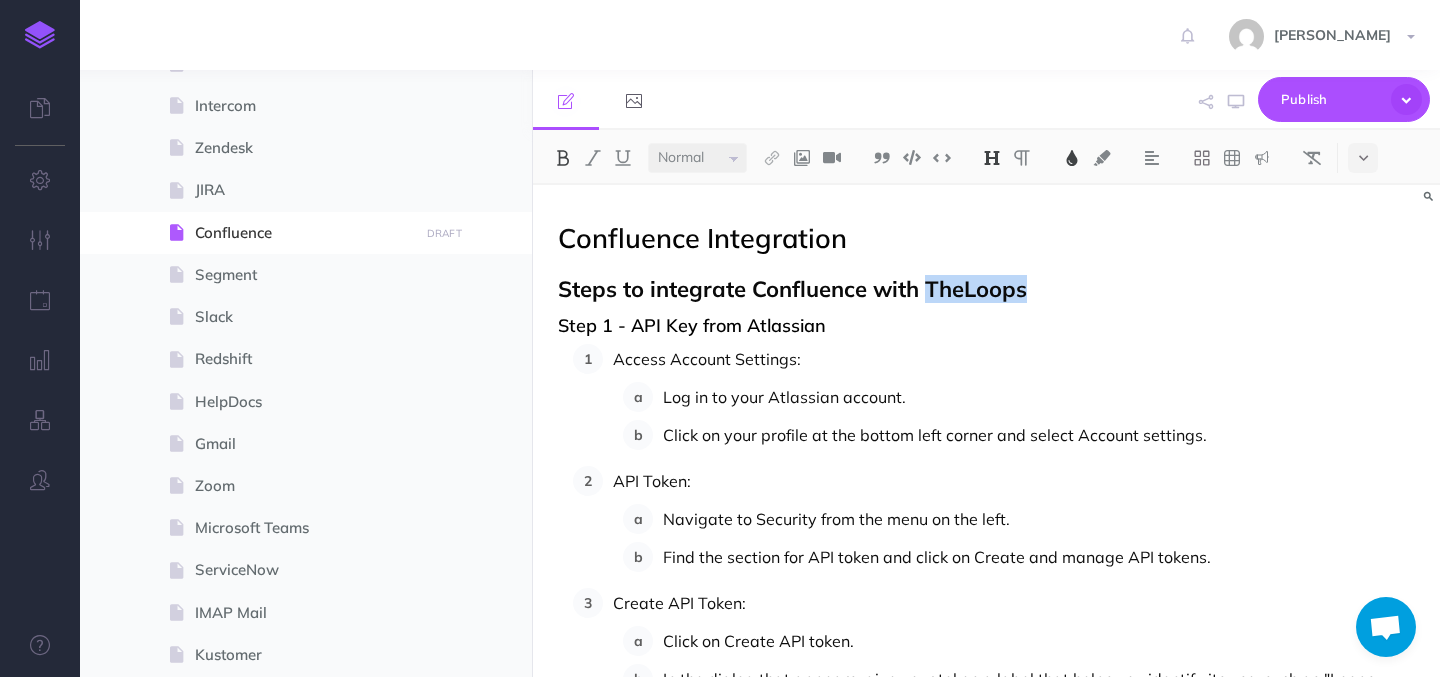 click on "Steps to integrate Confluence with TheLoops" at bounding box center (792, 289) 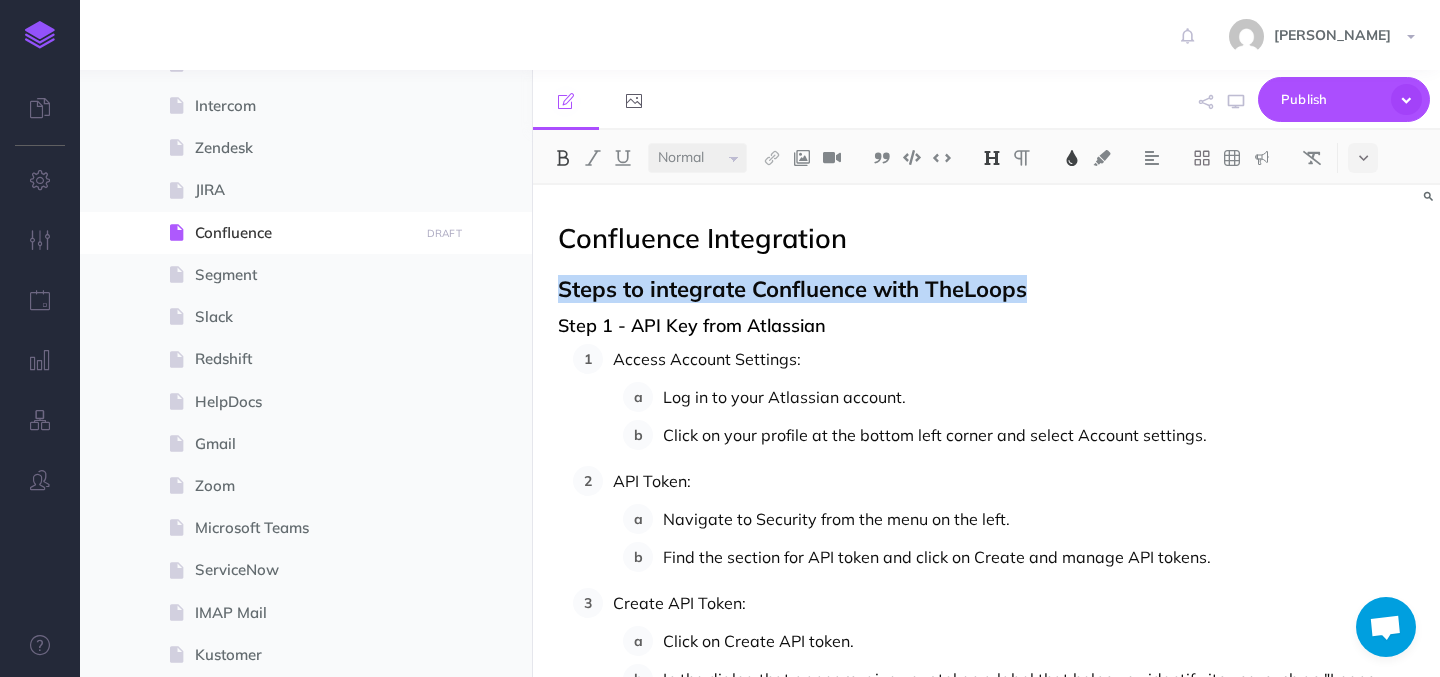 click on "Steps to integrate Confluence with TheLoops" at bounding box center (792, 289) 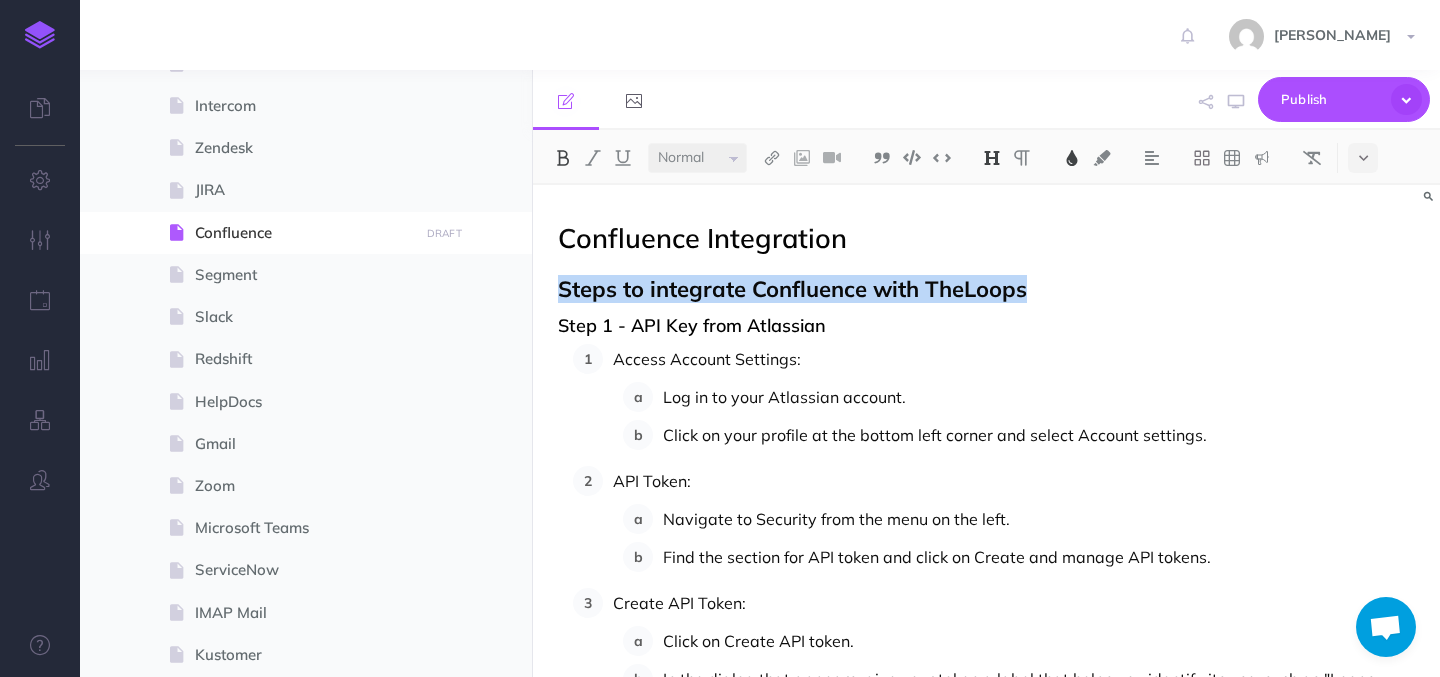 click at bounding box center (563, 158) 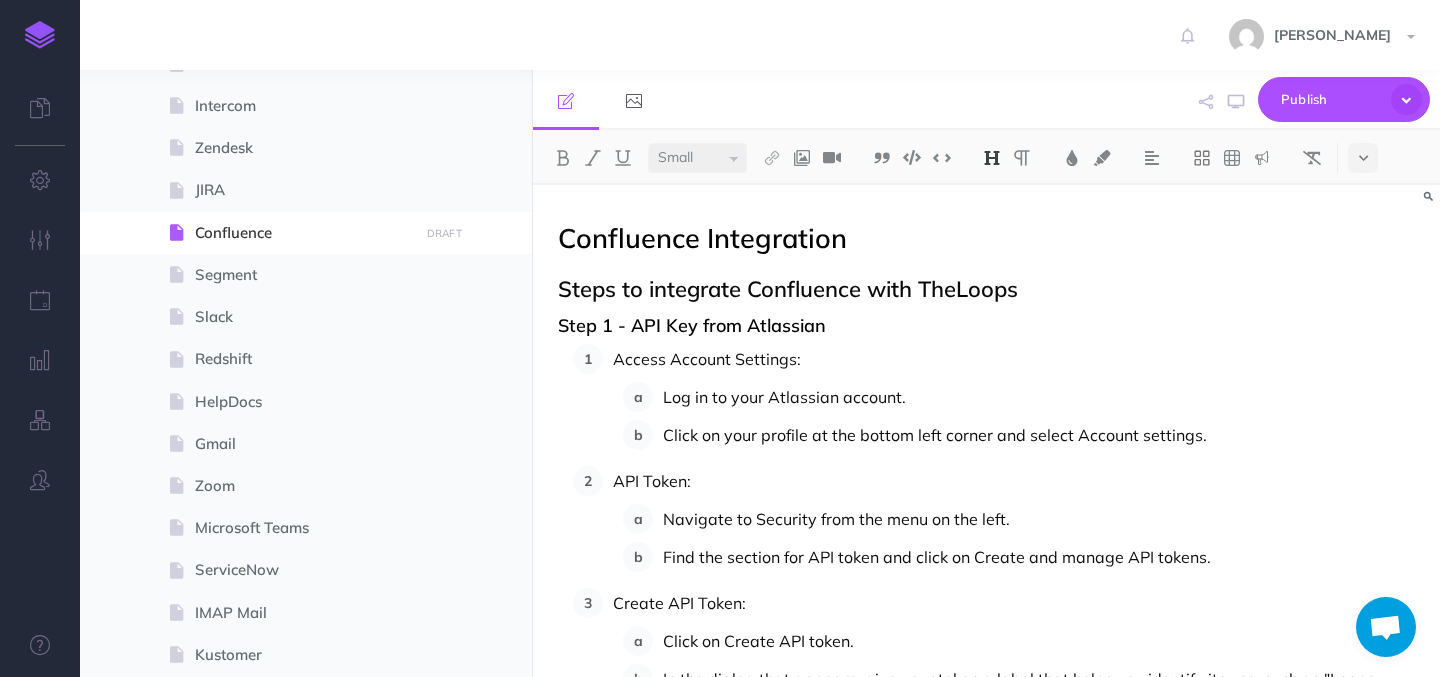 click on "Confluence Integration" at bounding box center [702, 238] 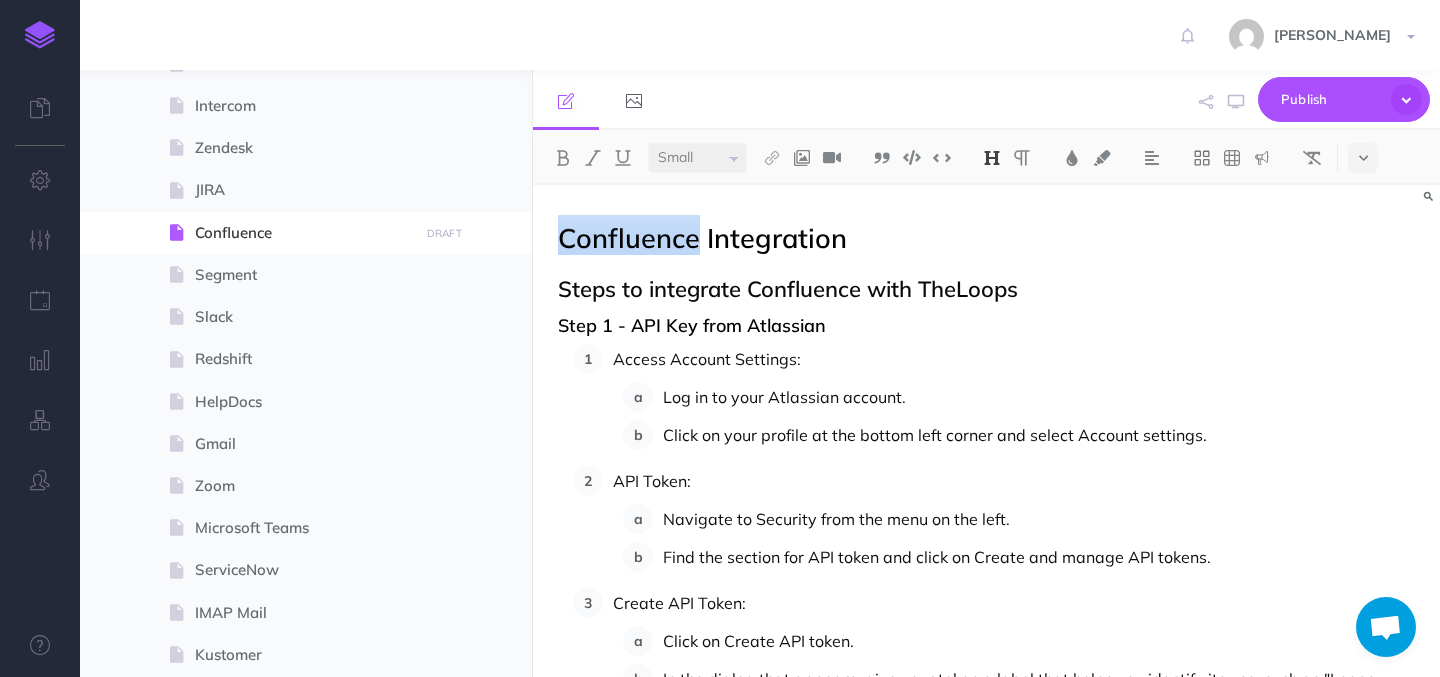 click on "Confluence Integration" at bounding box center [702, 238] 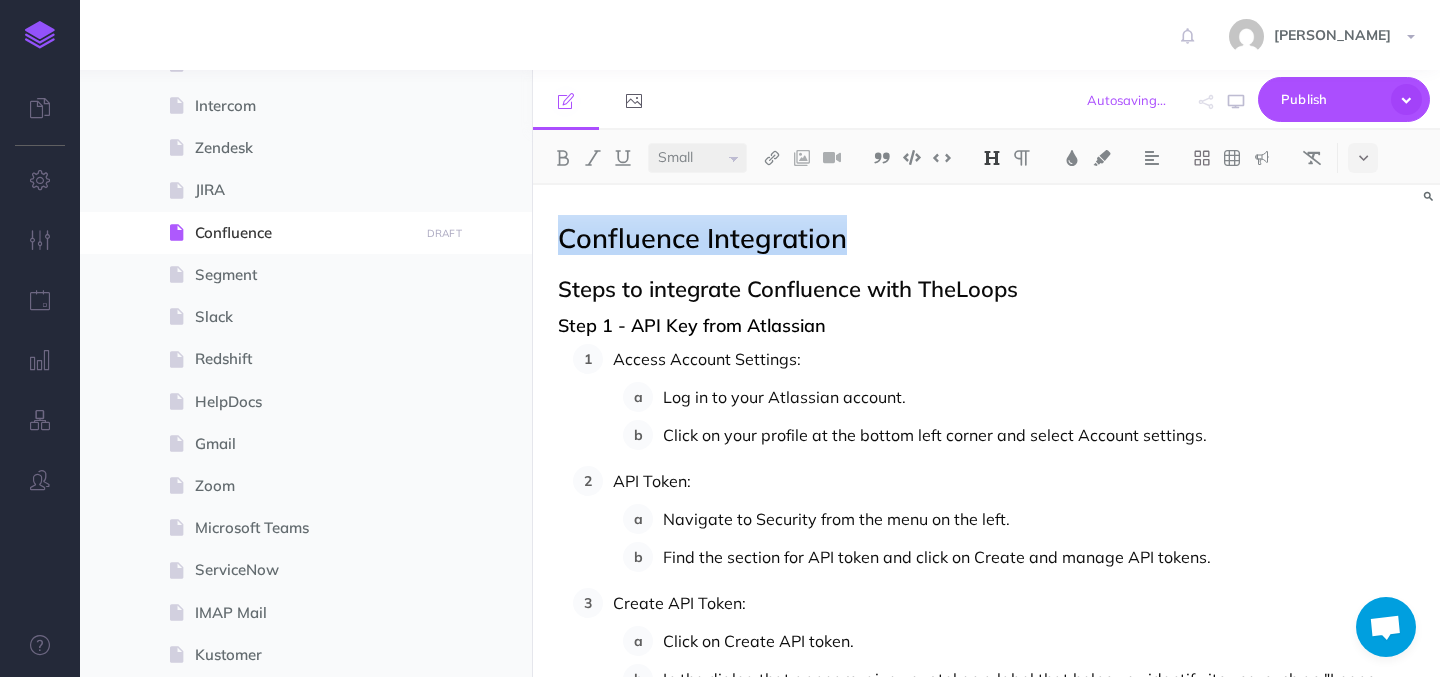 click on "Confluence Integration" at bounding box center [702, 238] 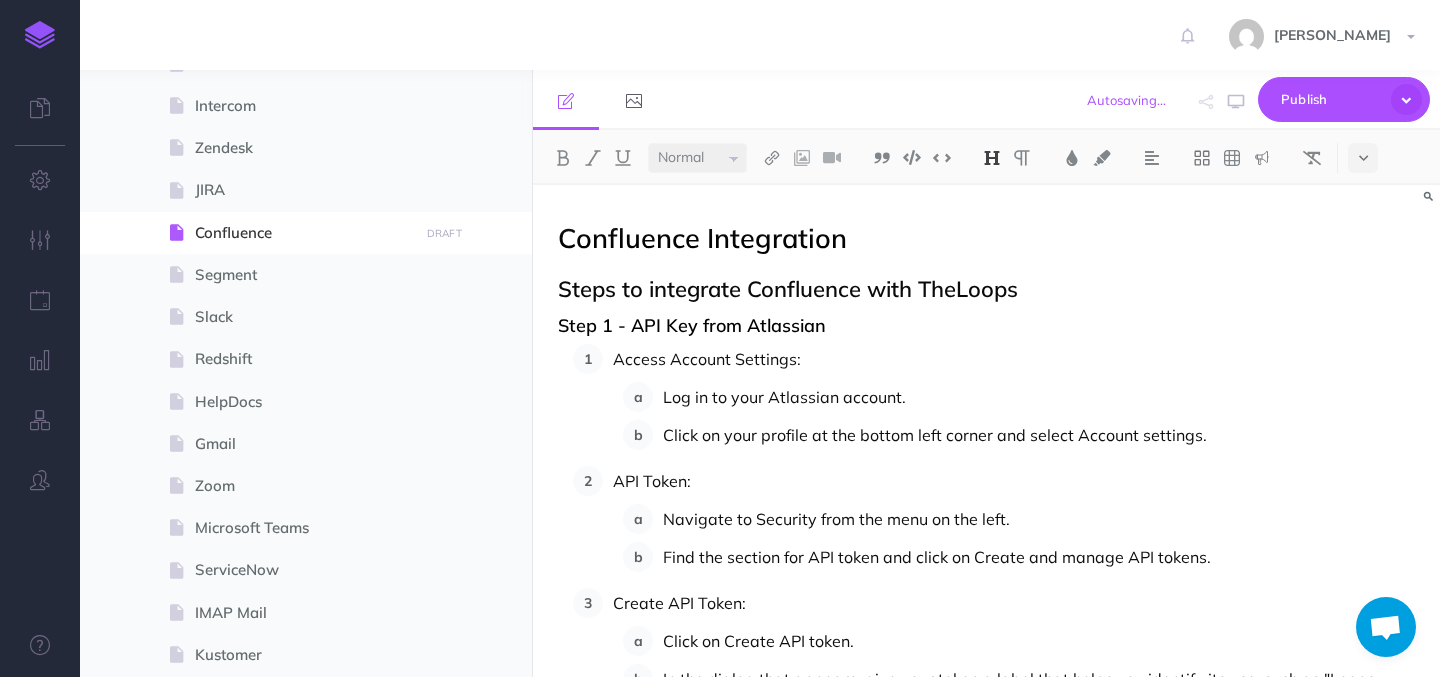 click on "Step 1 - API Key from Atlassian" at bounding box center (986, 326) 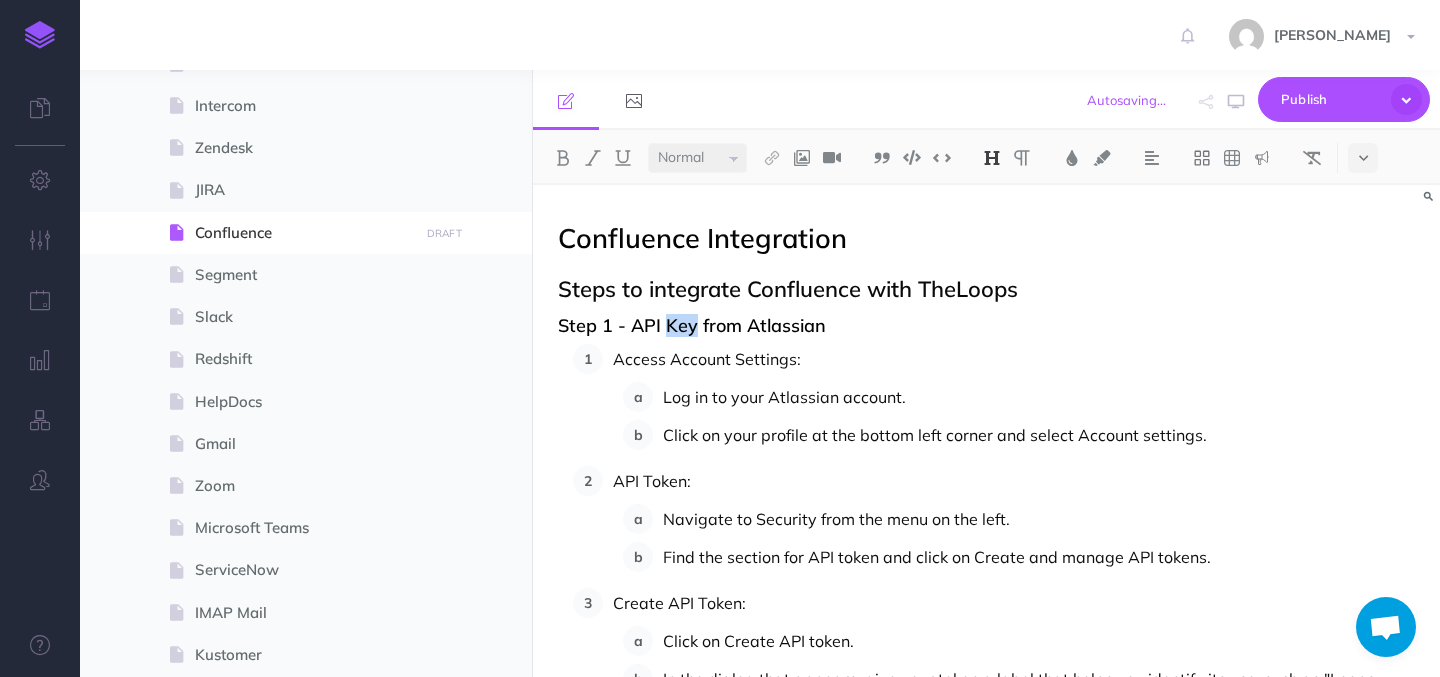click on "Step 1 - API Key from Atlassian" at bounding box center (986, 326) 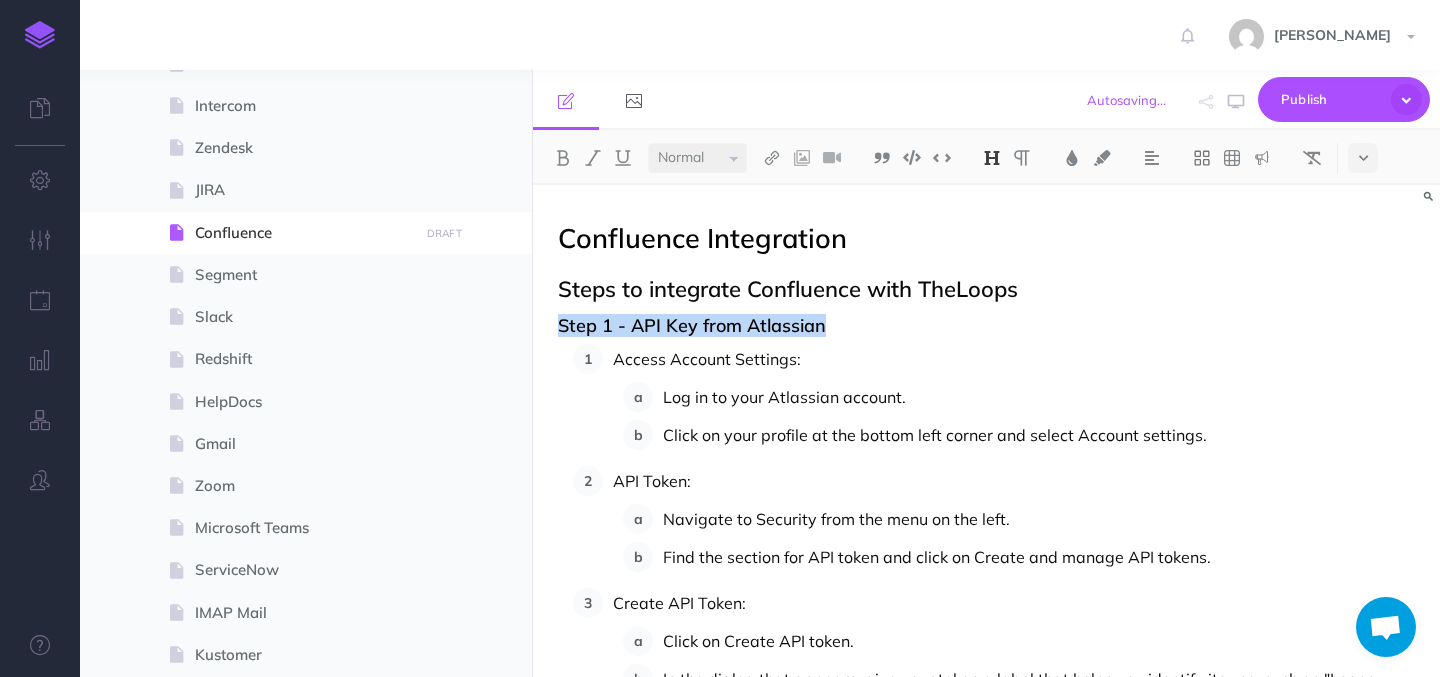click on "Step 1 - API Key from Atlassian" at bounding box center [986, 326] 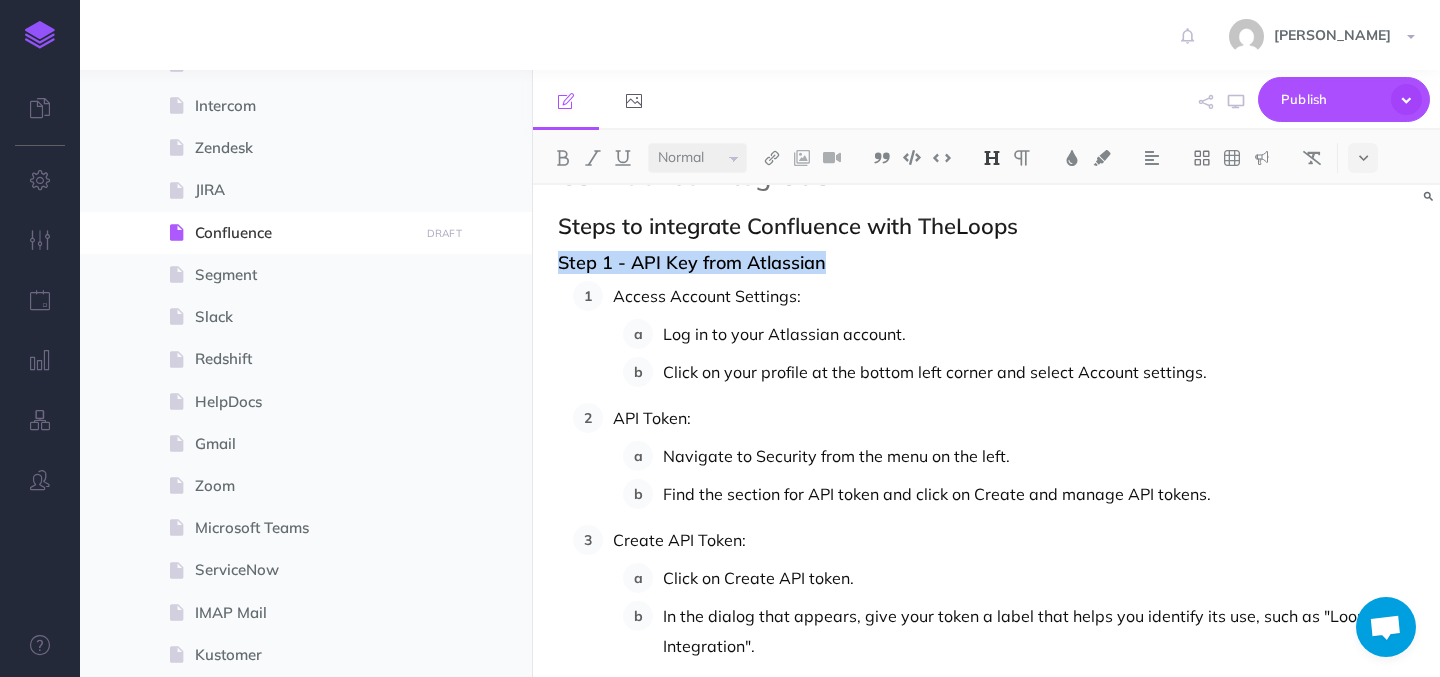 scroll, scrollTop: 67, scrollLeft: 0, axis: vertical 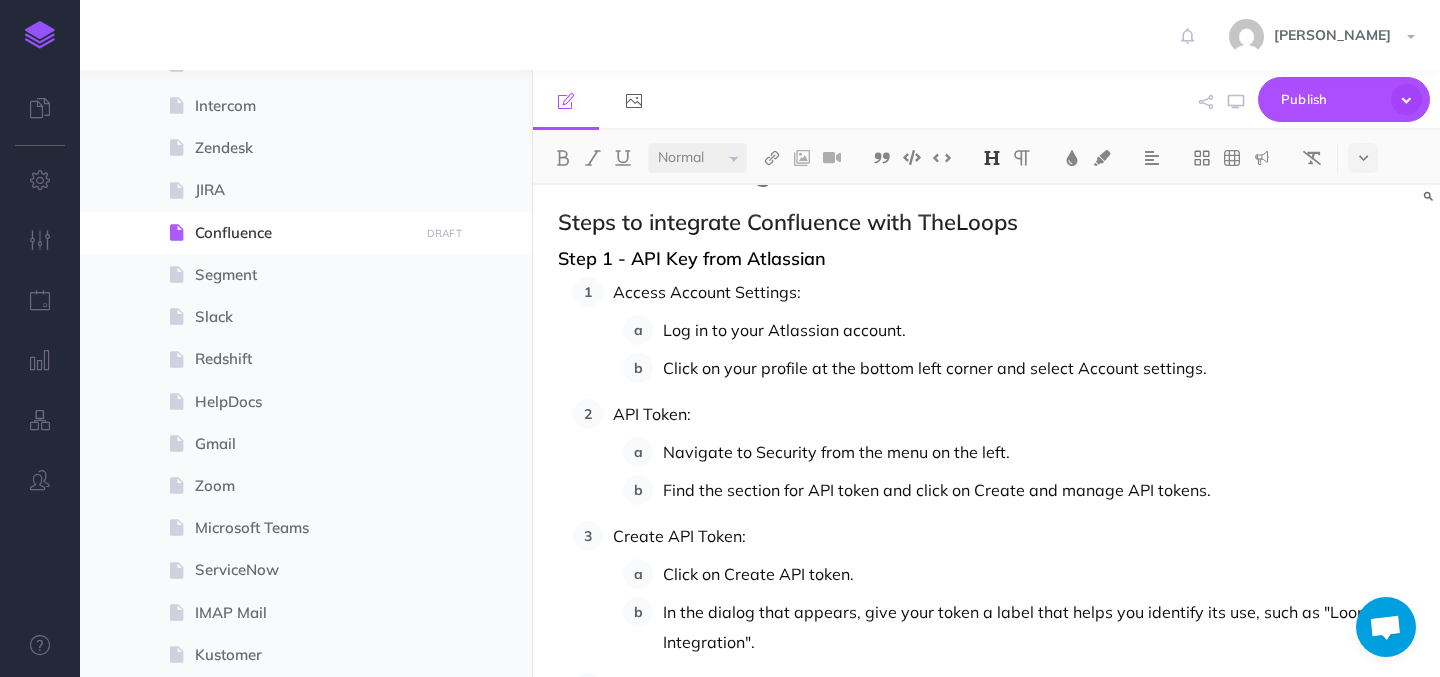 click on "Access Account Settings: Log in to your Atlassian account. Click on your profile at the bottom left corner and select Account settings. API Token: Navigate to Security from the menu on the left. Find the section for API token and click on Create and manage API tokens. Create API Token: Click on Create API token. In the dialog that appears, give your token a label that helps you identify its use, such as "Loops Integration". Copy and Save Your Token: Once the token is generated, ensure you copy and securely save the API token. You won't be able to see it again. Use this token as the API Key in the authentication step for integrating Confluence with other platforms." at bounding box center [994, 558] 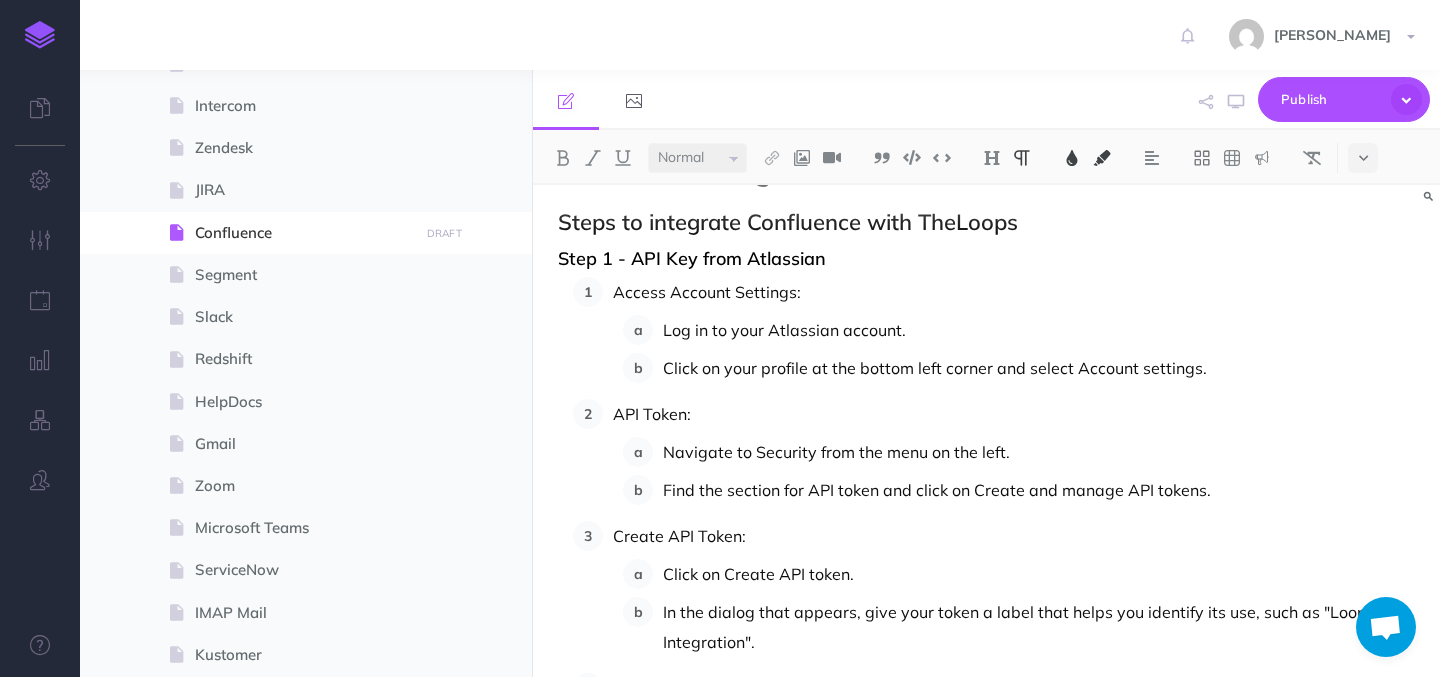 click on "Access Account Settings: Log in to your Atlassian account. Click on your profile at the bottom left corner and select Account settings." at bounding box center [1009, 330] 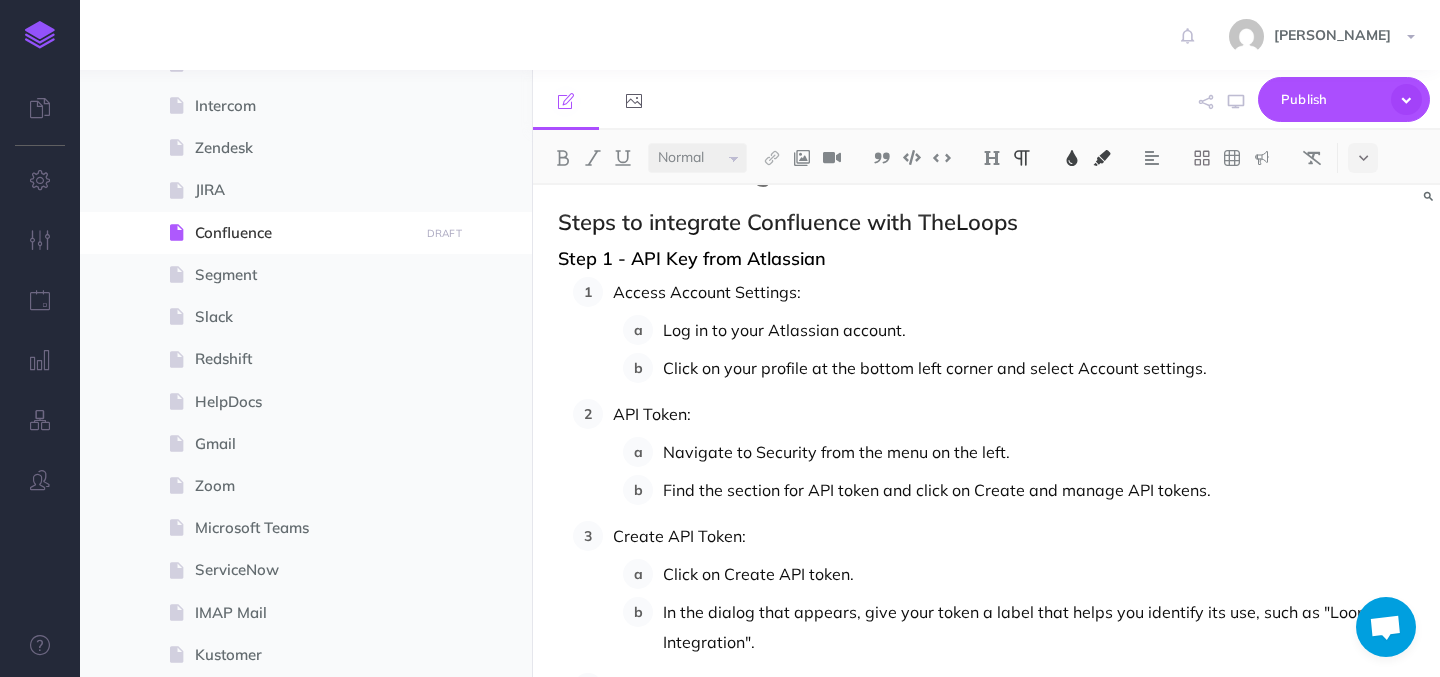 click on "Log in to your Atlassian account." at bounding box center (1034, 330) 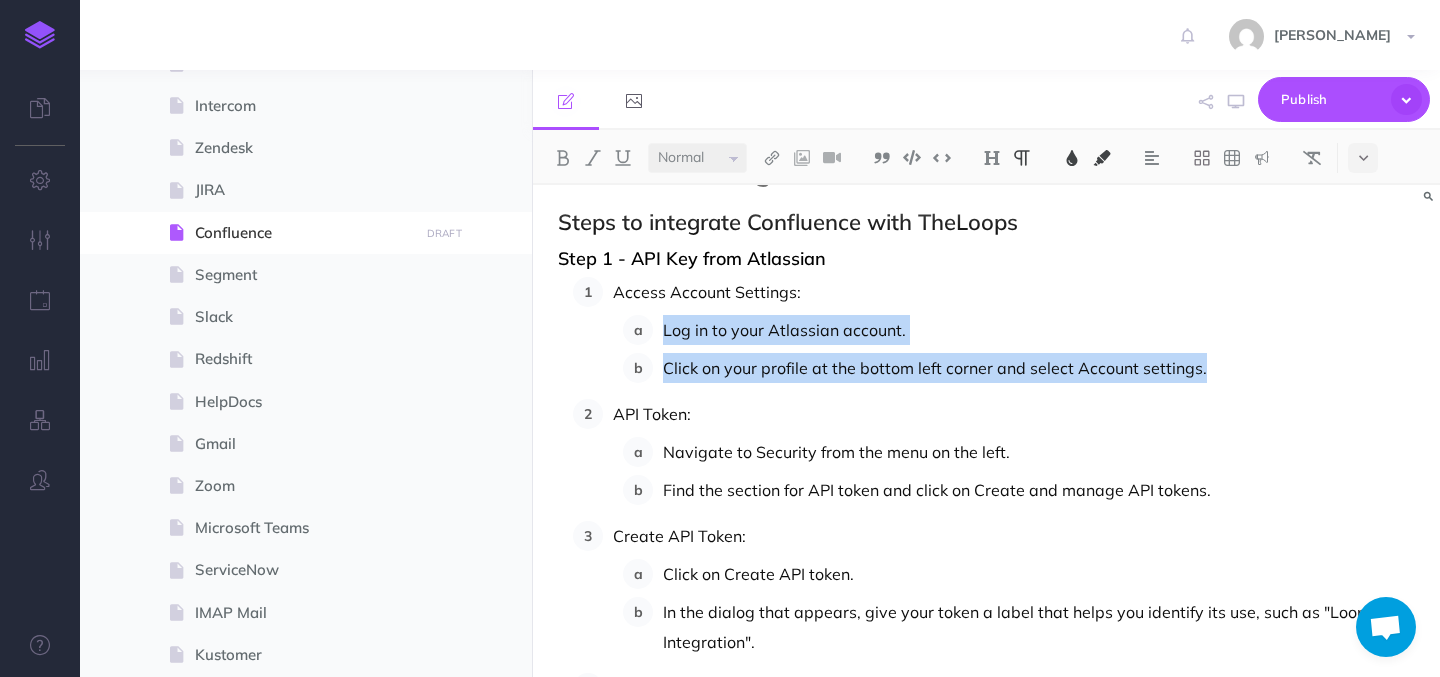 drag, startPoint x: 1210, startPoint y: 376, endPoint x: 655, endPoint y: 326, distance: 557.2477 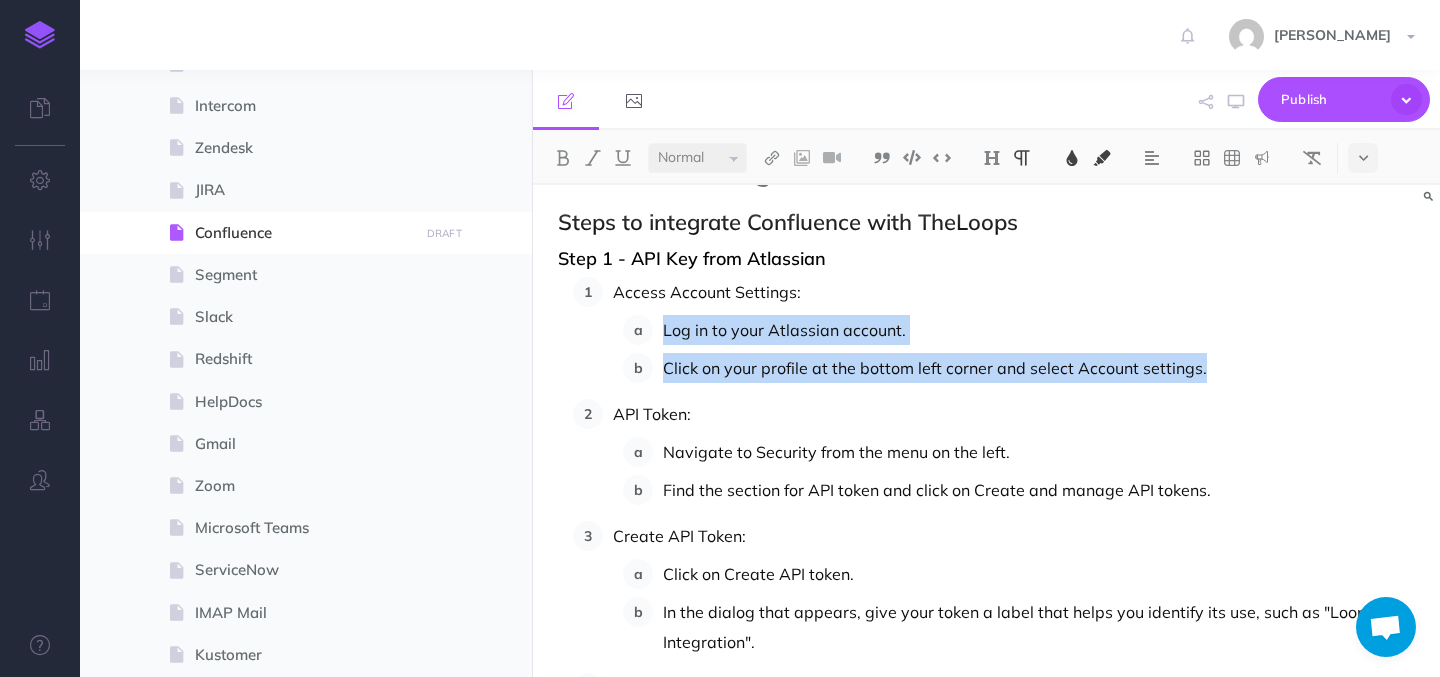 click on "Log in to your Atlassian account. Click on your profile at the bottom left corner and select Account settings." at bounding box center (1019, 349) 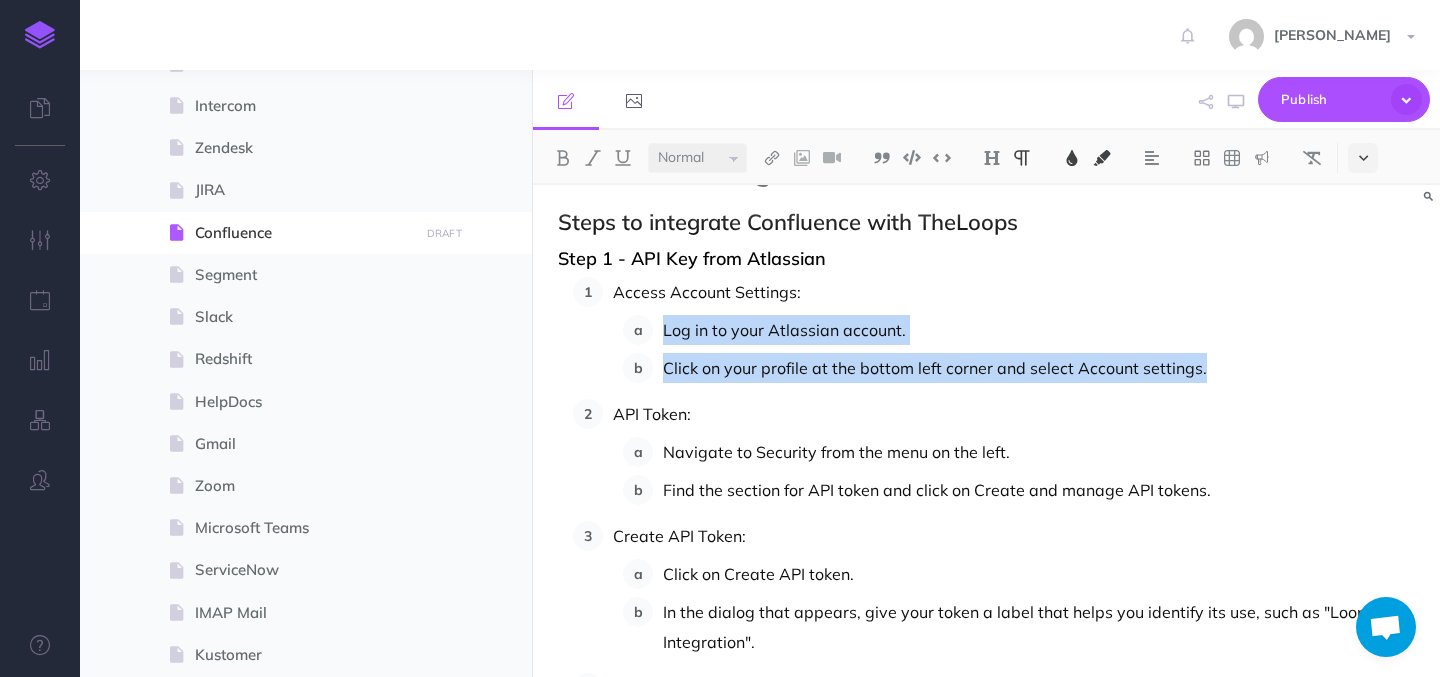 click at bounding box center (1363, 158) 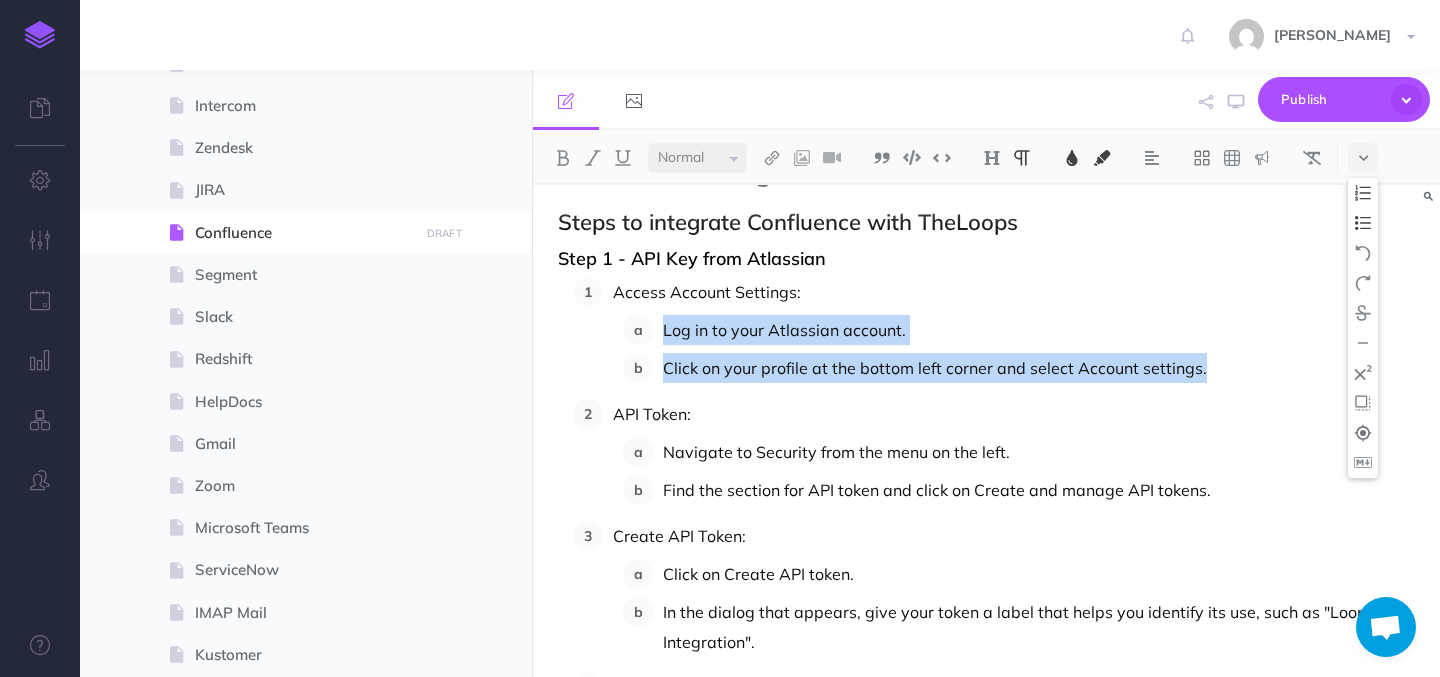 click at bounding box center (1363, 223) 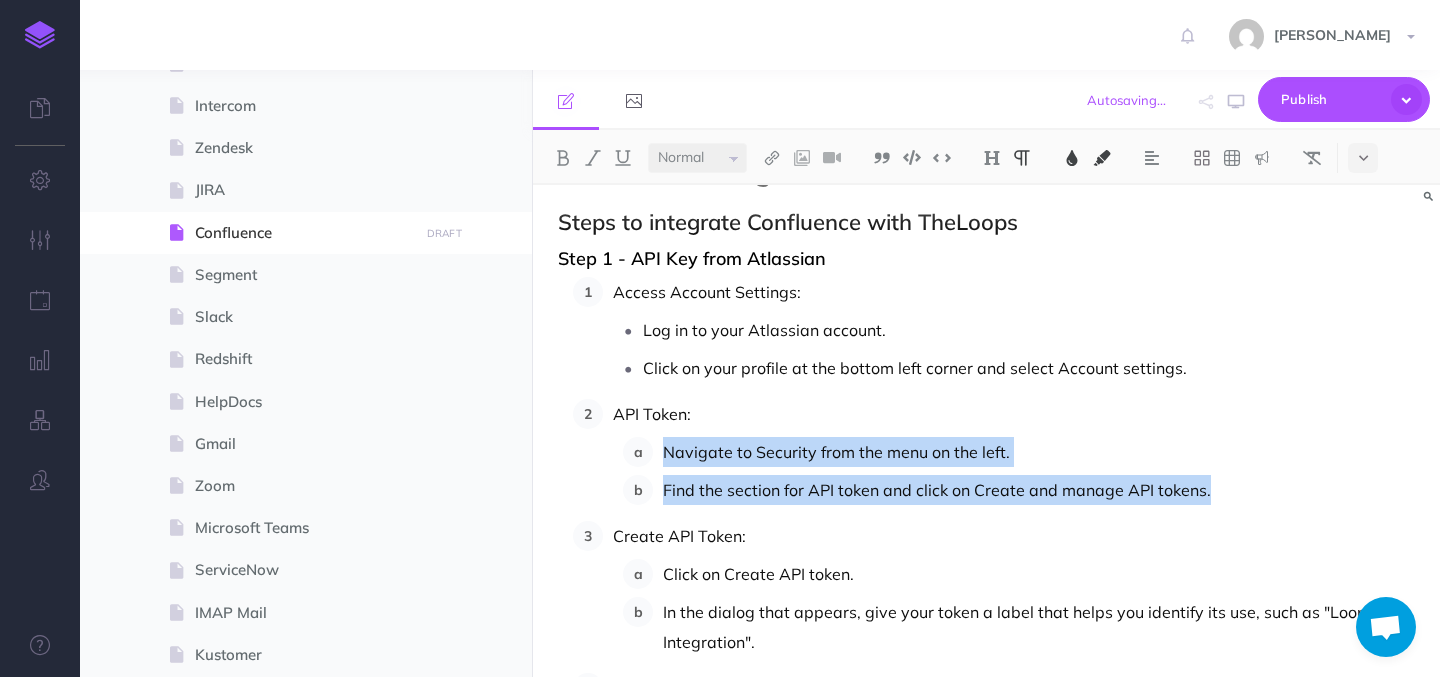 drag, startPoint x: 1211, startPoint y: 494, endPoint x: 664, endPoint y: 452, distance: 548.61005 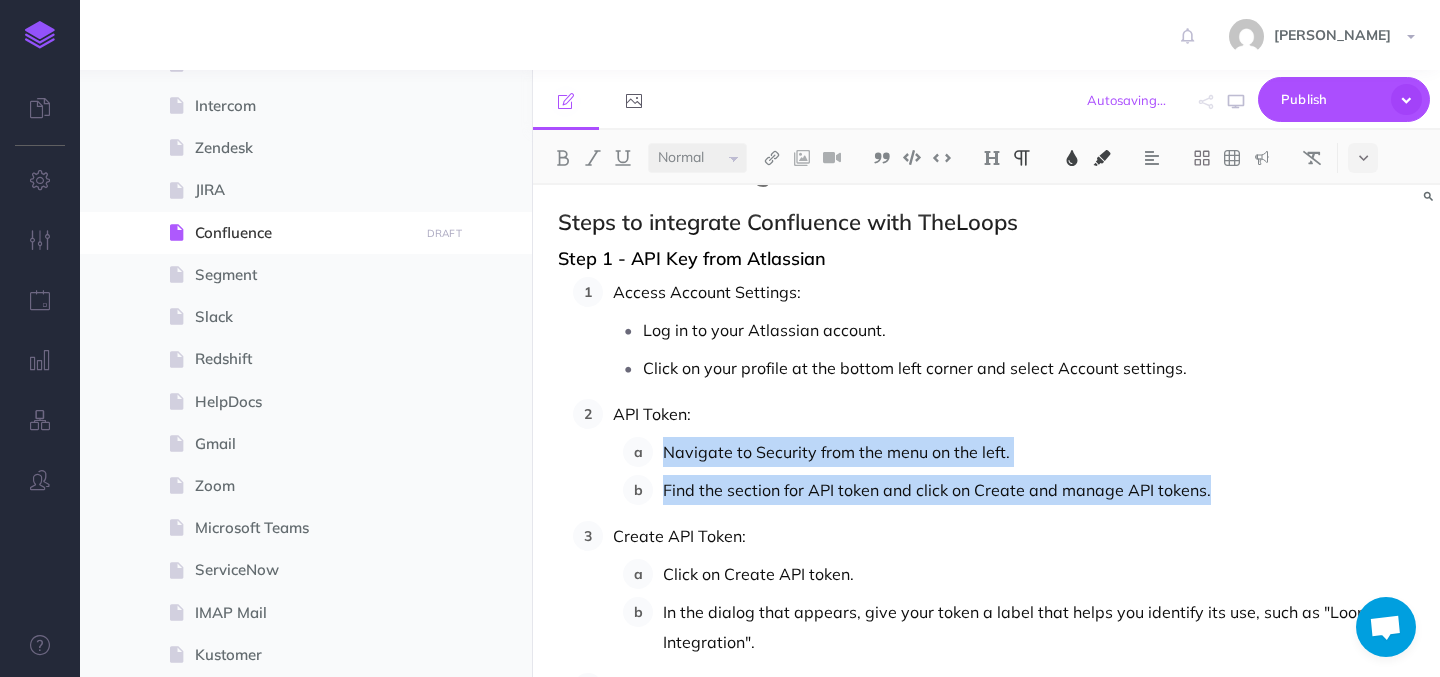 click on "Navigate to Security from the menu on the left. Find the section for API token and click on Create and manage API tokens." at bounding box center [1019, 471] 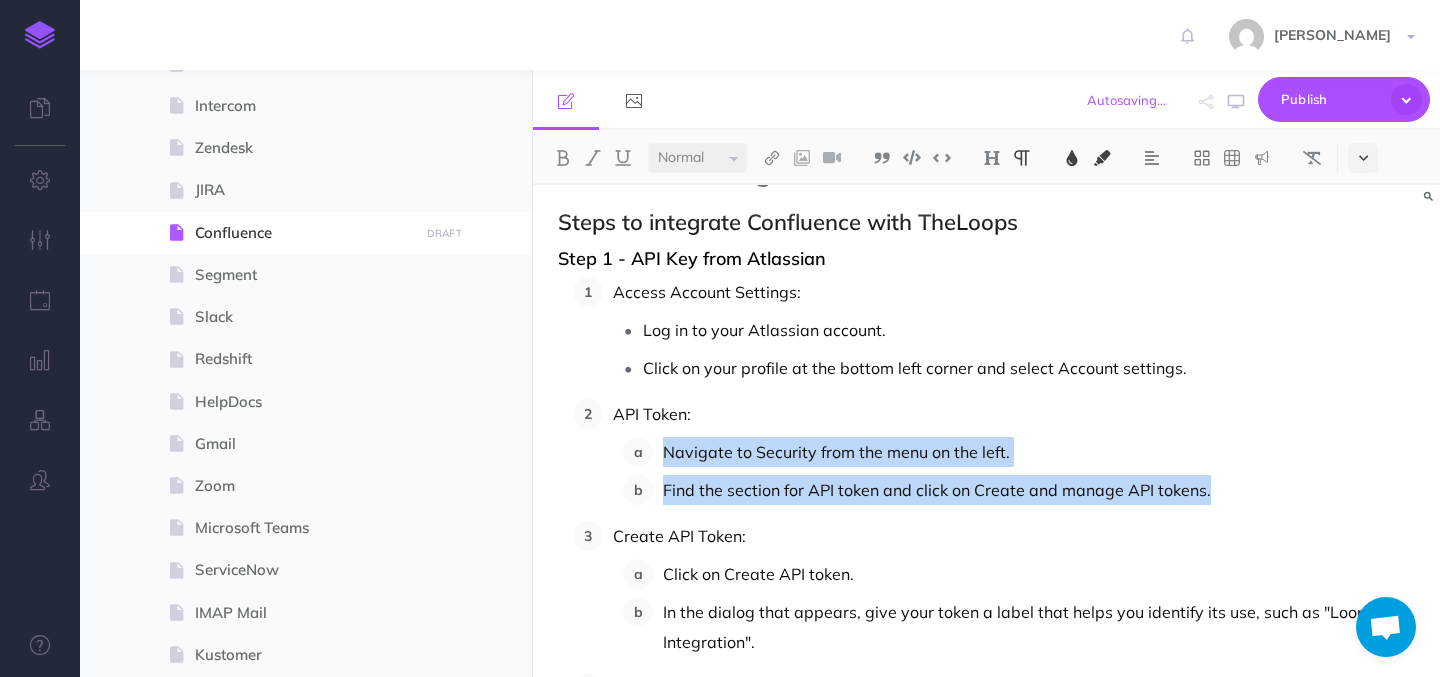 click at bounding box center [1363, 158] 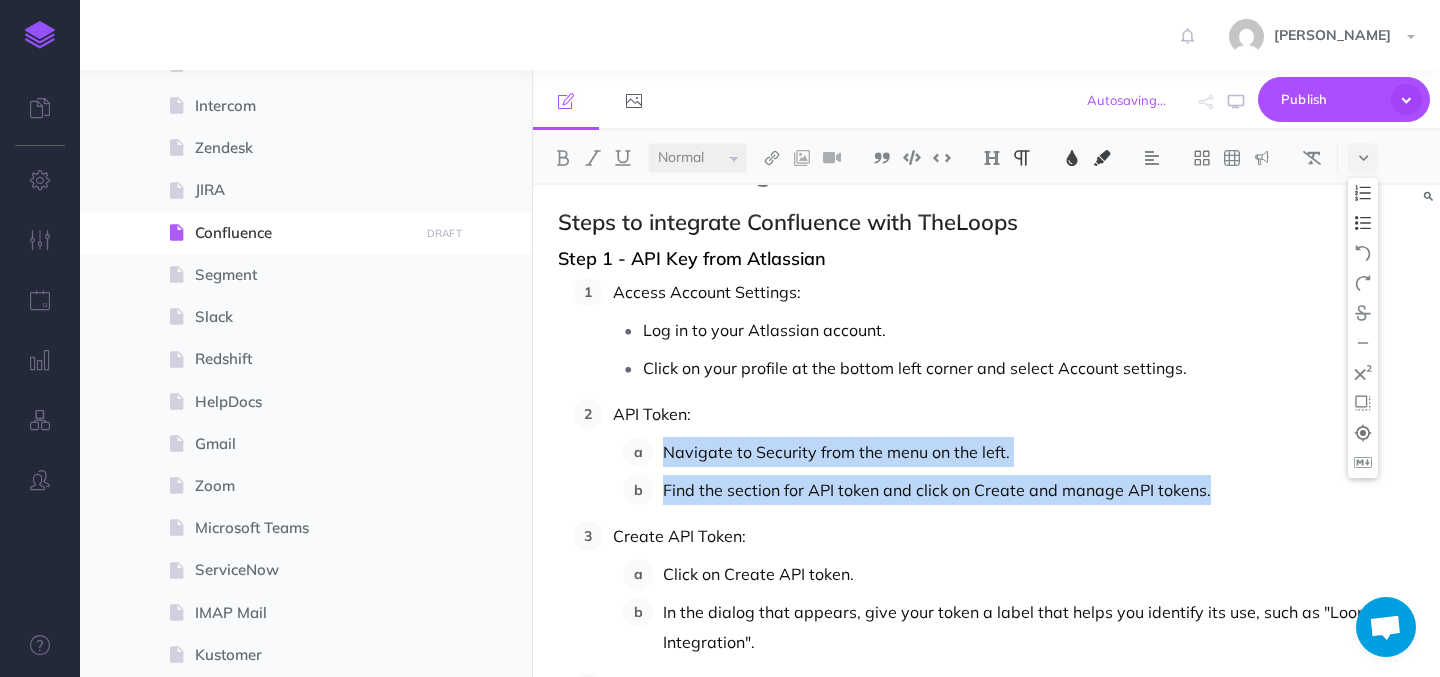 click at bounding box center [1363, 223] 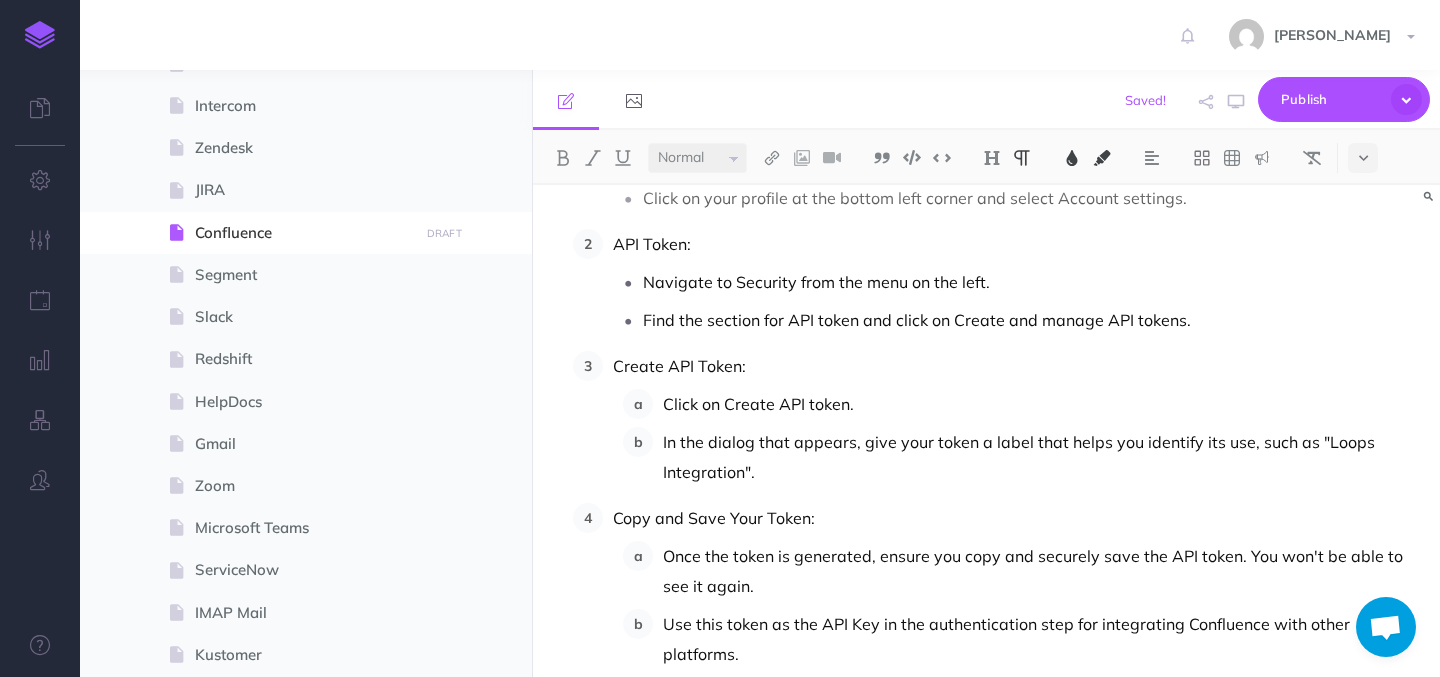 scroll, scrollTop: 238, scrollLeft: 0, axis: vertical 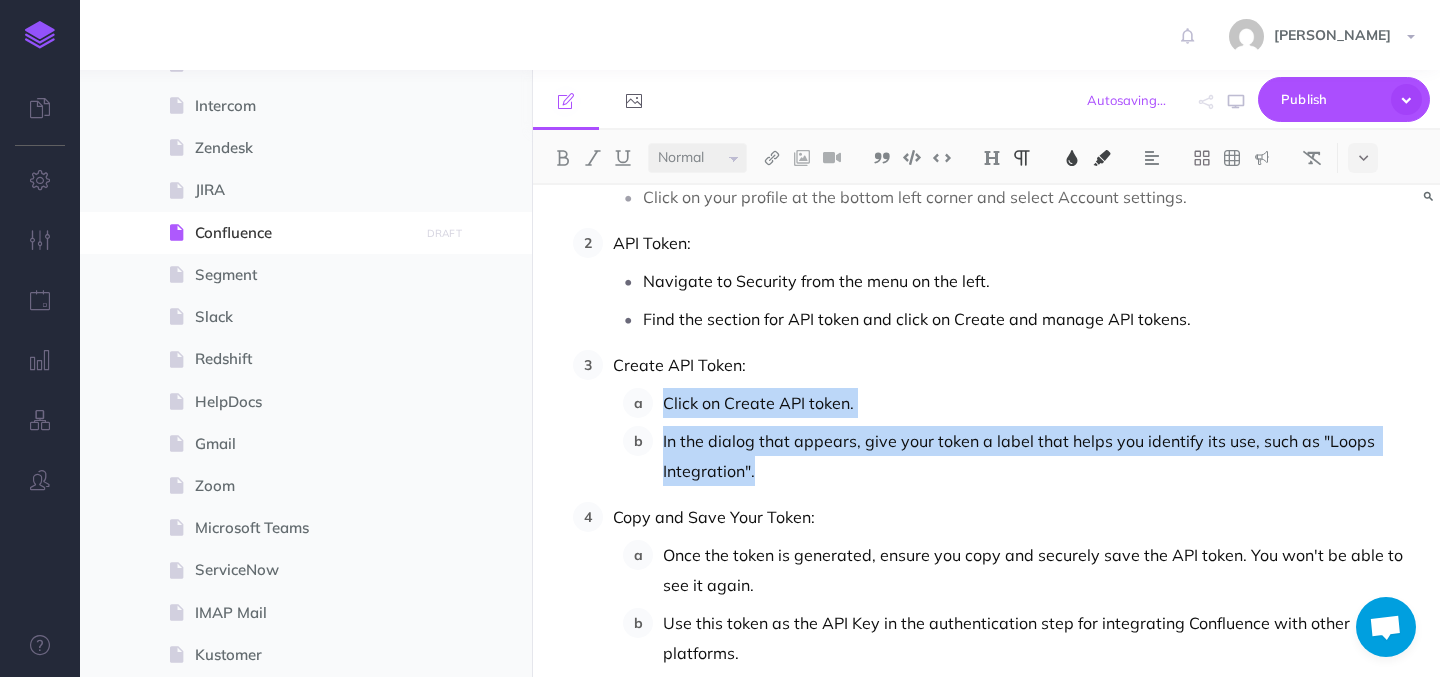 drag, startPoint x: 785, startPoint y: 468, endPoint x: 664, endPoint y: 403, distance: 137.35356 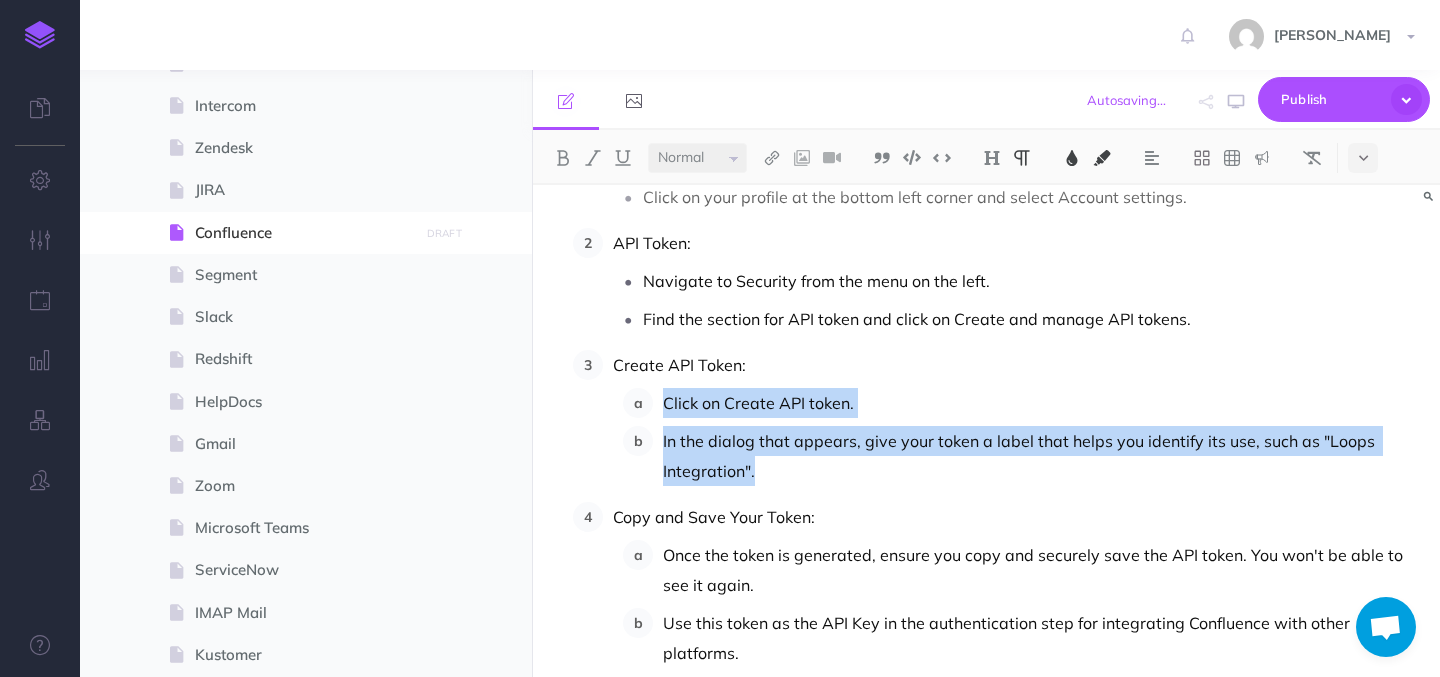 click on "Click on Create API token. In the dialog that appears, give your token a label that helps you identify its use, such as "Loops Integration"." at bounding box center (1019, 437) 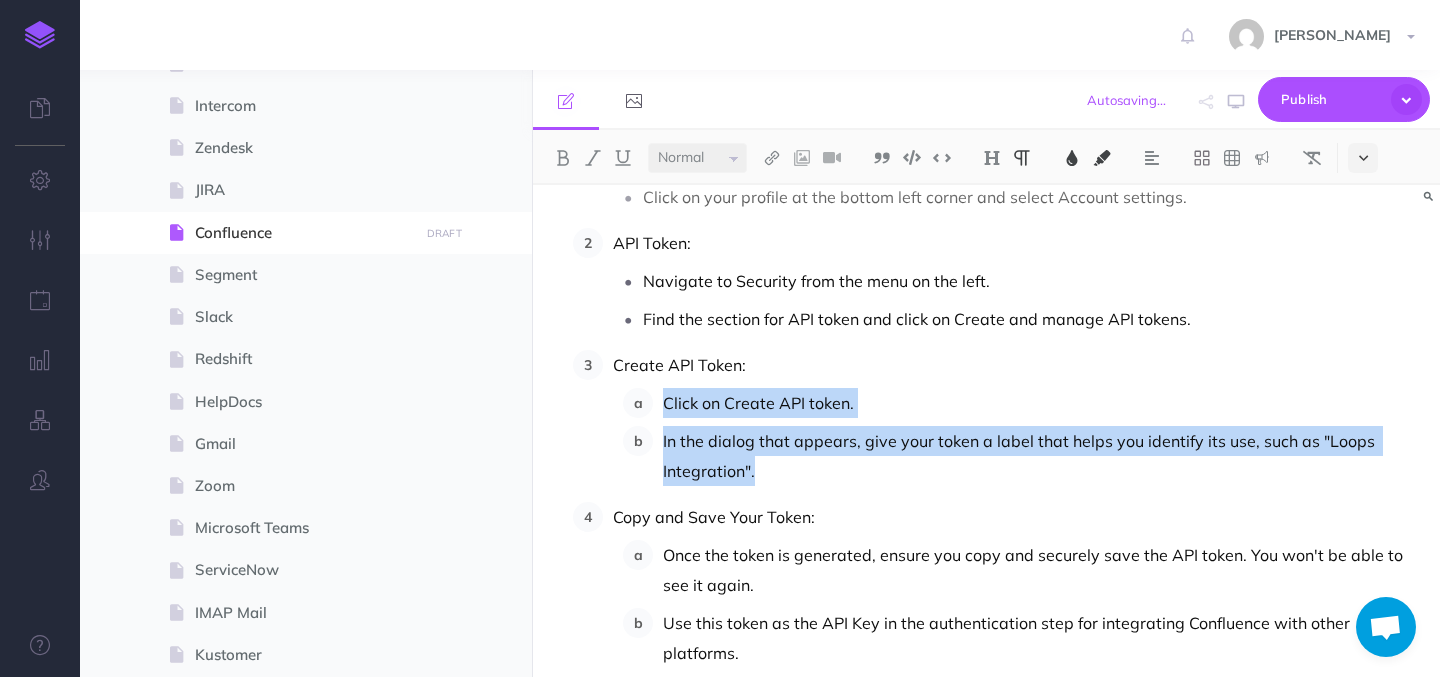 click at bounding box center (1363, 158) 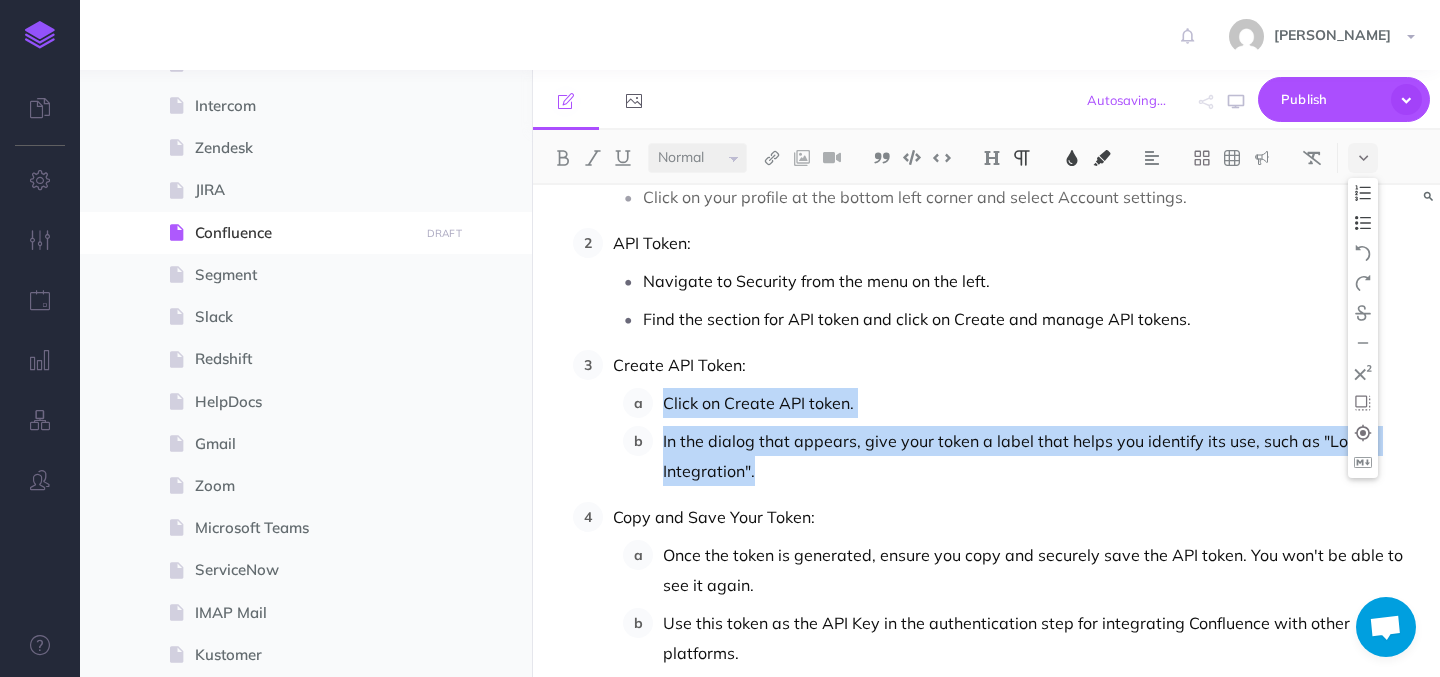 click at bounding box center (1363, 223) 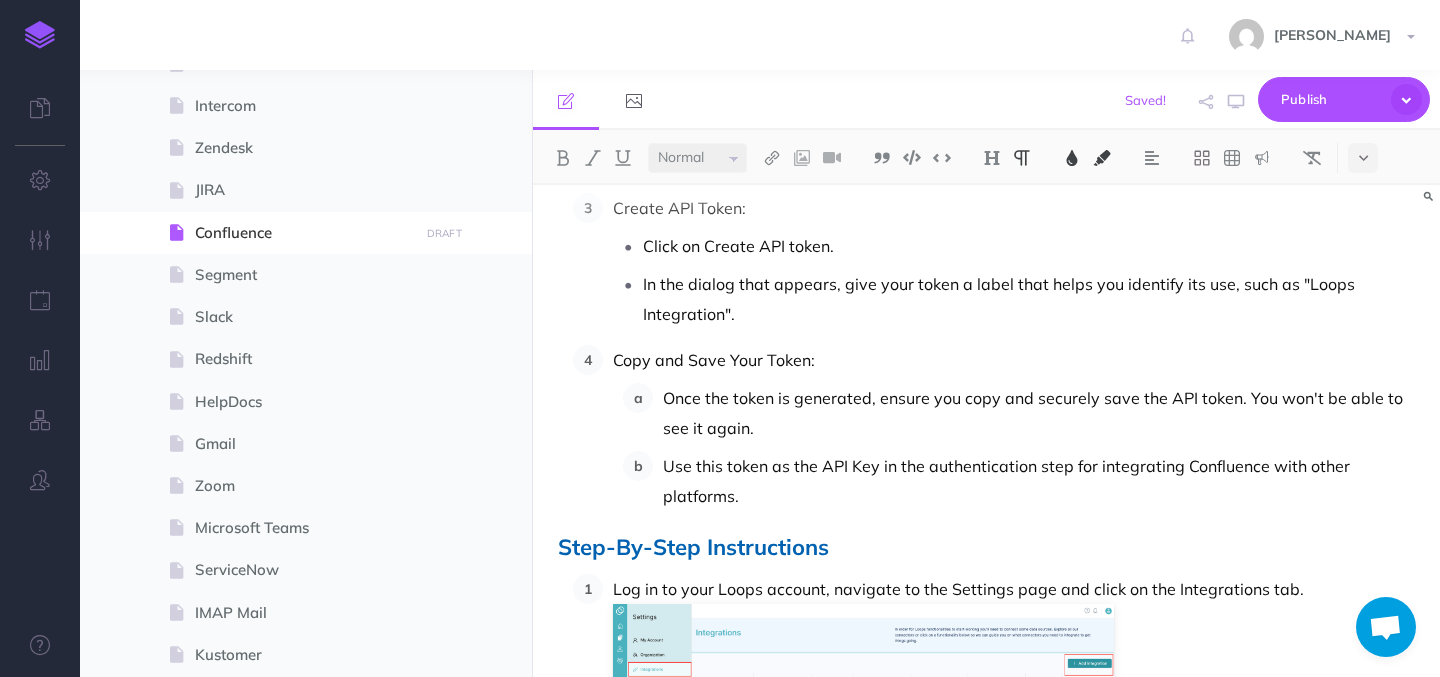 scroll, scrollTop: 417, scrollLeft: 0, axis: vertical 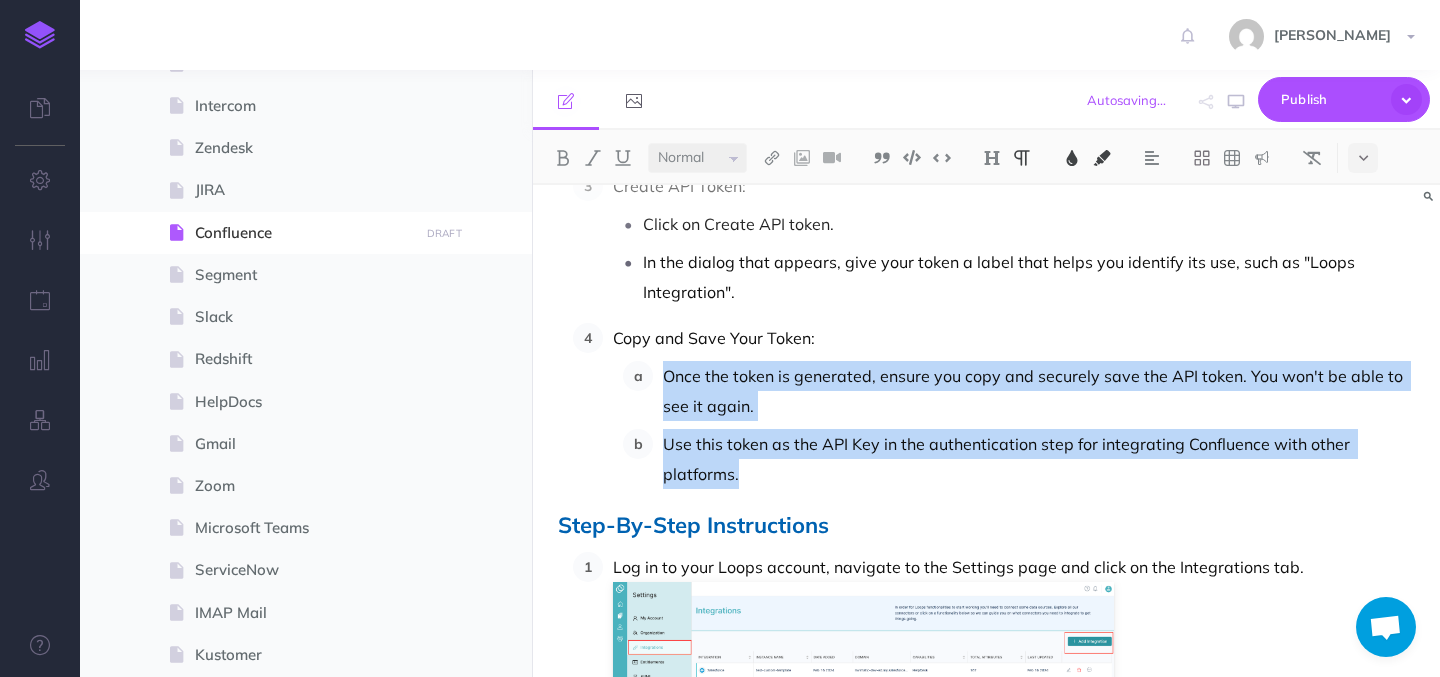 drag, startPoint x: 769, startPoint y: 475, endPoint x: 668, endPoint y: 371, distance: 144.97241 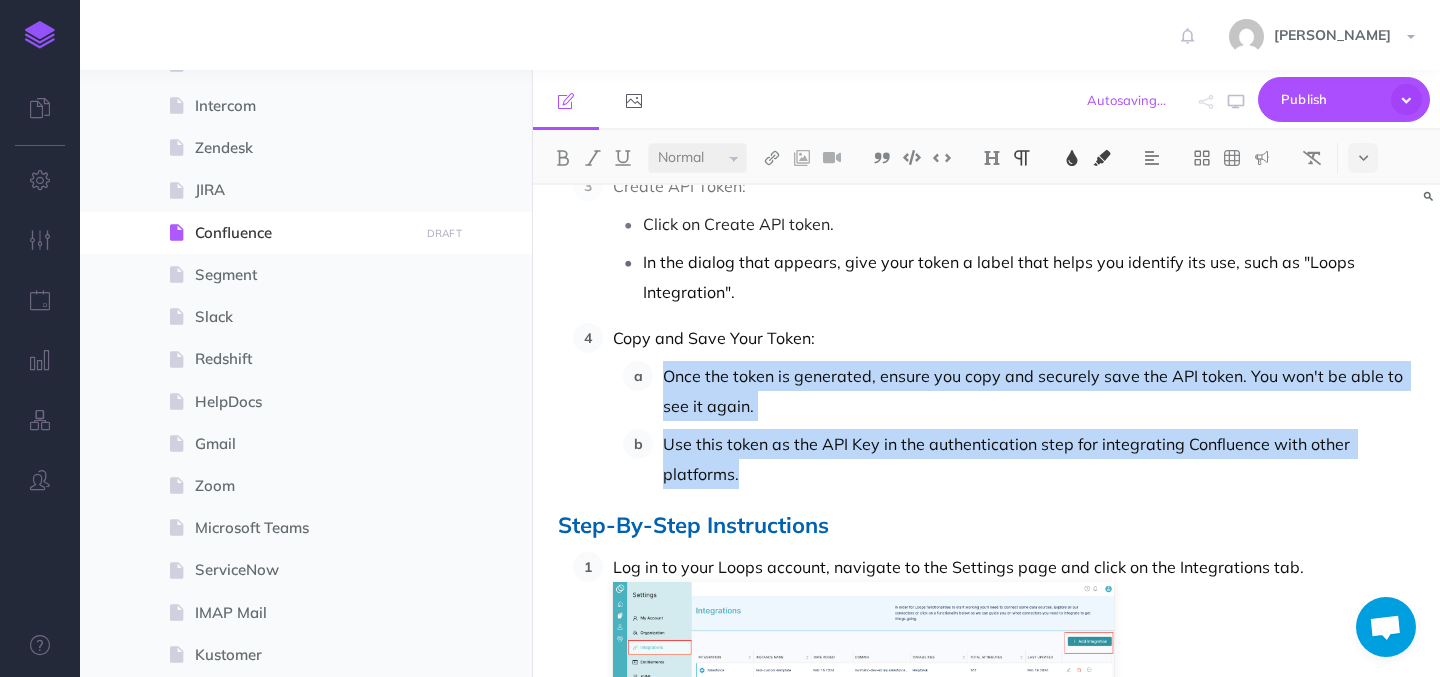 click on "Once the token is generated, ensure you copy and securely save the API token. You won't be able to see it again. Use this token as the API Key in the authentication step for integrating Confluence with other platforms." at bounding box center (1019, 425) 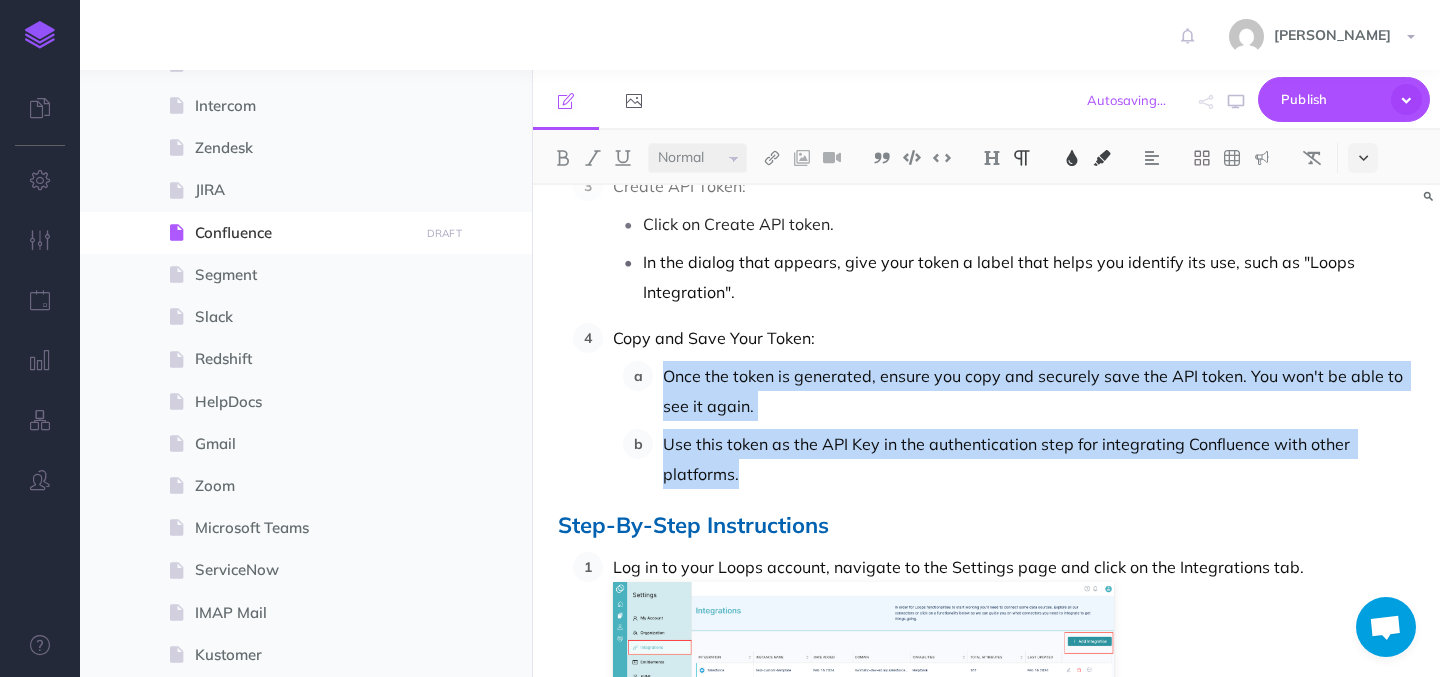 click at bounding box center (1363, 158) 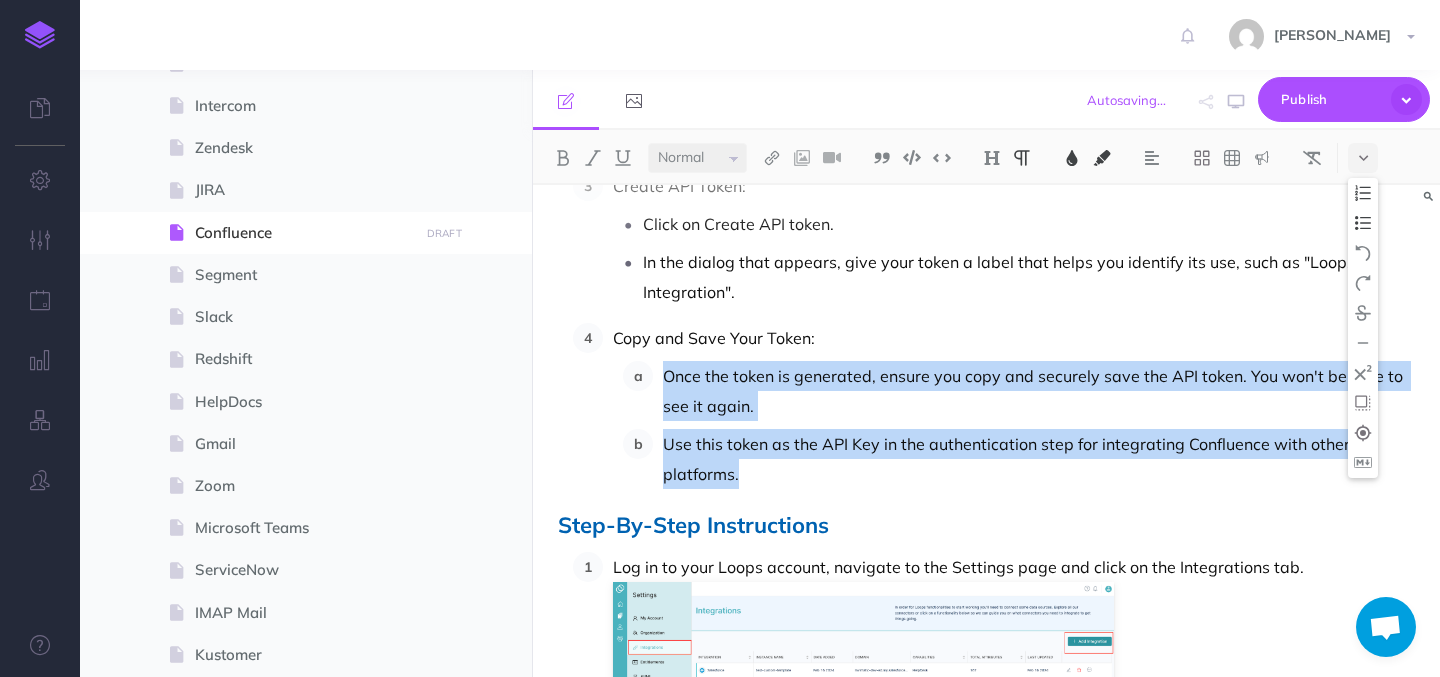 click at bounding box center (1363, 223) 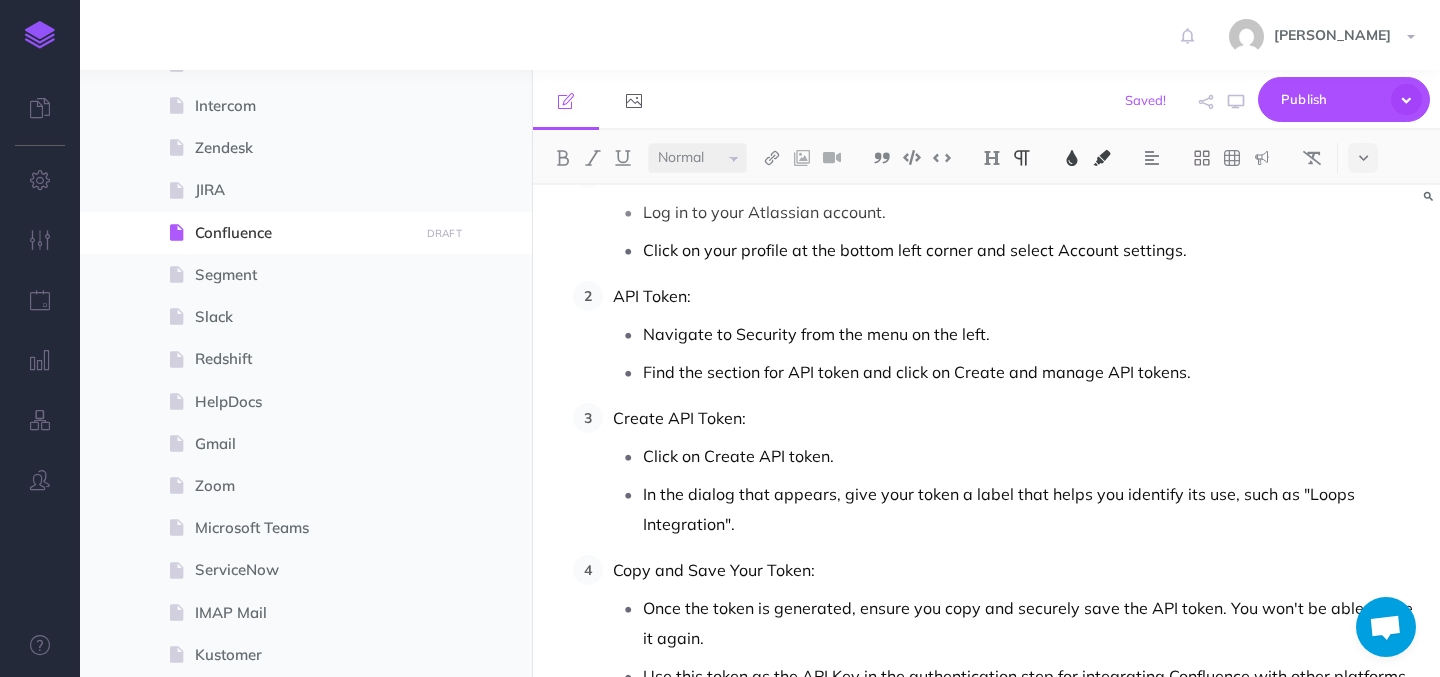 scroll, scrollTop: 0, scrollLeft: 0, axis: both 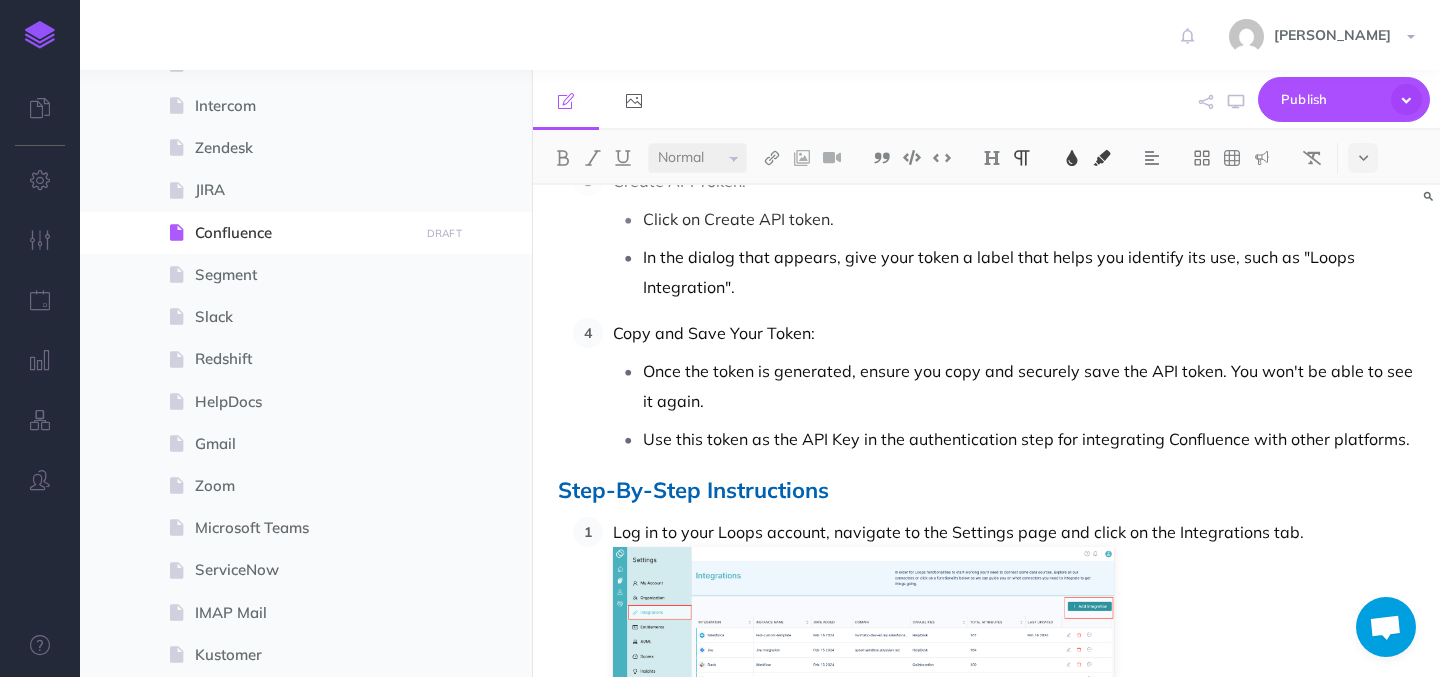 click on "Use this token as the API Key in the authentication step for integrating Confluence with other platforms." at bounding box center [1026, 439] 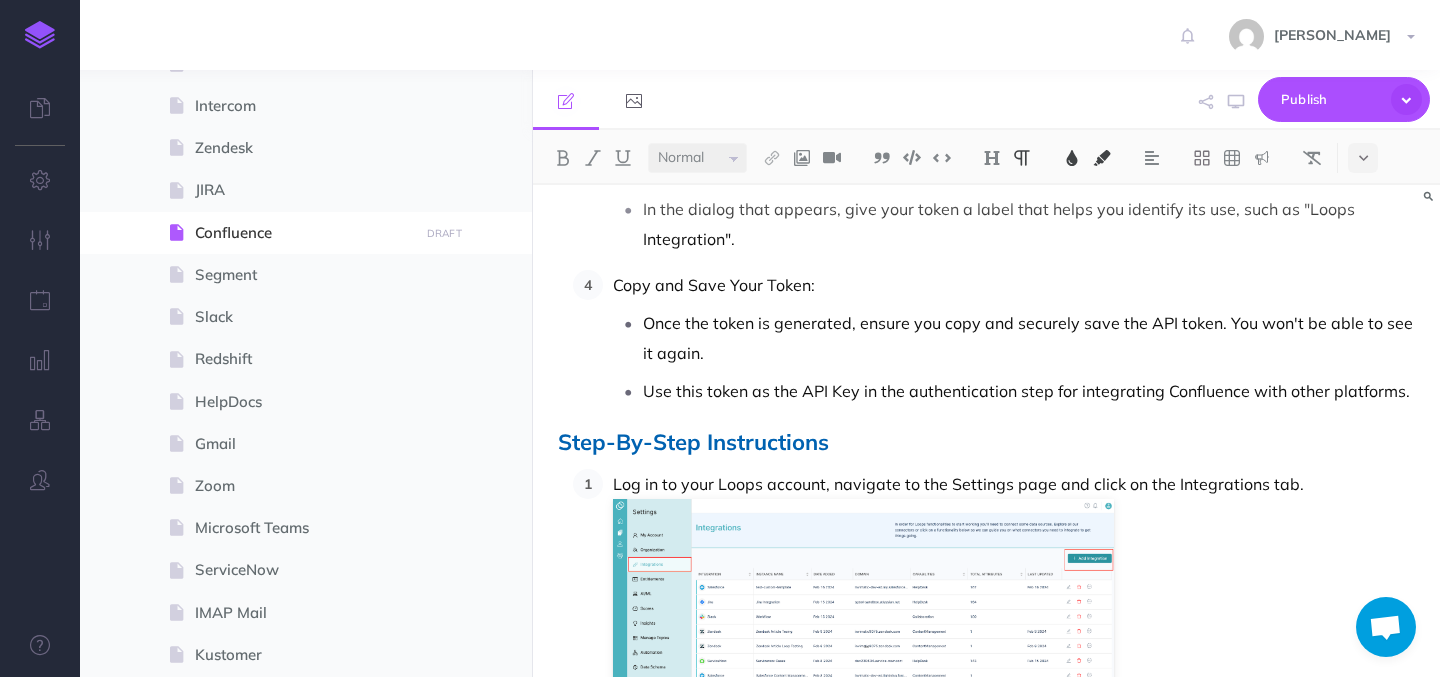 scroll, scrollTop: 468, scrollLeft: 0, axis: vertical 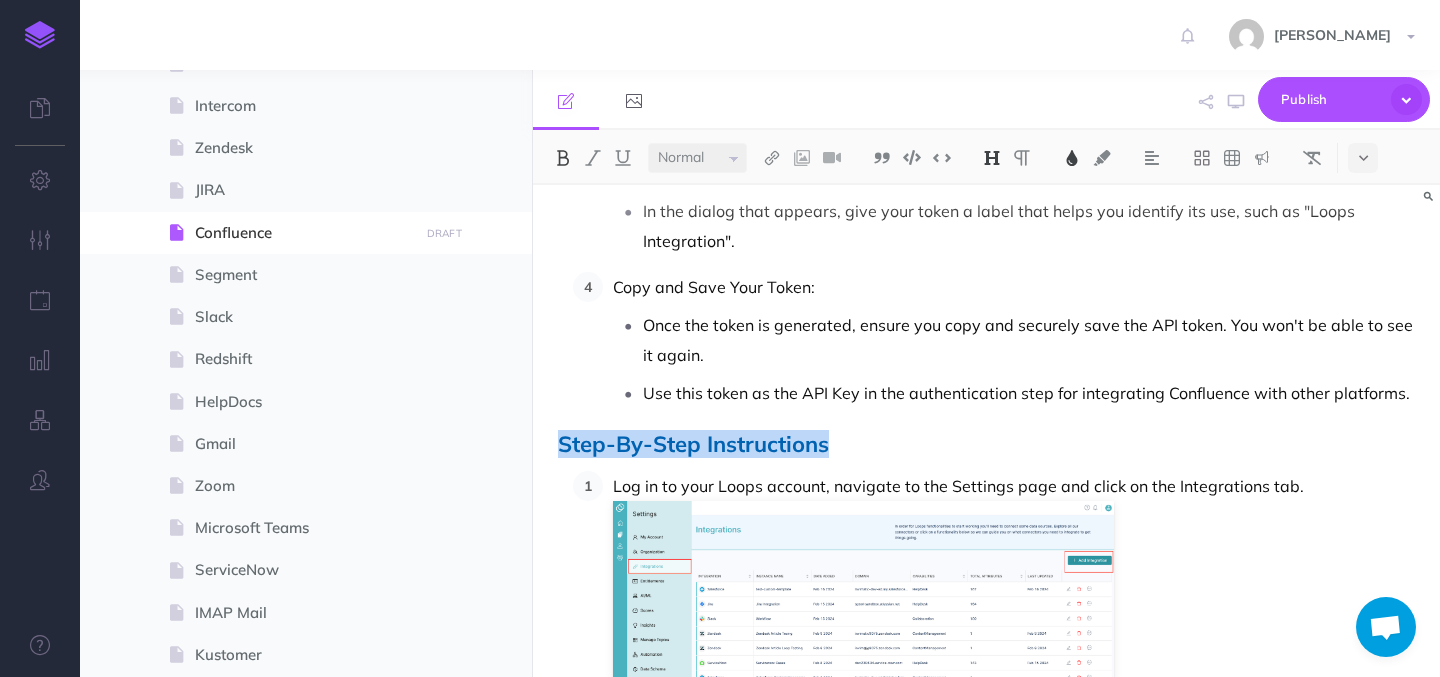 drag, startPoint x: 847, startPoint y: 447, endPoint x: 562, endPoint y: 446, distance: 285.00174 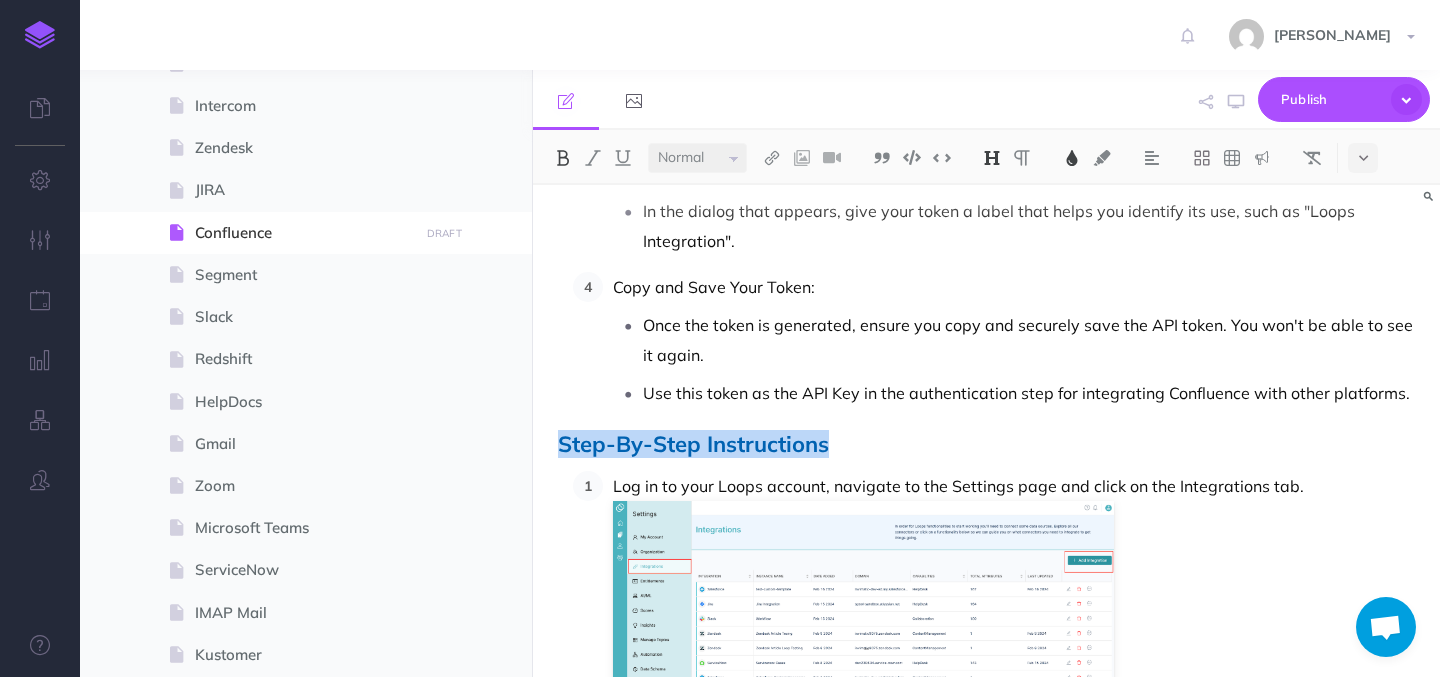 click on "Step-By-Step Instructions" at bounding box center [986, 444] 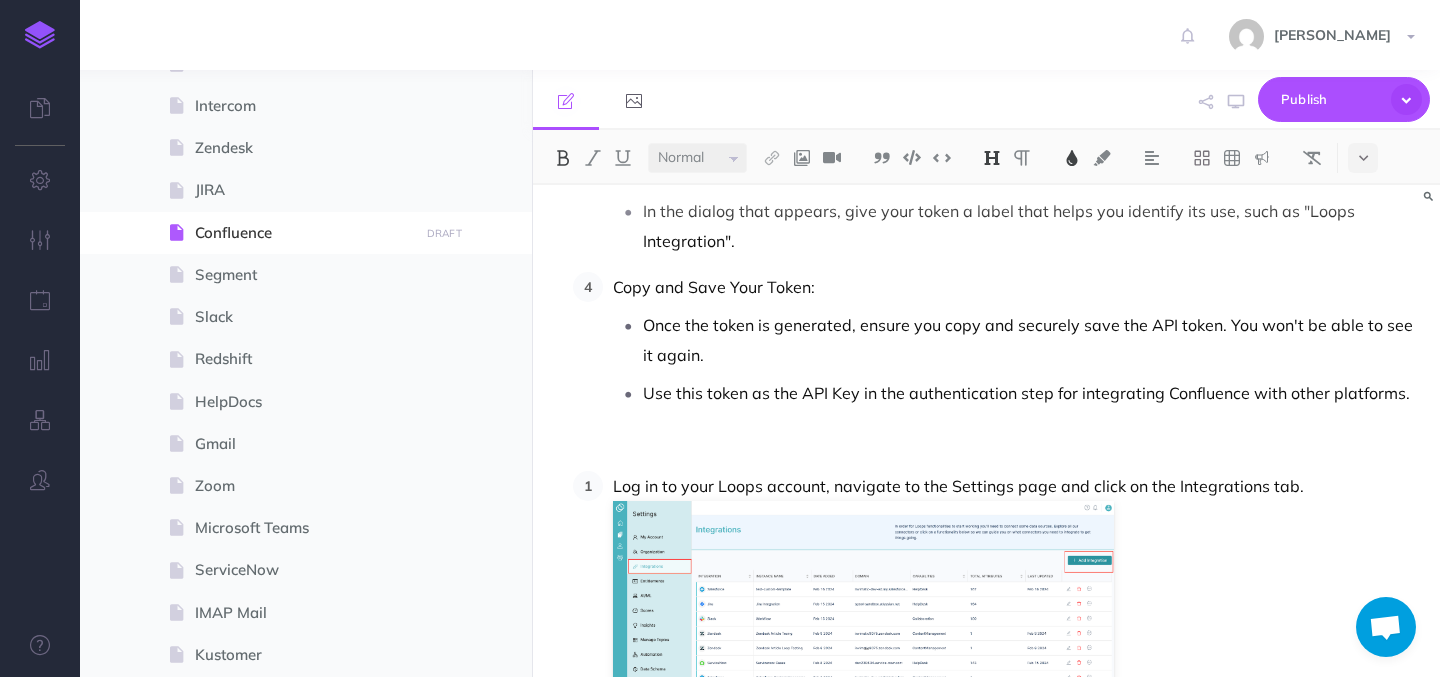 type 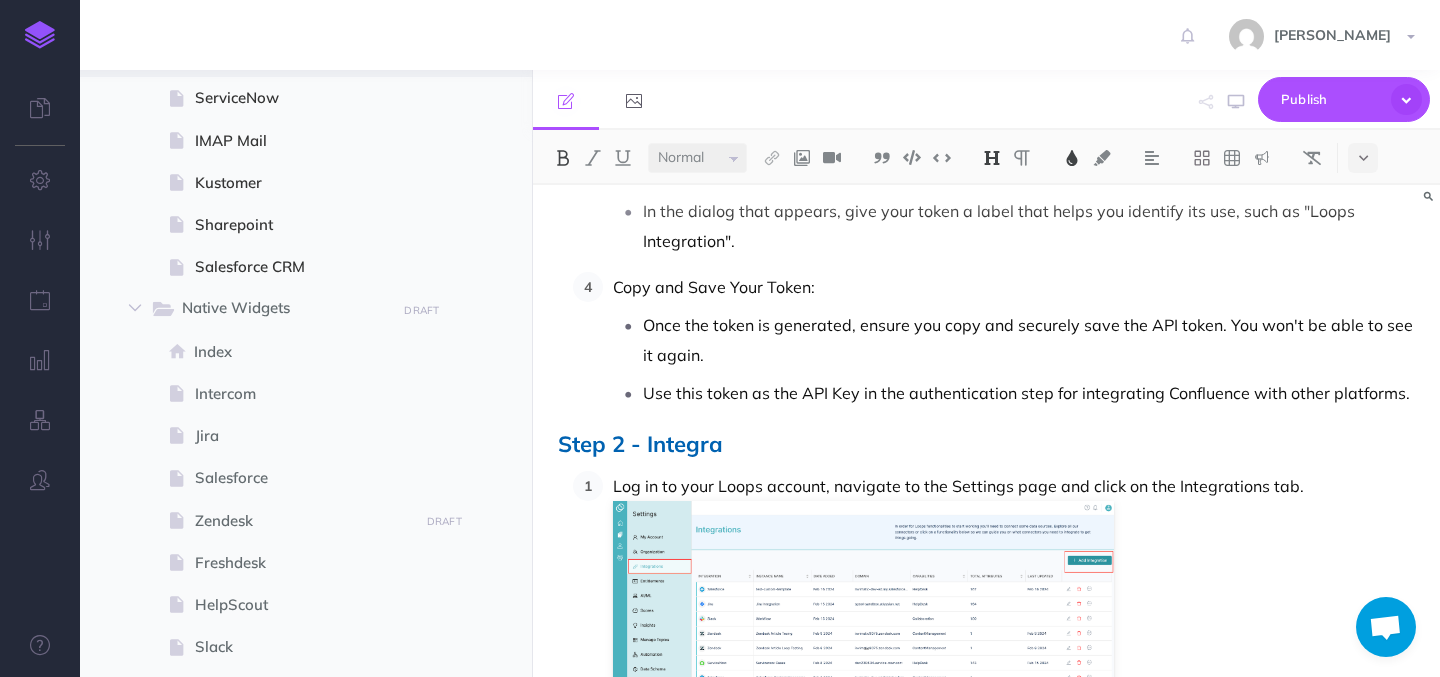 scroll, scrollTop: 1759, scrollLeft: 0, axis: vertical 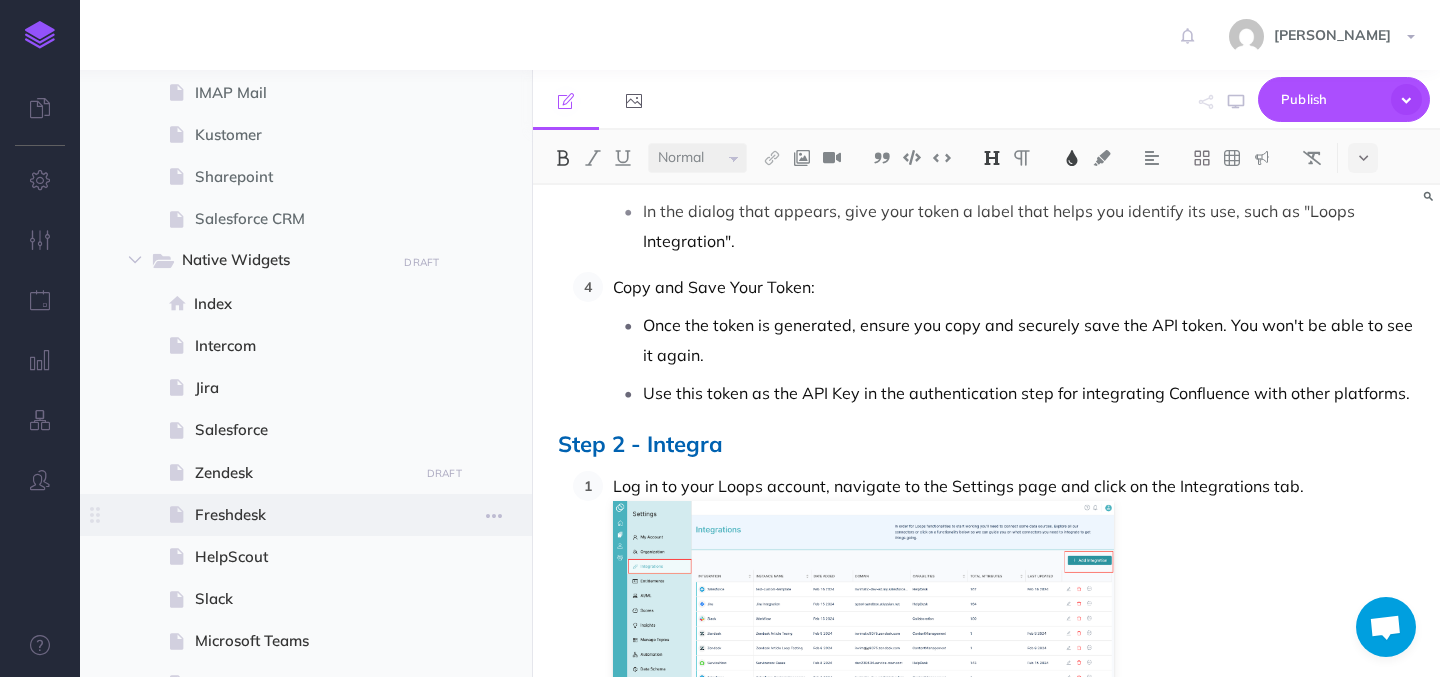 click on "Freshdesk" at bounding box center [303, 515] 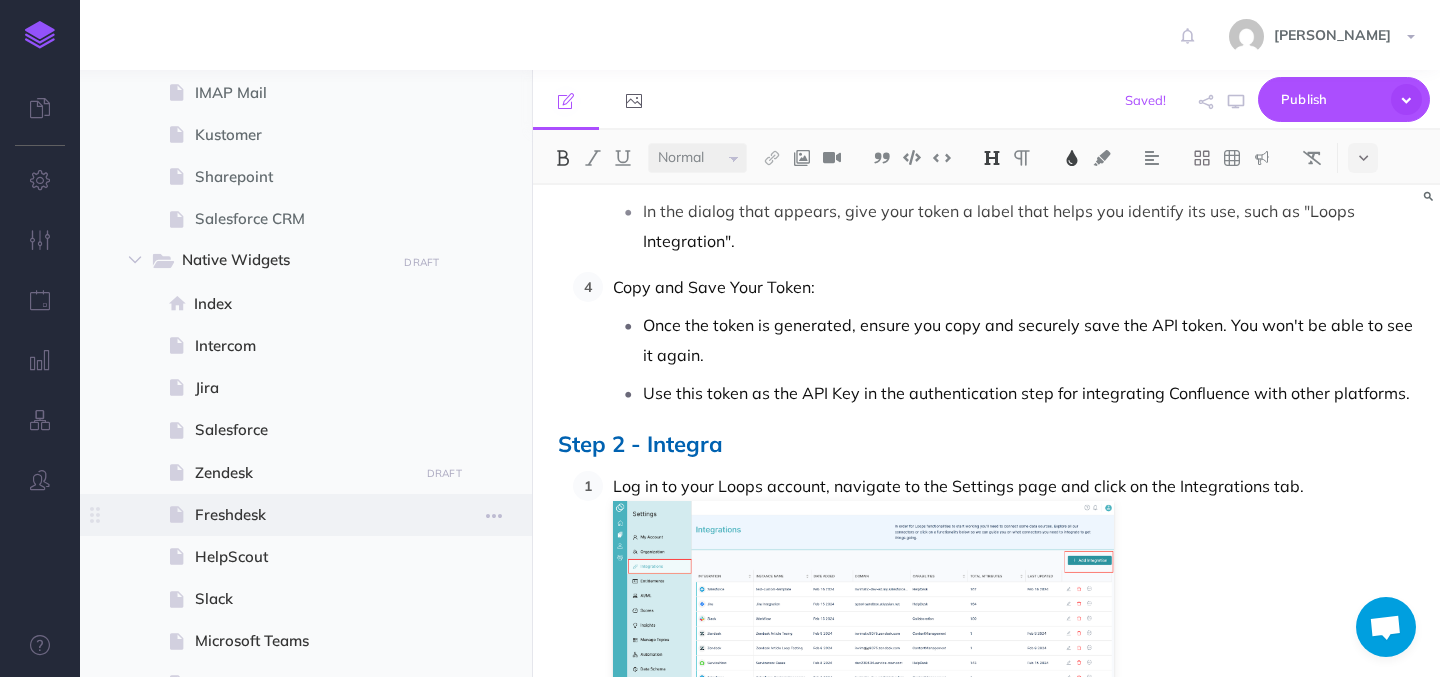 click on "Freshdesk" at bounding box center (303, 515) 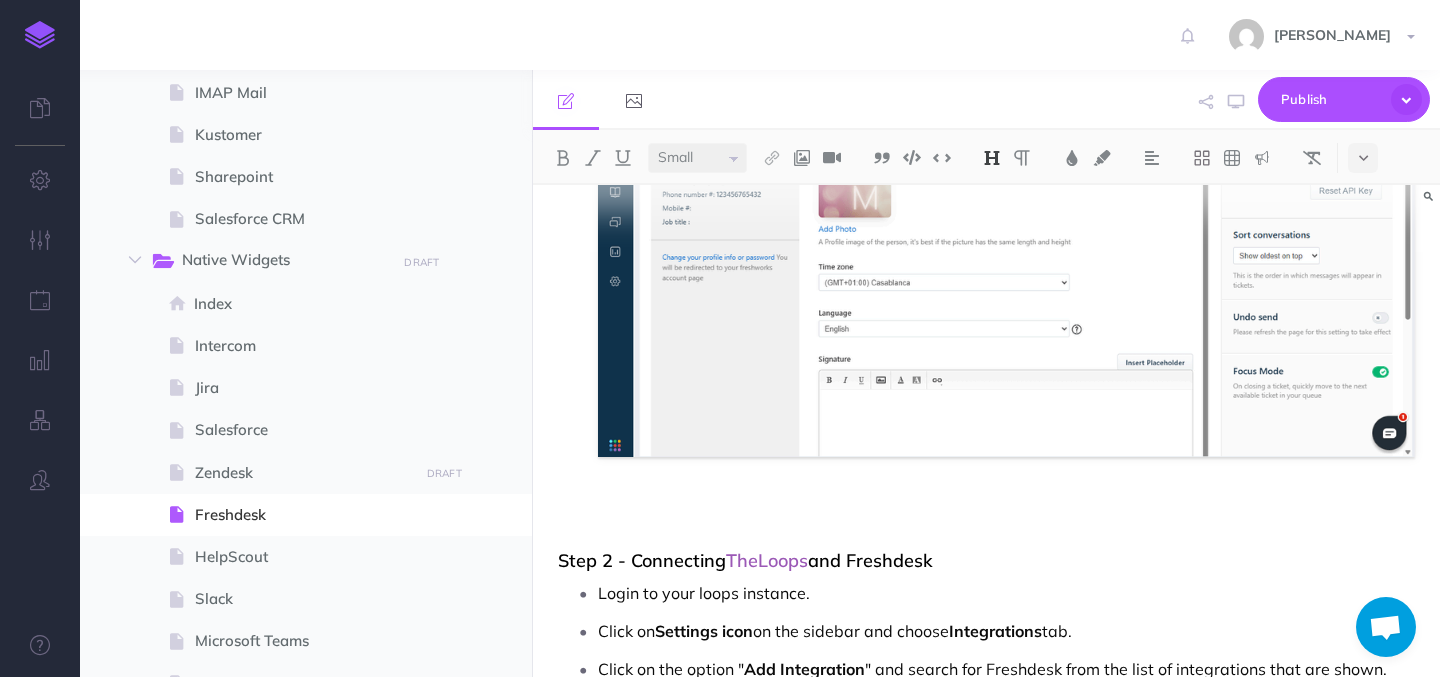 scroll, scrollTop: 661, scrollLeft: 0, axis: vertical 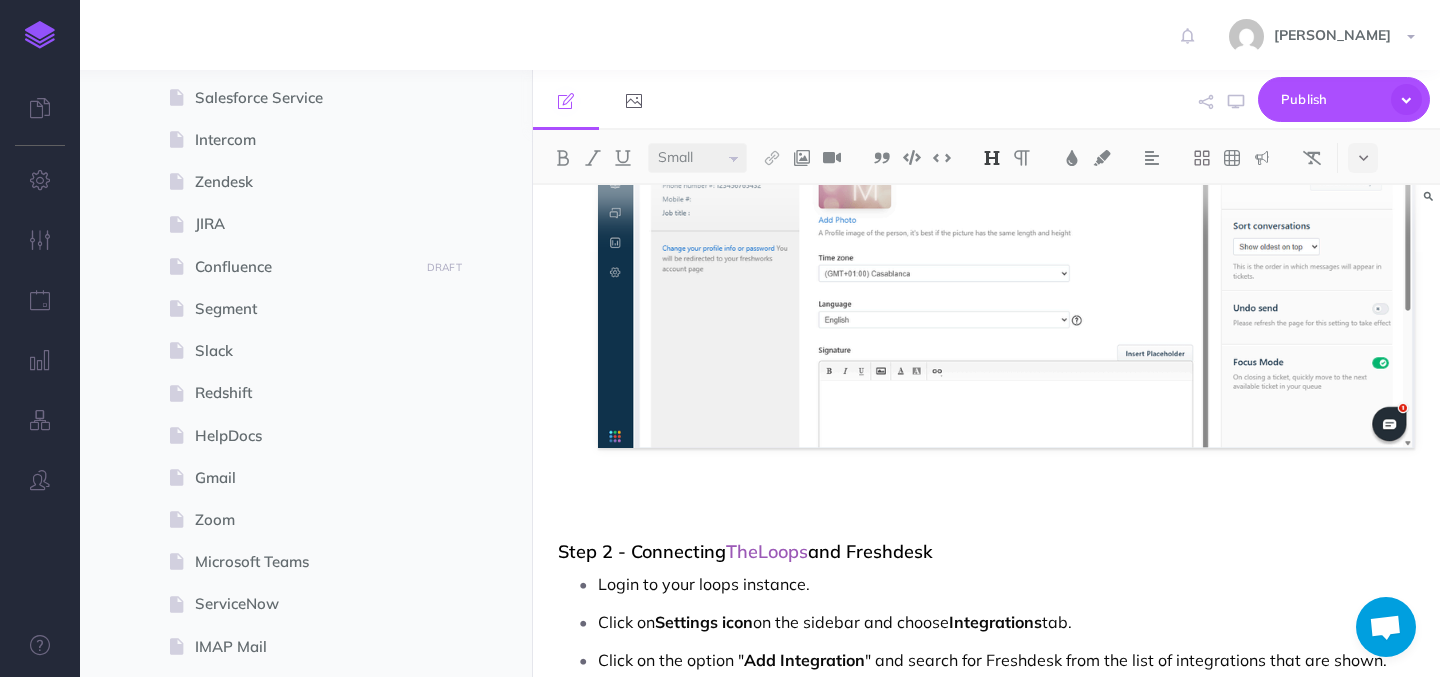 select on "null" 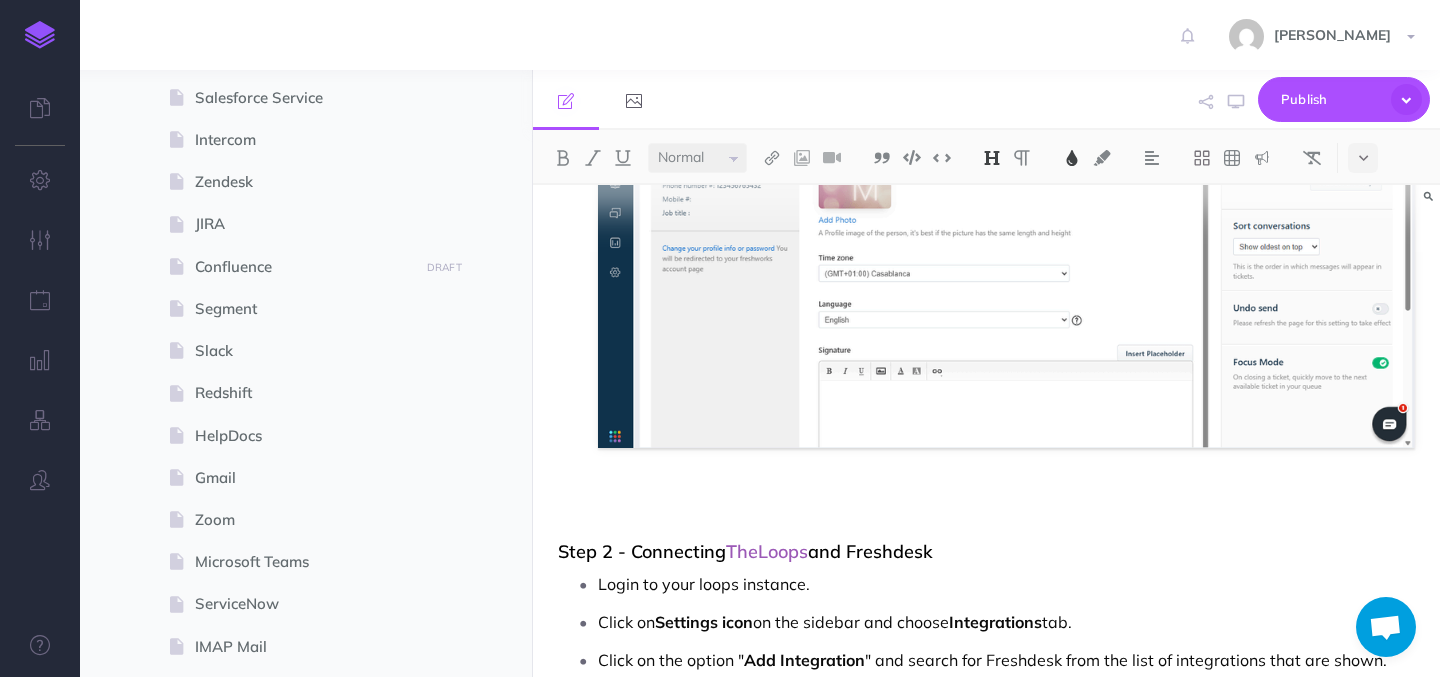 copy on "Step 2 - Connecting  TheLoops  and Freshdesk" 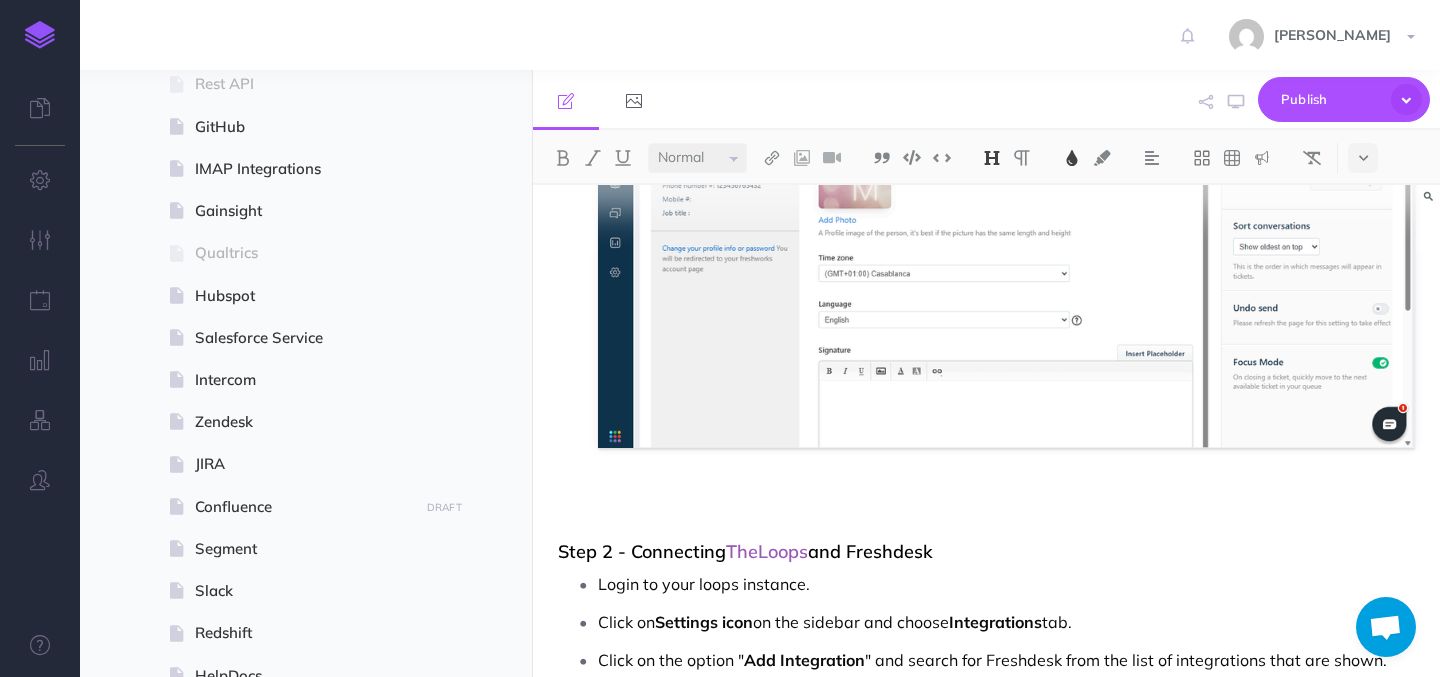 scroll, scrollTop: 957, scrollLeft: 0, axis: vertical 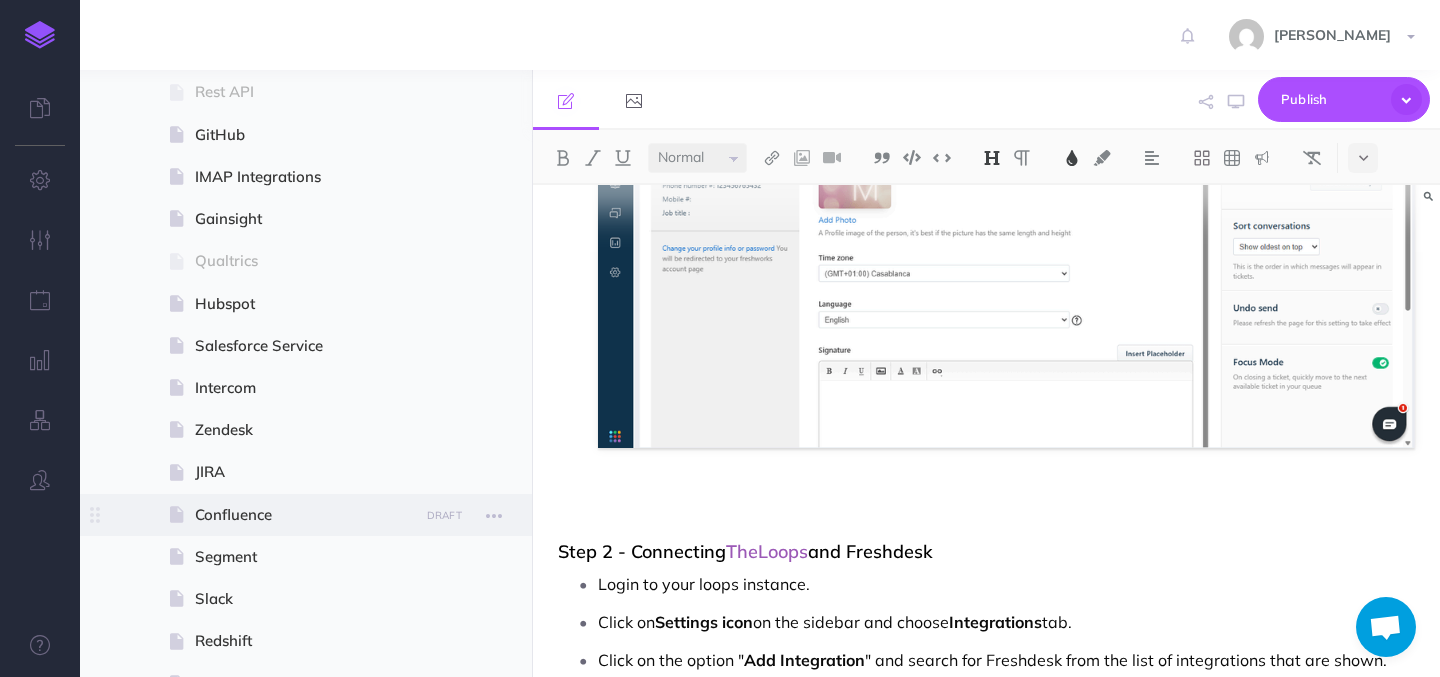 click on "Confluence" at bounding box center (303, 515) 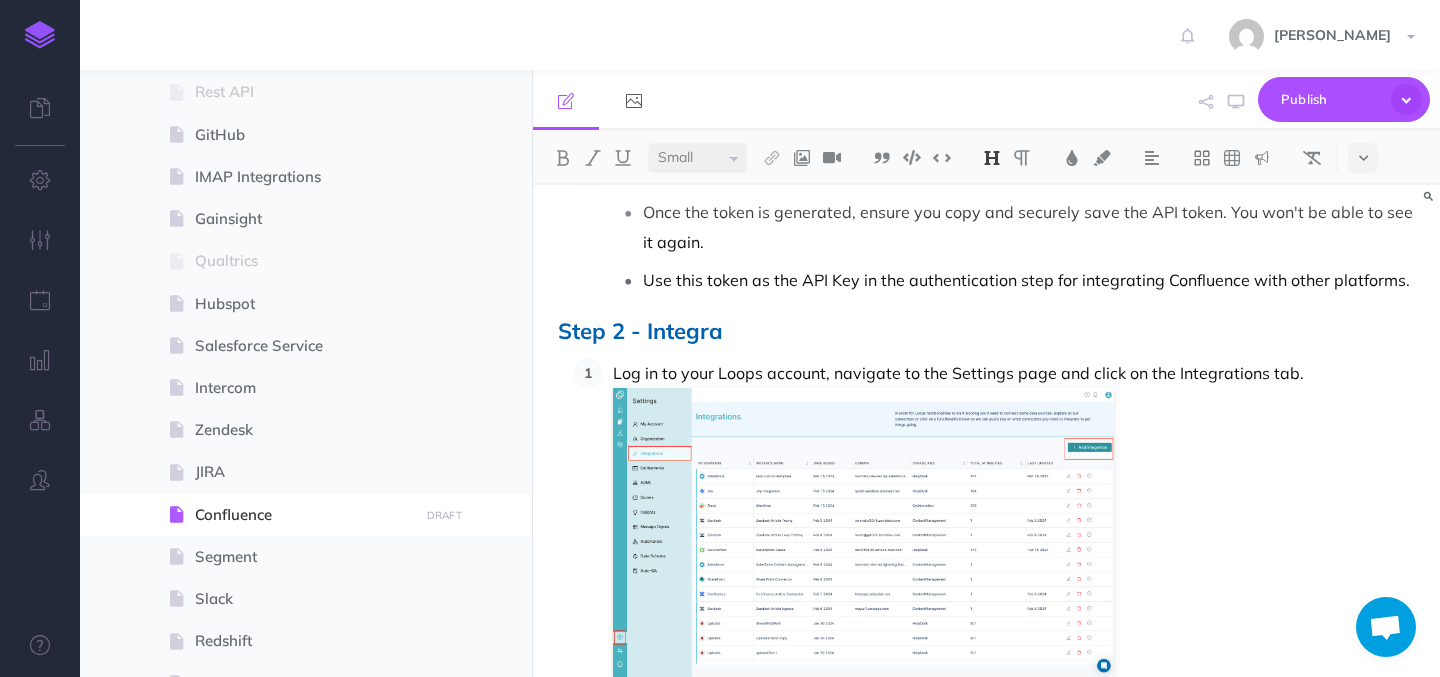 scroll, scrollTop: 582, scrollLeft: 0, axis: vertical 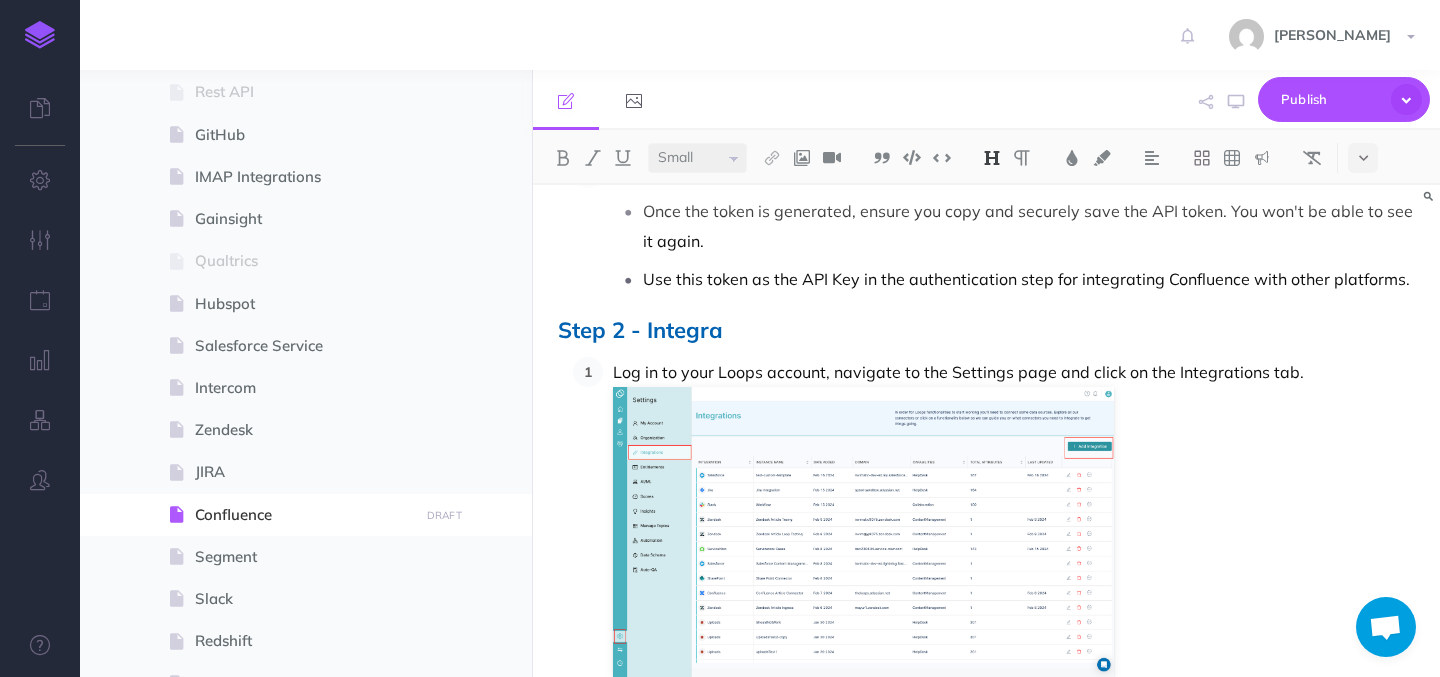 select on "null" 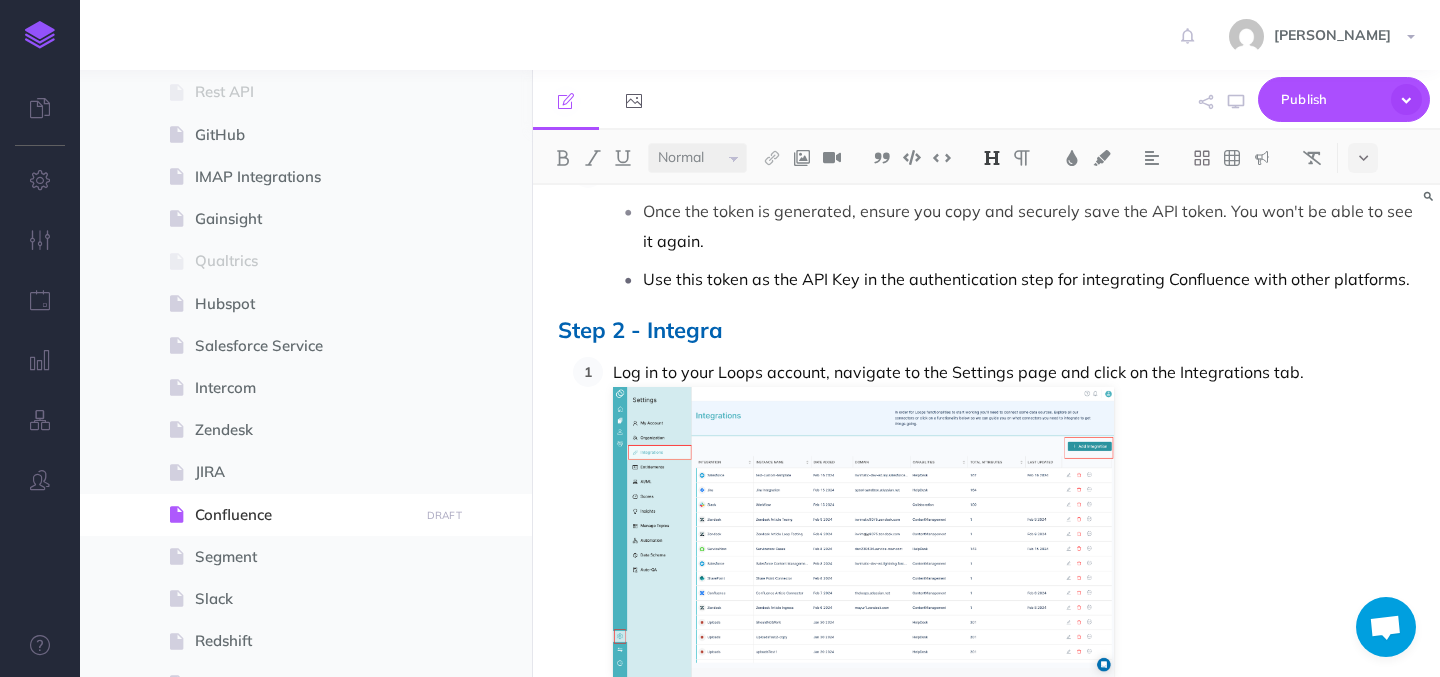 click on "Step 2 - Integra" at bounding box center (640, 330) 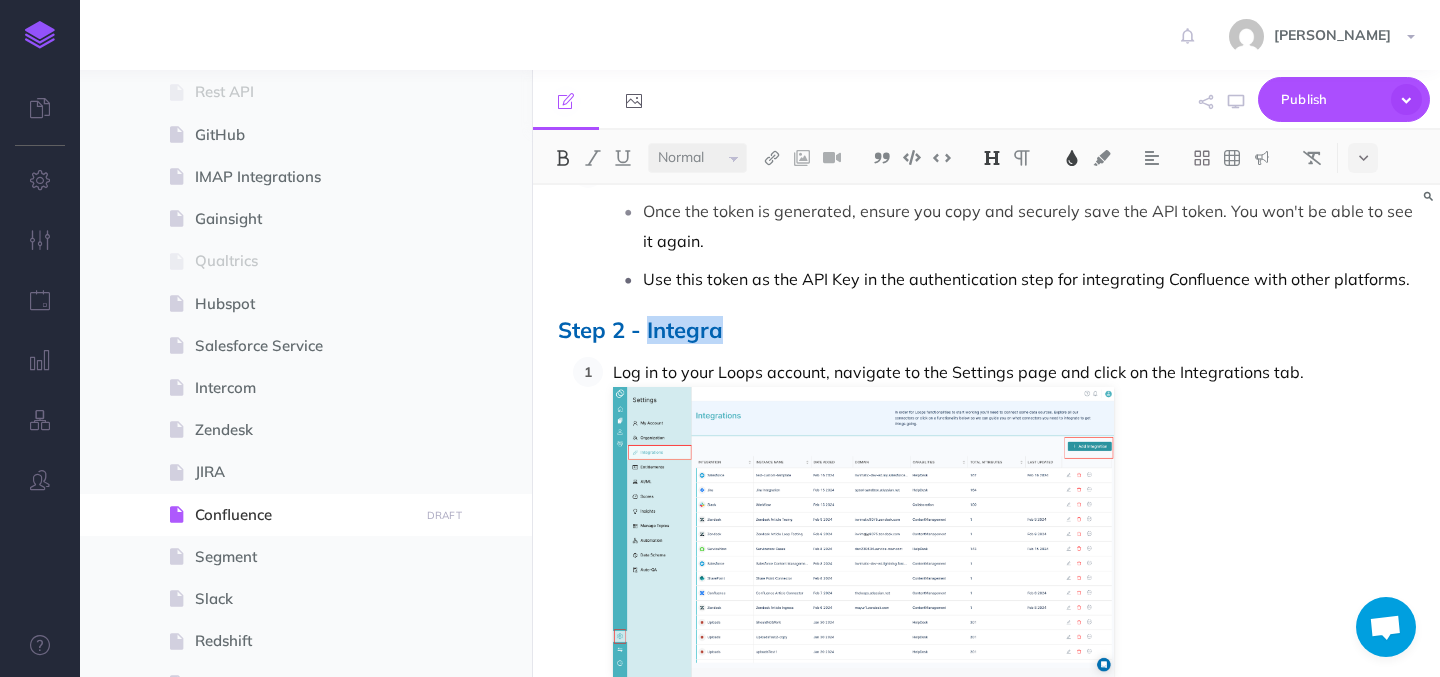 click on "Step 2 - Integra" at bounding box center (640, 330) 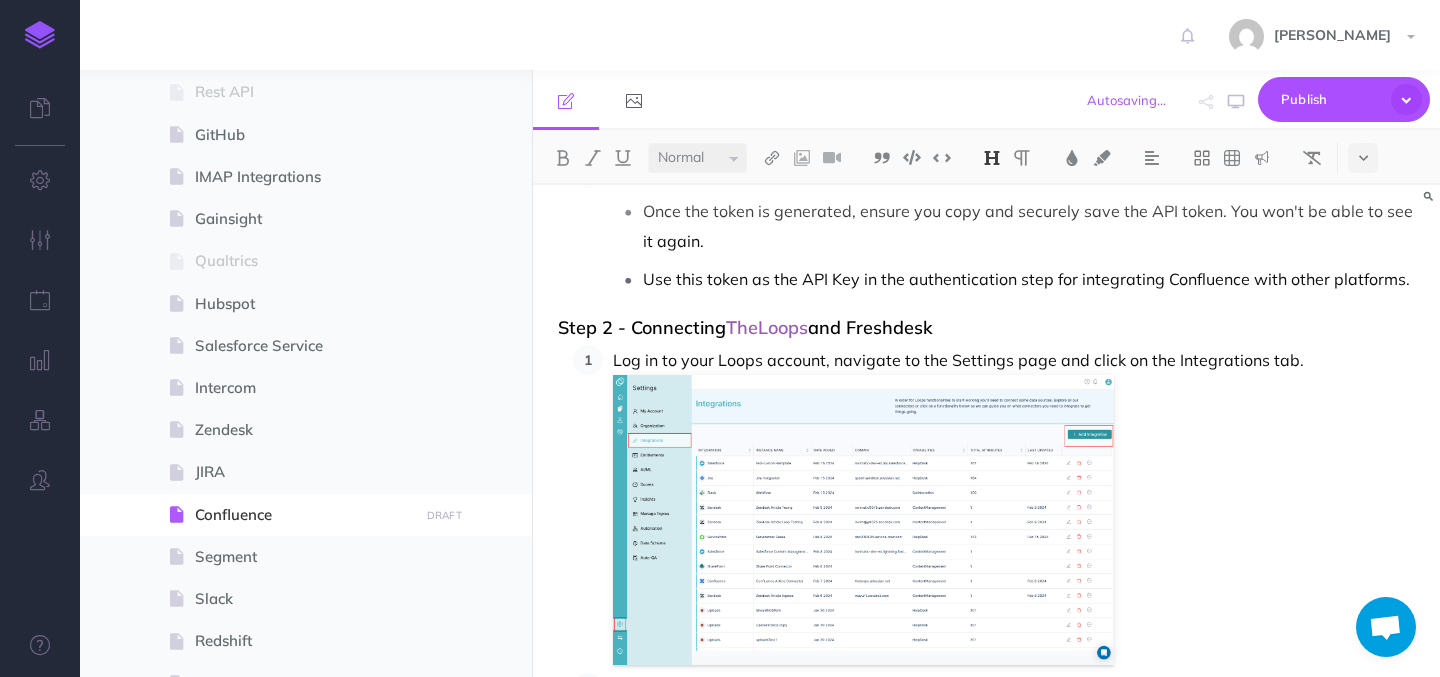 drag, startPoint x: 856, startPoint y: 320, endPoint x: 951, endPoint y: 322, distance: 95.02105 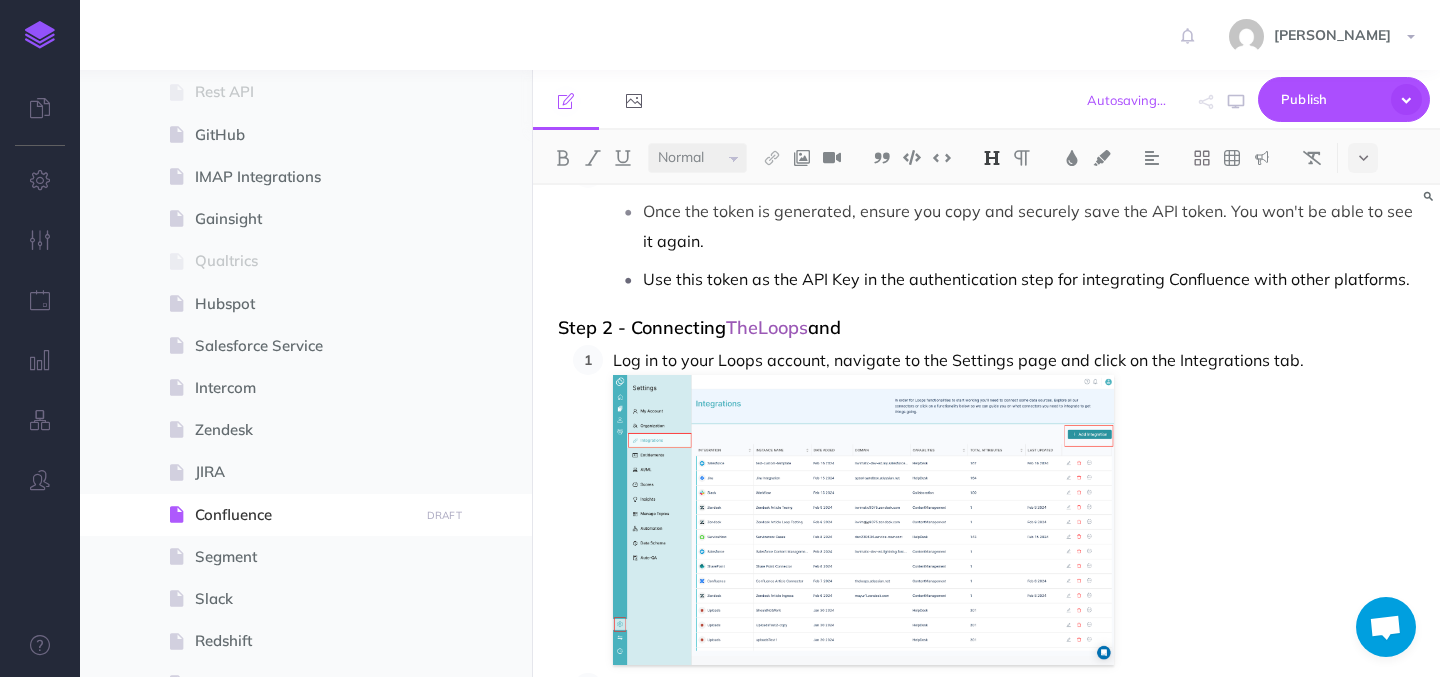type 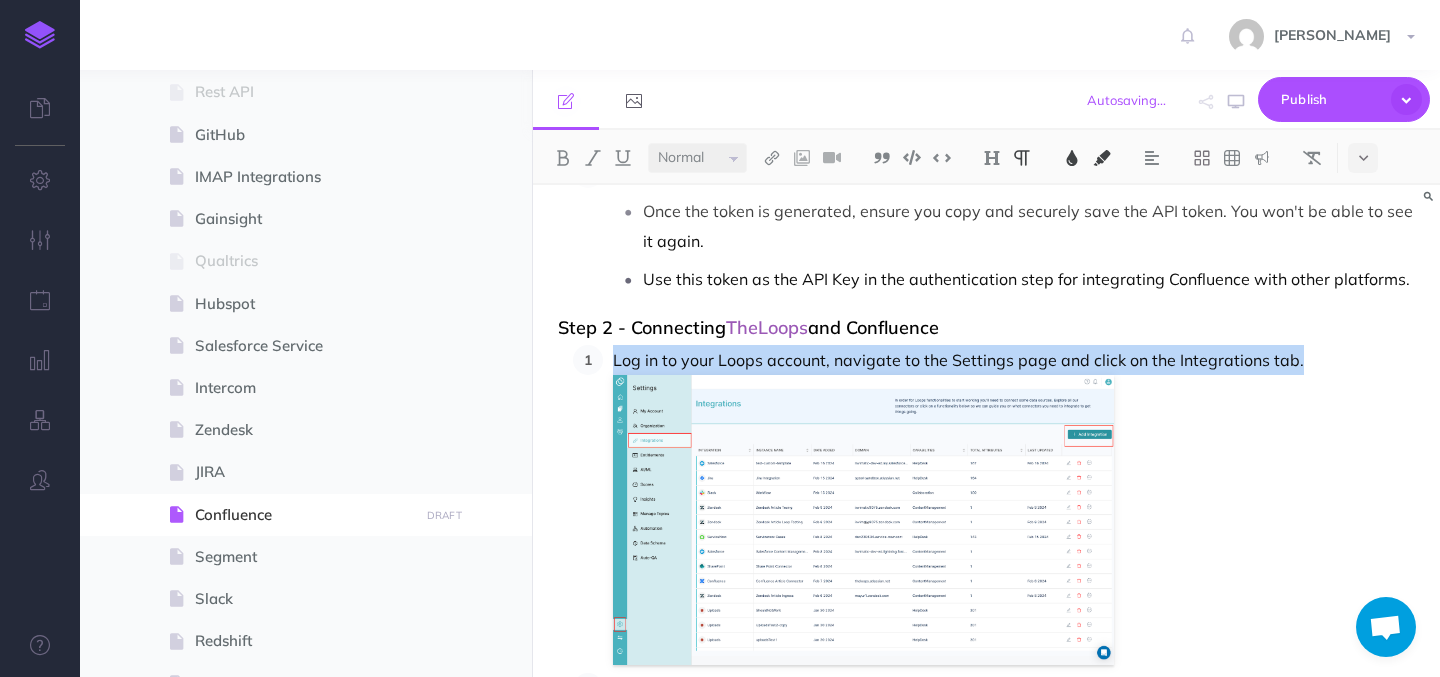 drag, startPoint x: 612, startPoint y: 351, endPoint x: 1295, endPoint y: 350, distance: 683.00073 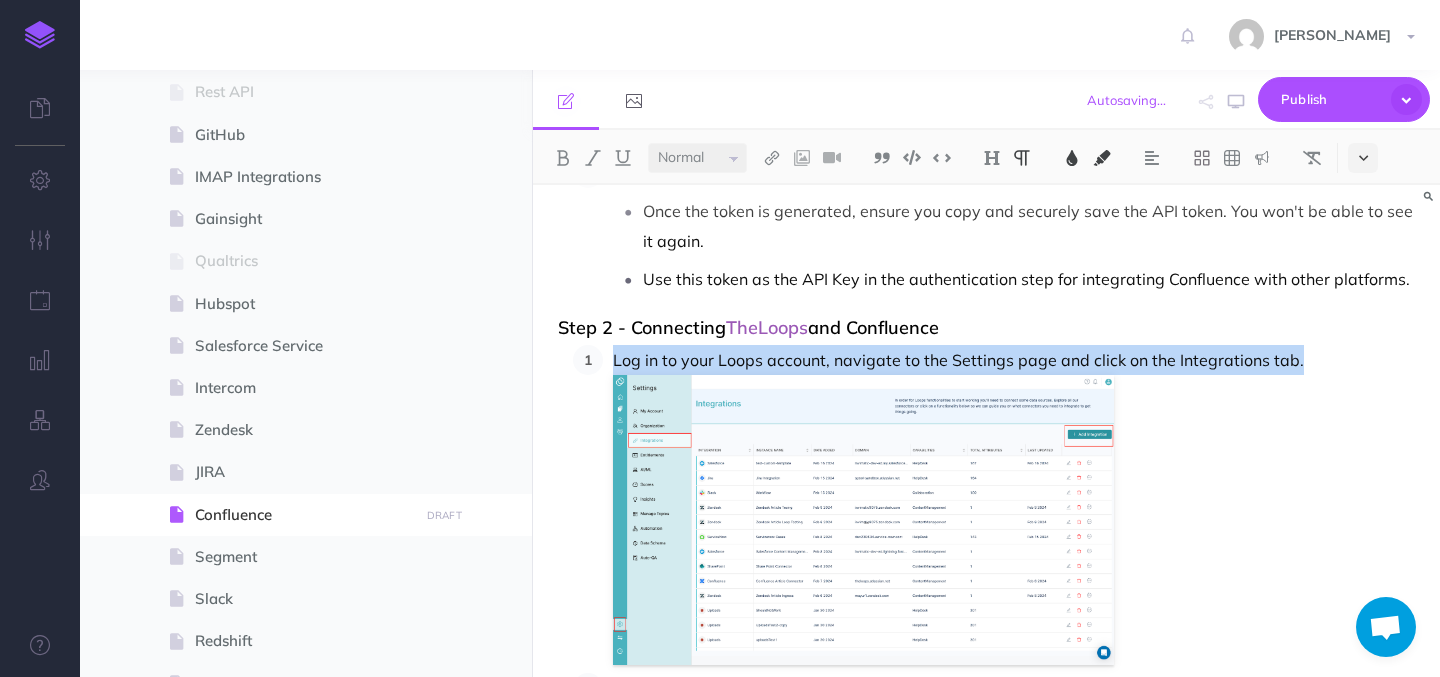 click at bounding box center (1363, 158) 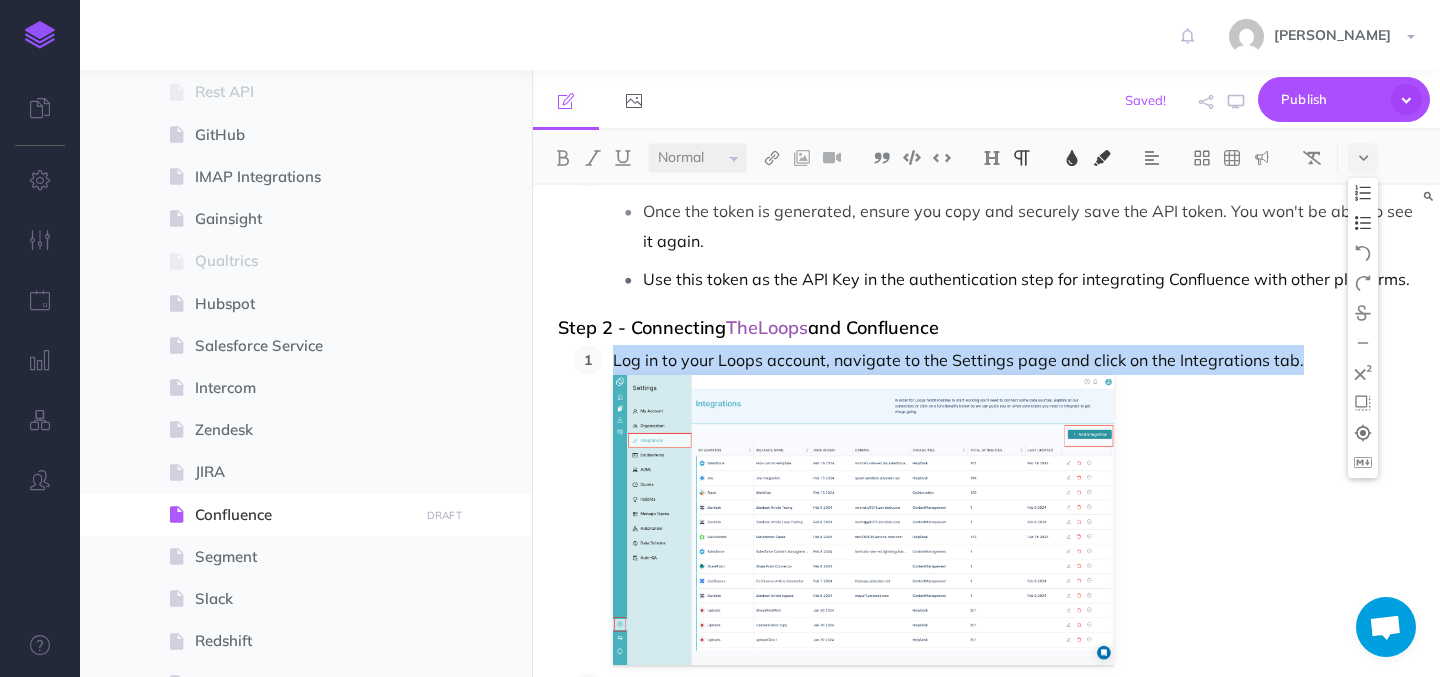 click at bounding box center [1363, 223] 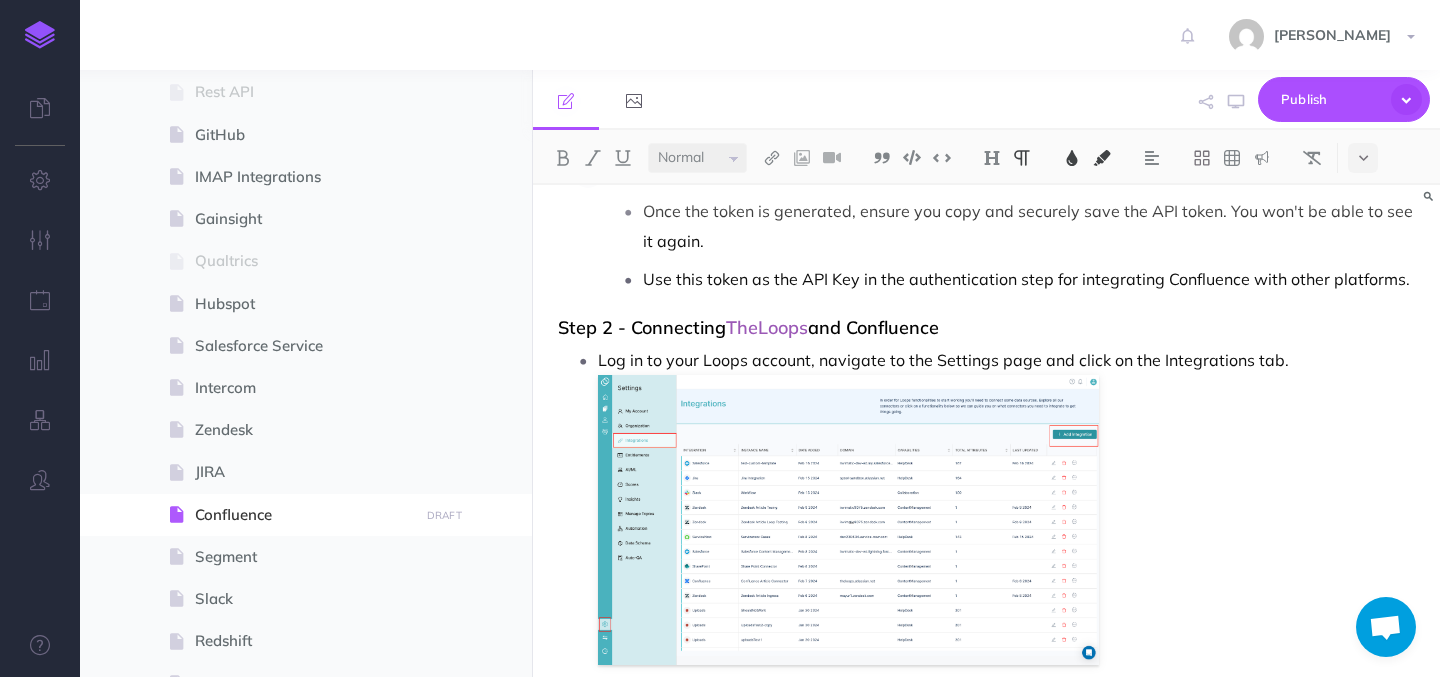 click on "Log in to your Loops account, navigate to the Settings page and click on the Integrations tab." at bounding box center [1006, 505] 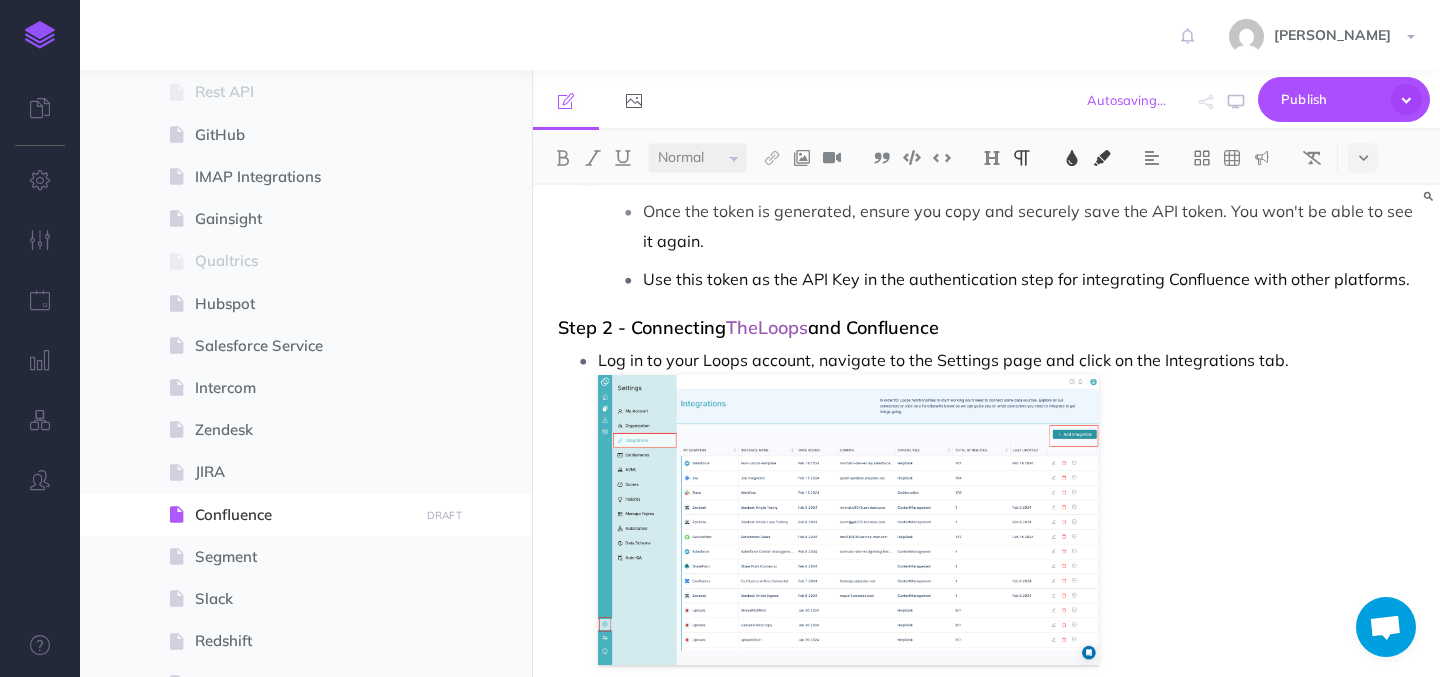 scroll, scrollTop: 655, scrollLeft: 0, axis: vertical 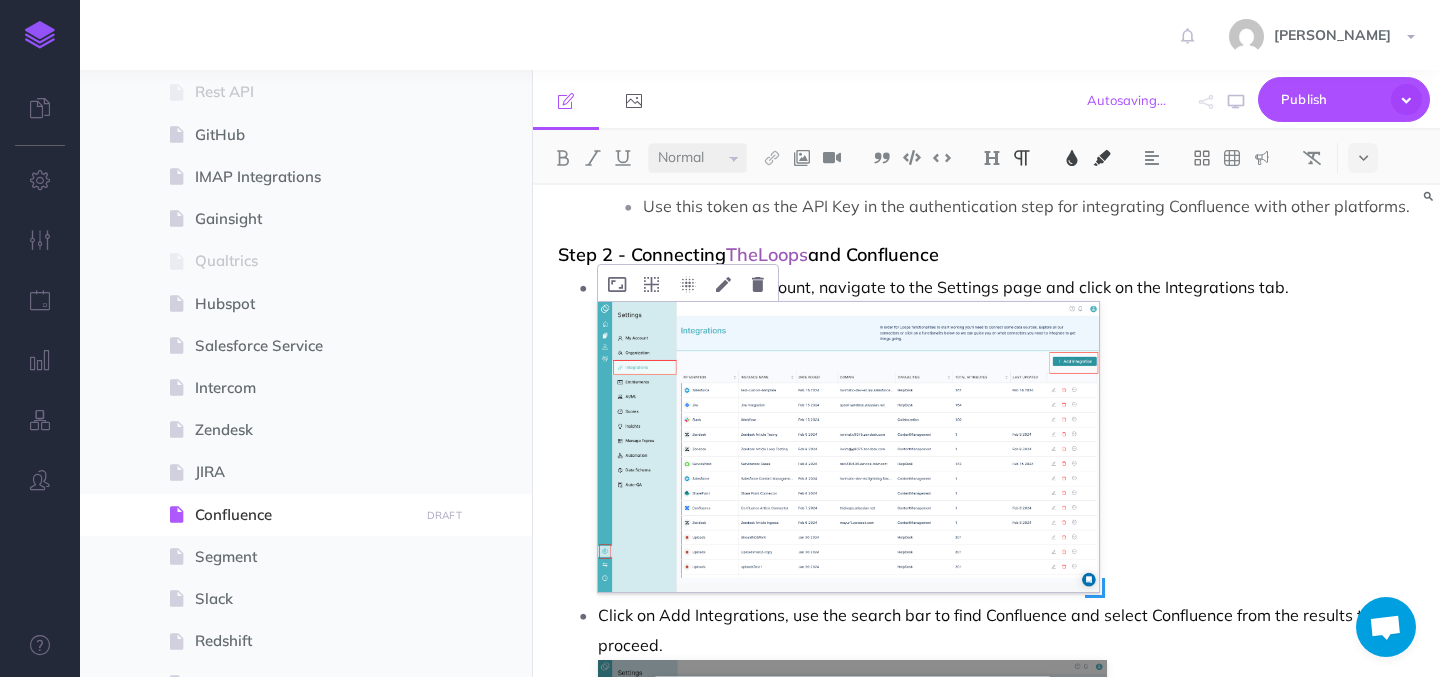 click at bounding box center (848, 447) 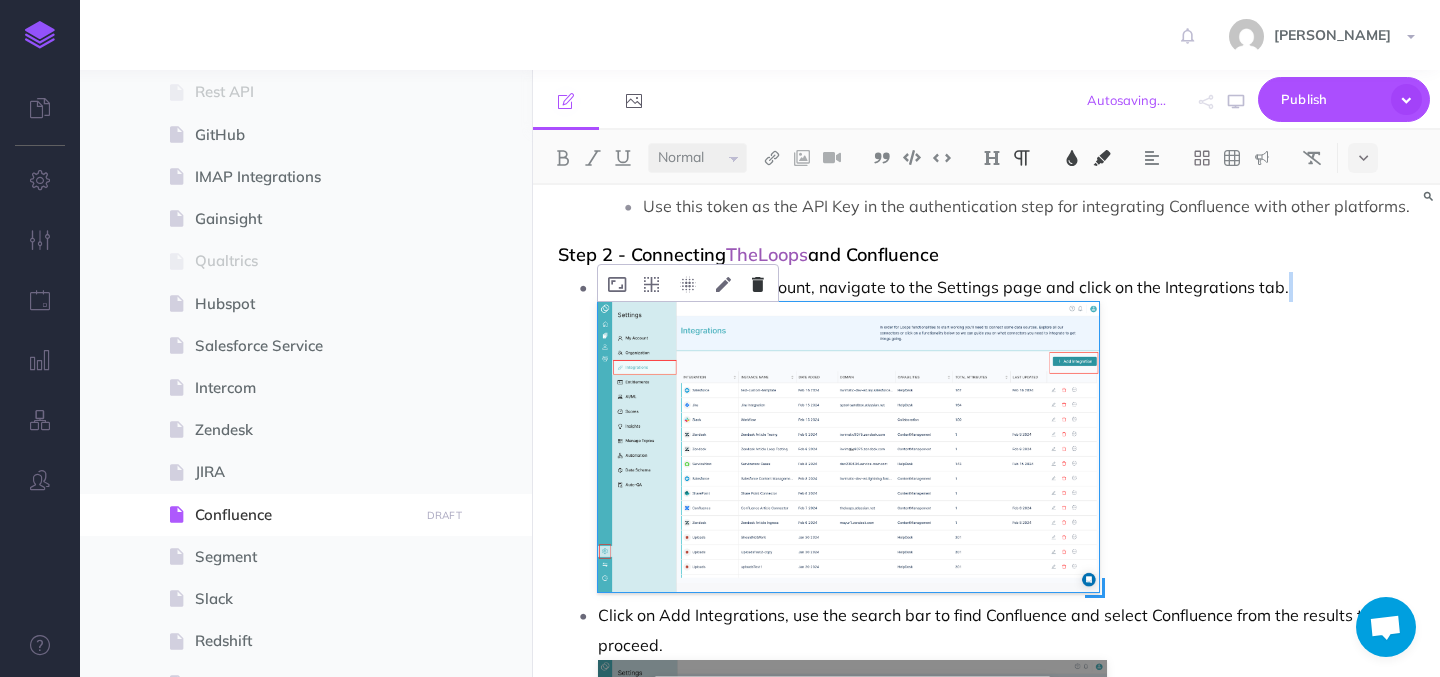 click at bounding box center [758, 284] 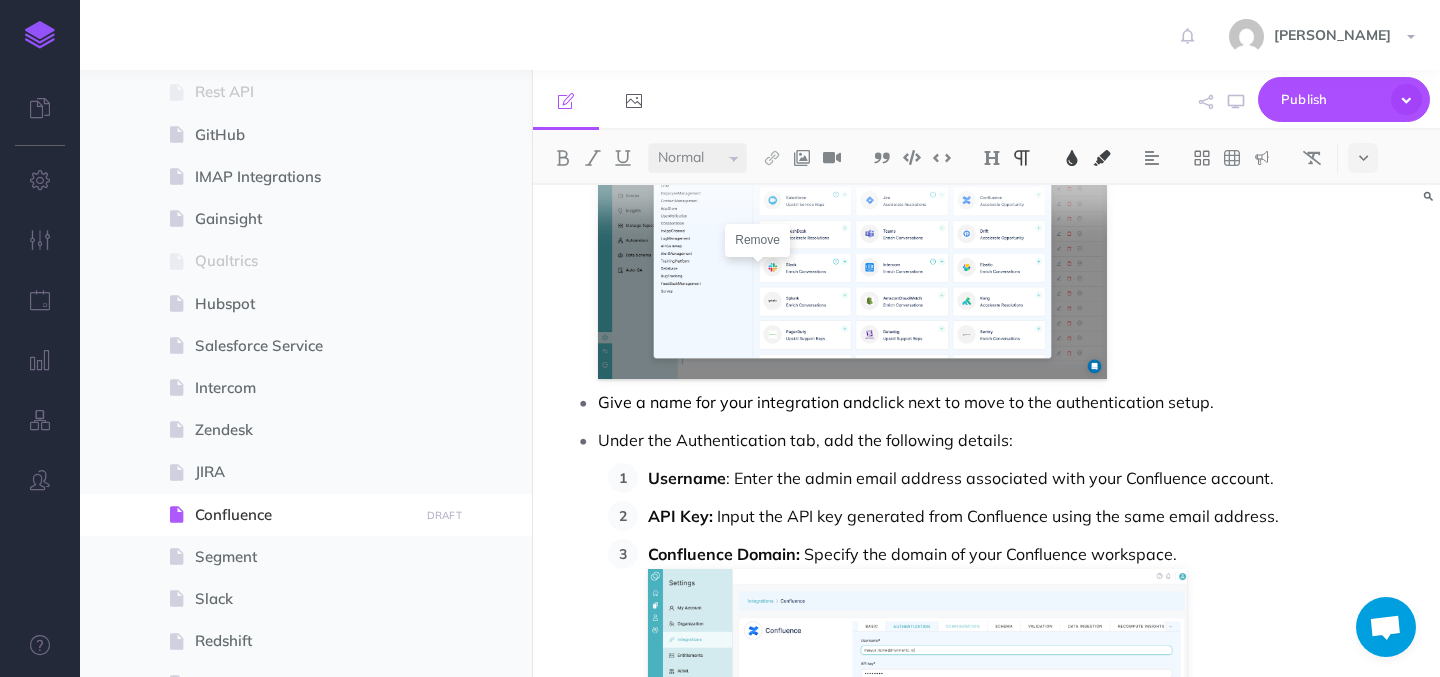scroll, scrollTop: 943, scrollLeft: 0, axis: vertical 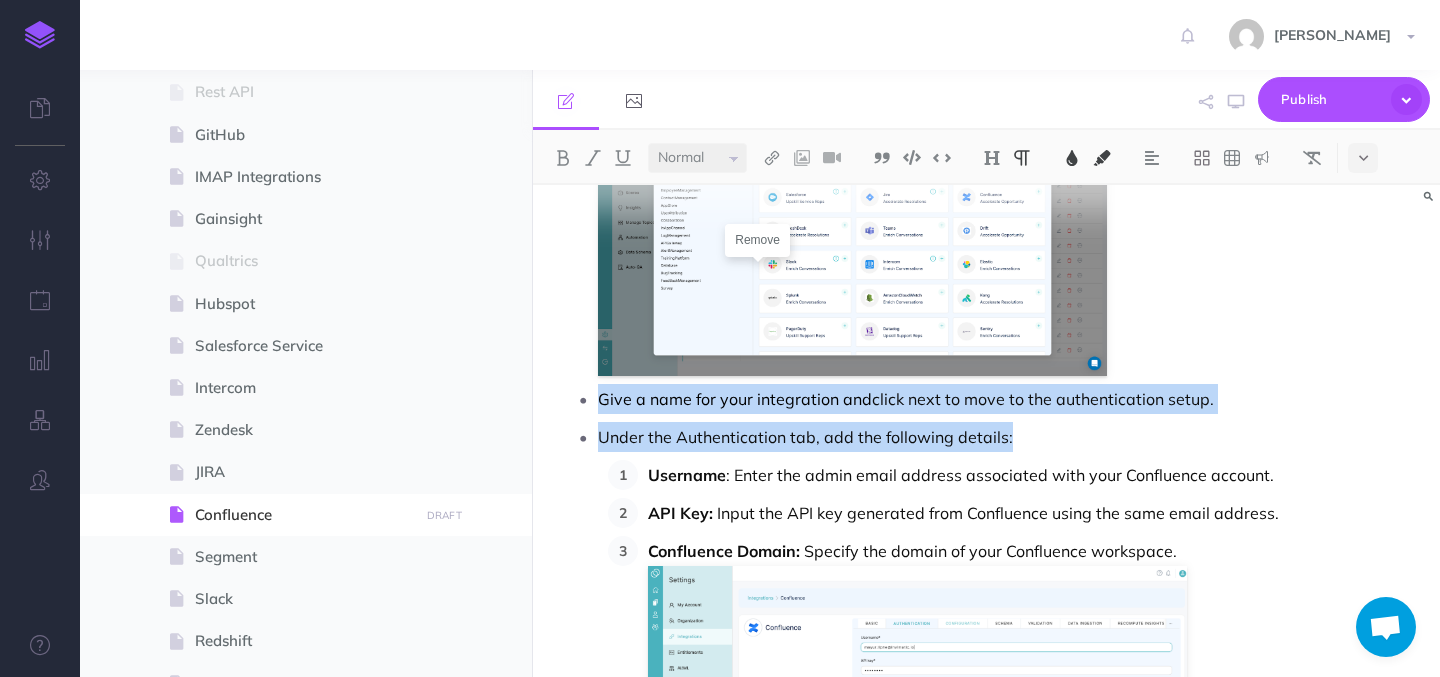 drag, startPoint x: 1041, startPoint y: 440, endPoint x: 592, endPoint y: 402, distance: 450.60516 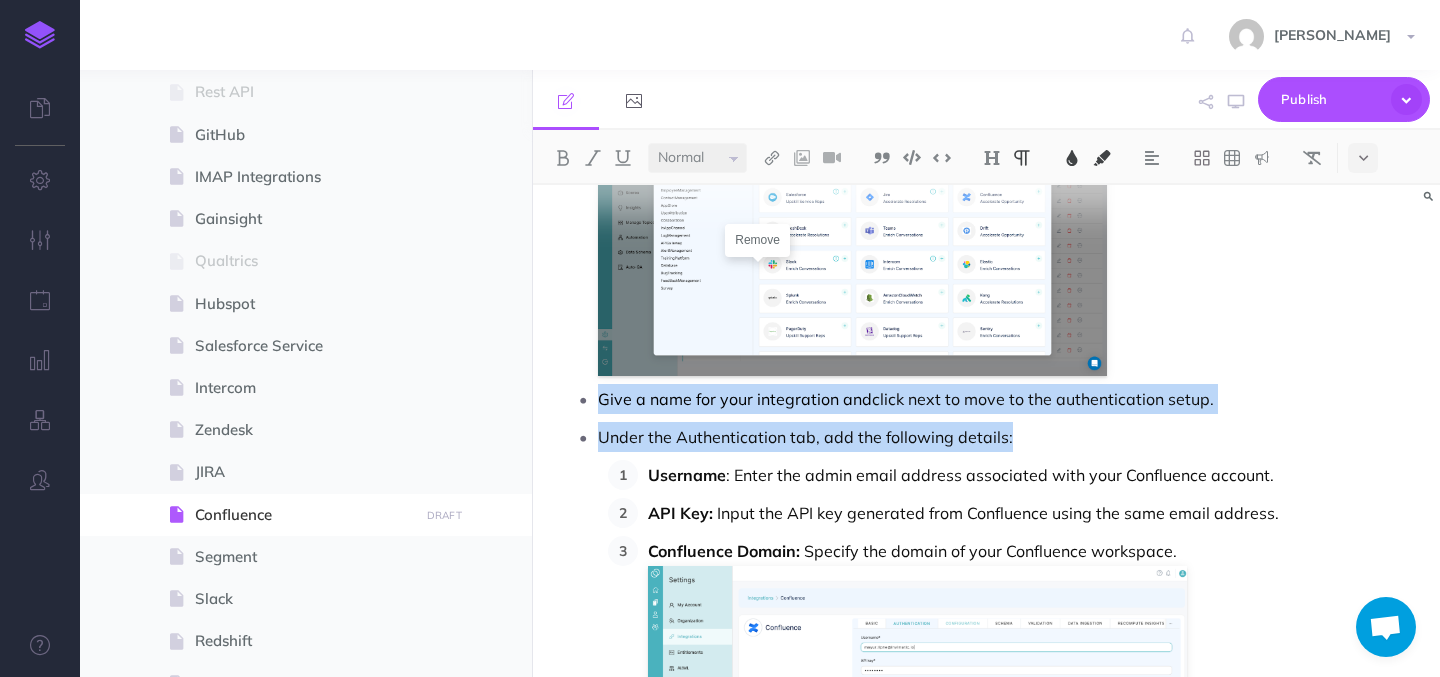 click on "Log in to your Loops account, navigate to the Settings page and click on the Integrations tab. Click on Add Integrations, use the search bar to find Confluence and select Confluence from the results to proceed.                 Give a name for your integration and  click next to move to the authentication setup. Under the Authentication tab, add the following details: Username : Enter the admin email address associated with your Confluence account. API Key:   Input the API key generated from Confluence using the same email address. Confluence Domain:   Specify the domain of your Confluence workspace.                 Click on Connect to finalize the integration process. Navigate to the Configuration tab, choose the Confluence spaces you wish to configure for use with our platform" at bounding box center (991, 488) 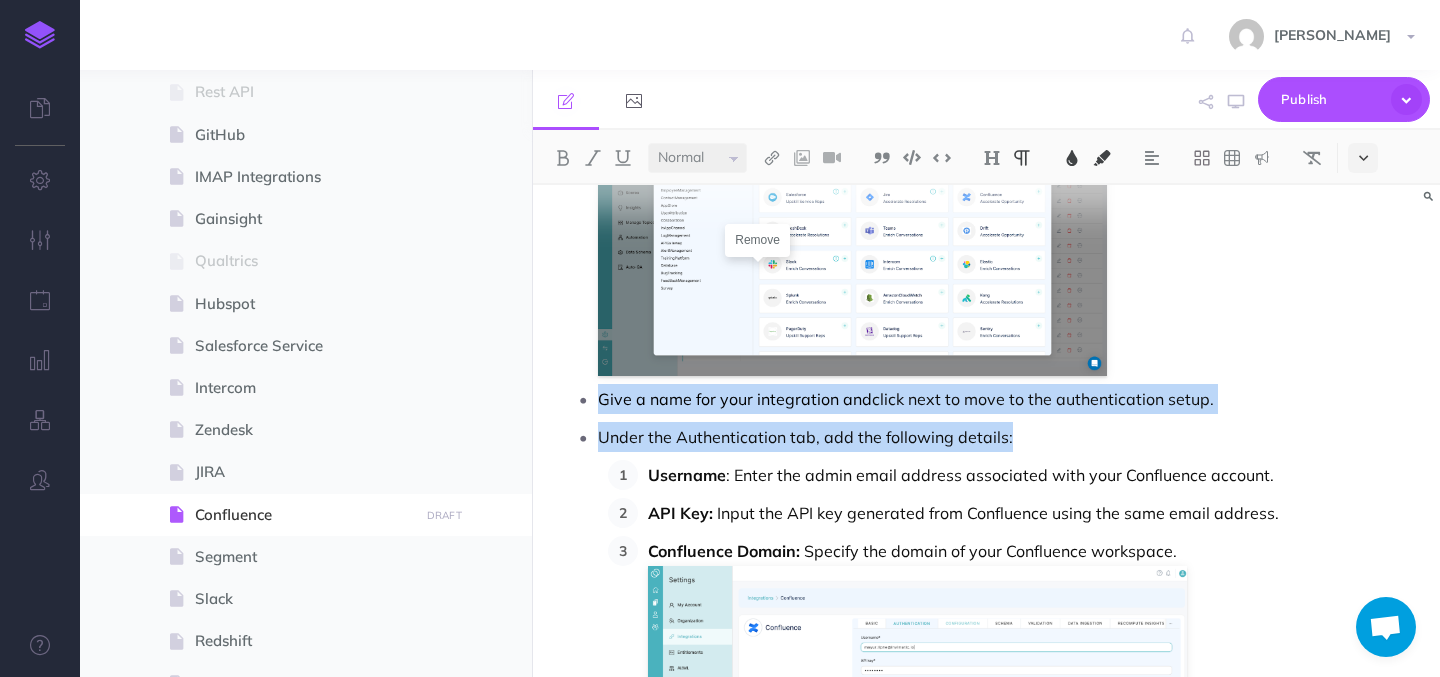 click at bounding box center (1363, 158) 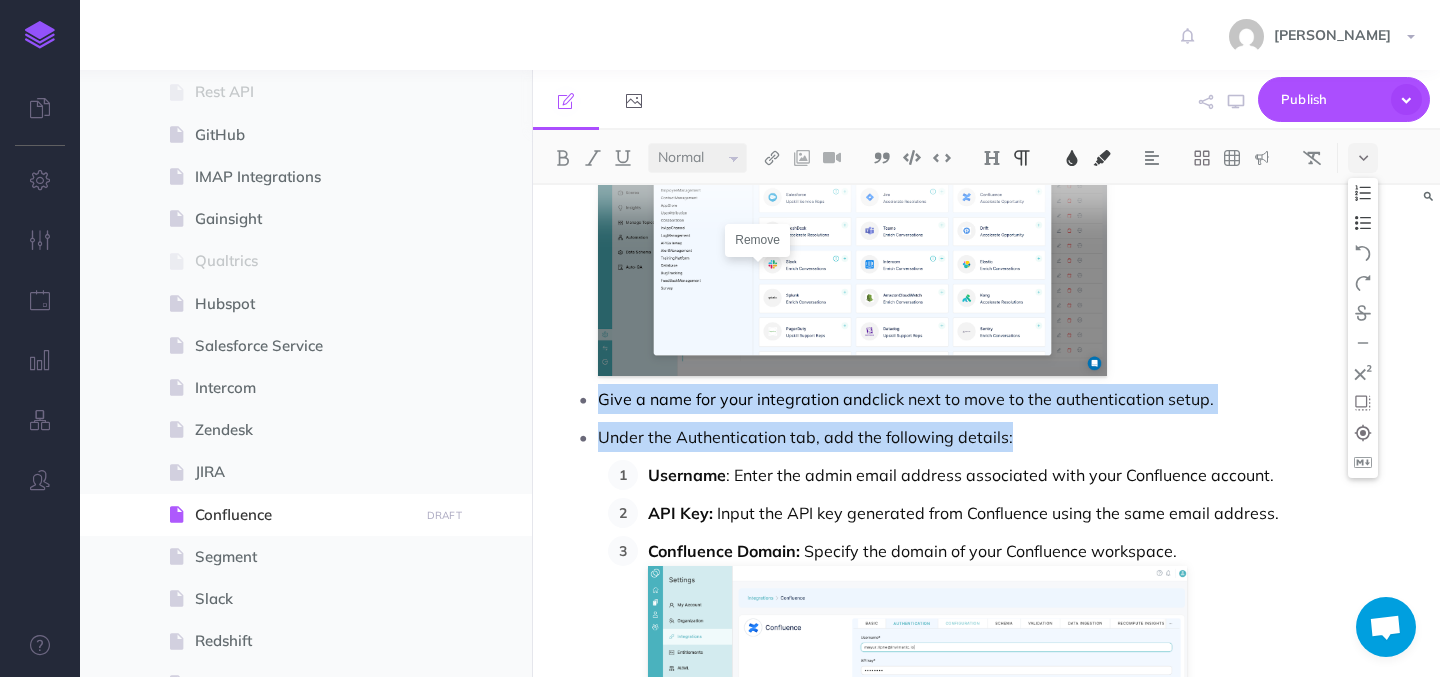 click at bounding box center (1363, 223) 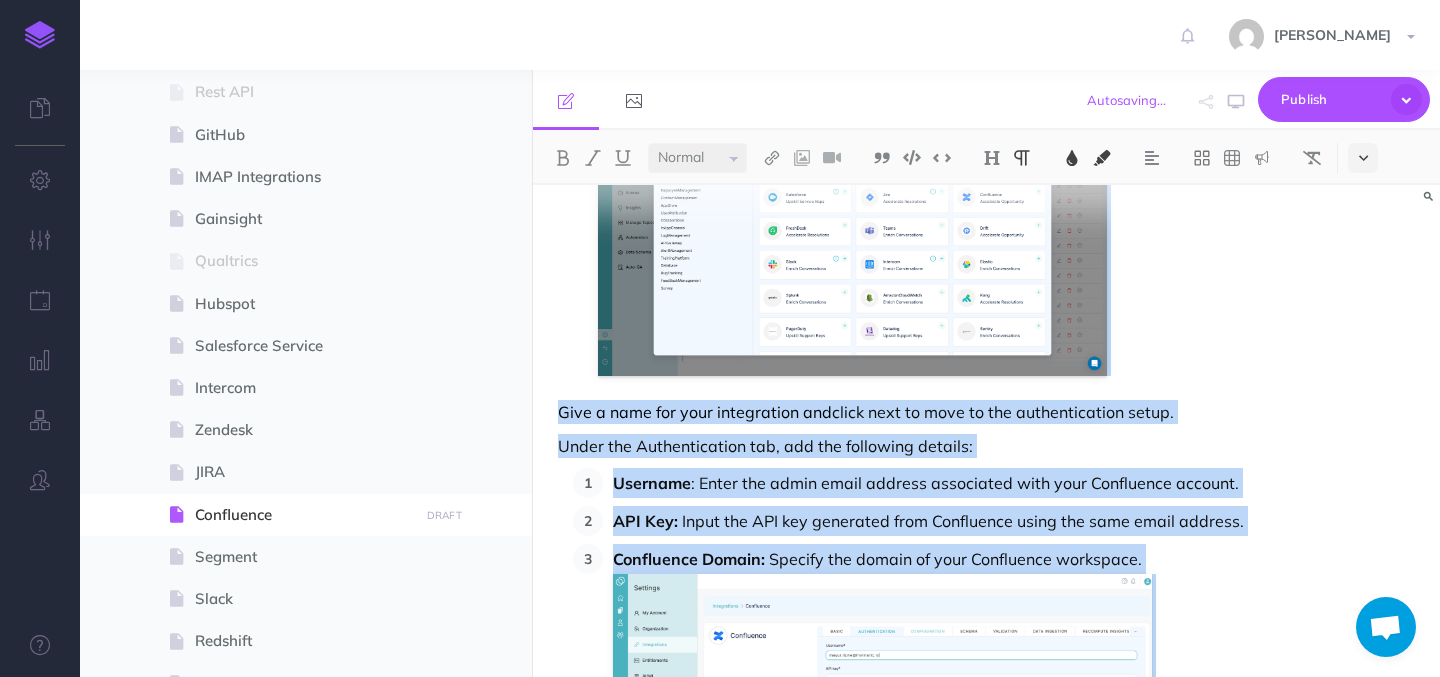 click at bounding box center (1363, 158) 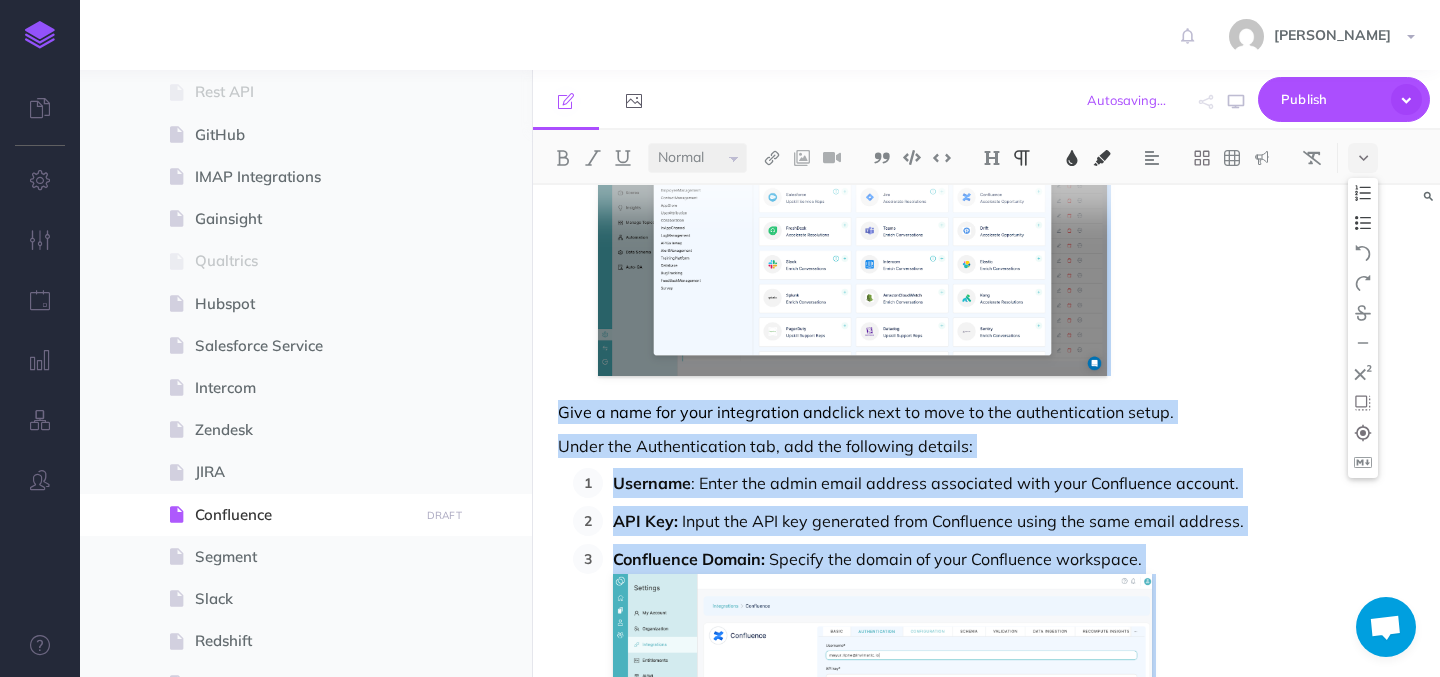 click at bounding box center [1363, 223] 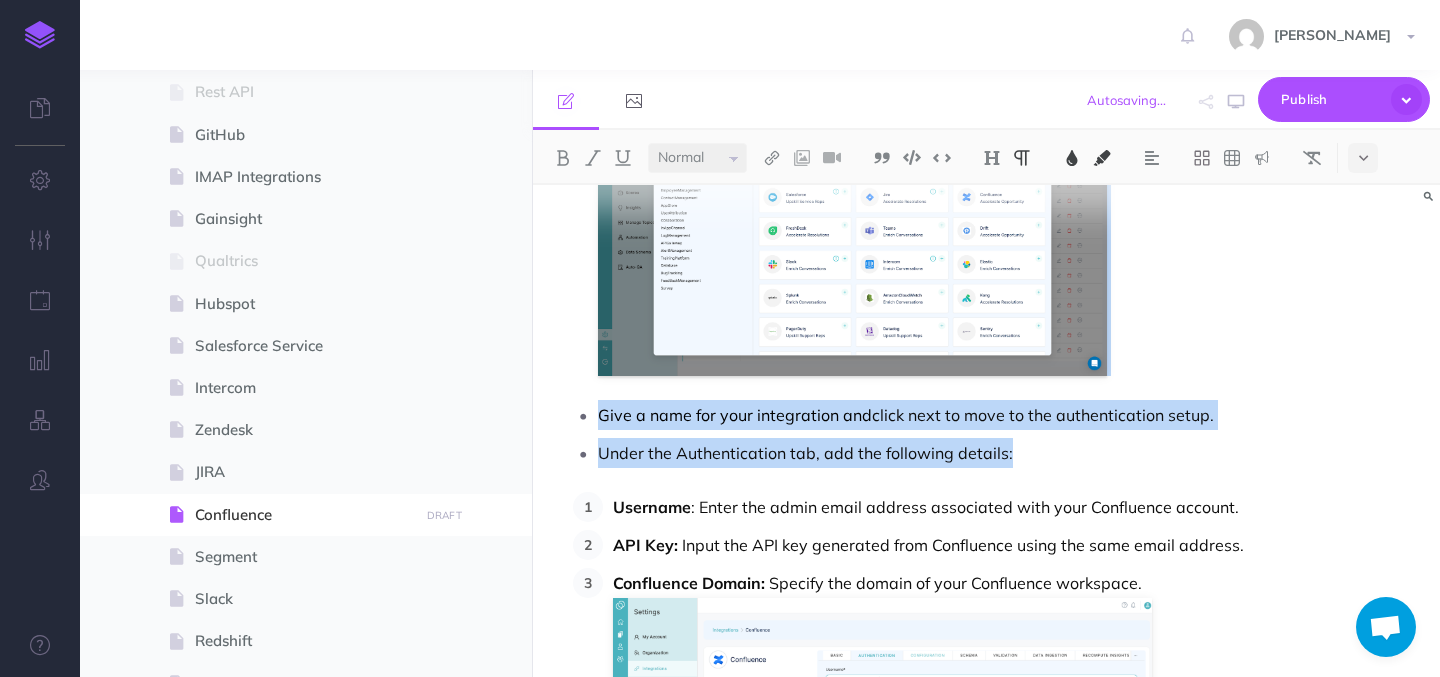 click on "Under the Authentication tab, add the following details:" at bounding box center [1006, 453] 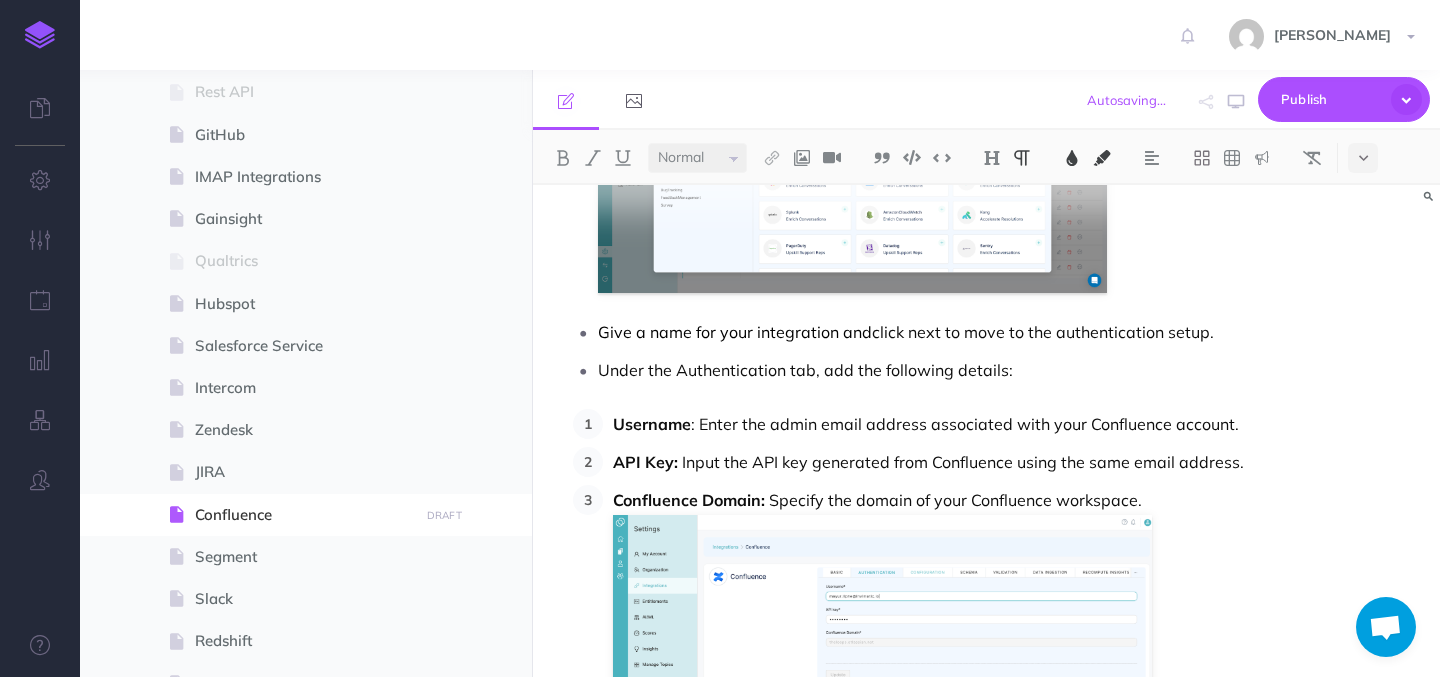 scroll, scrollTop: 1028, scrollLeft: 0, axis: vertical 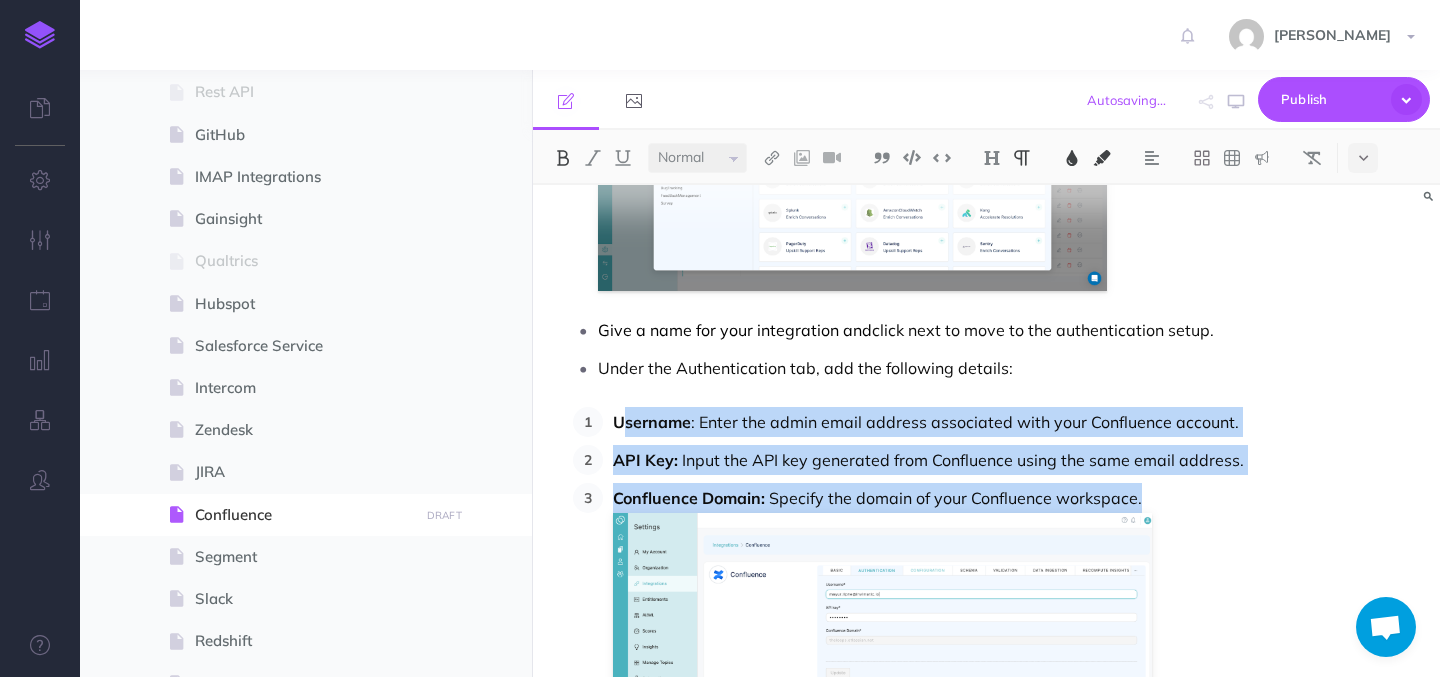 drag, startPoint x: 1151, startPoint y: 499, endPoint x: 623, endPoint y: 409, distance: 535.61554 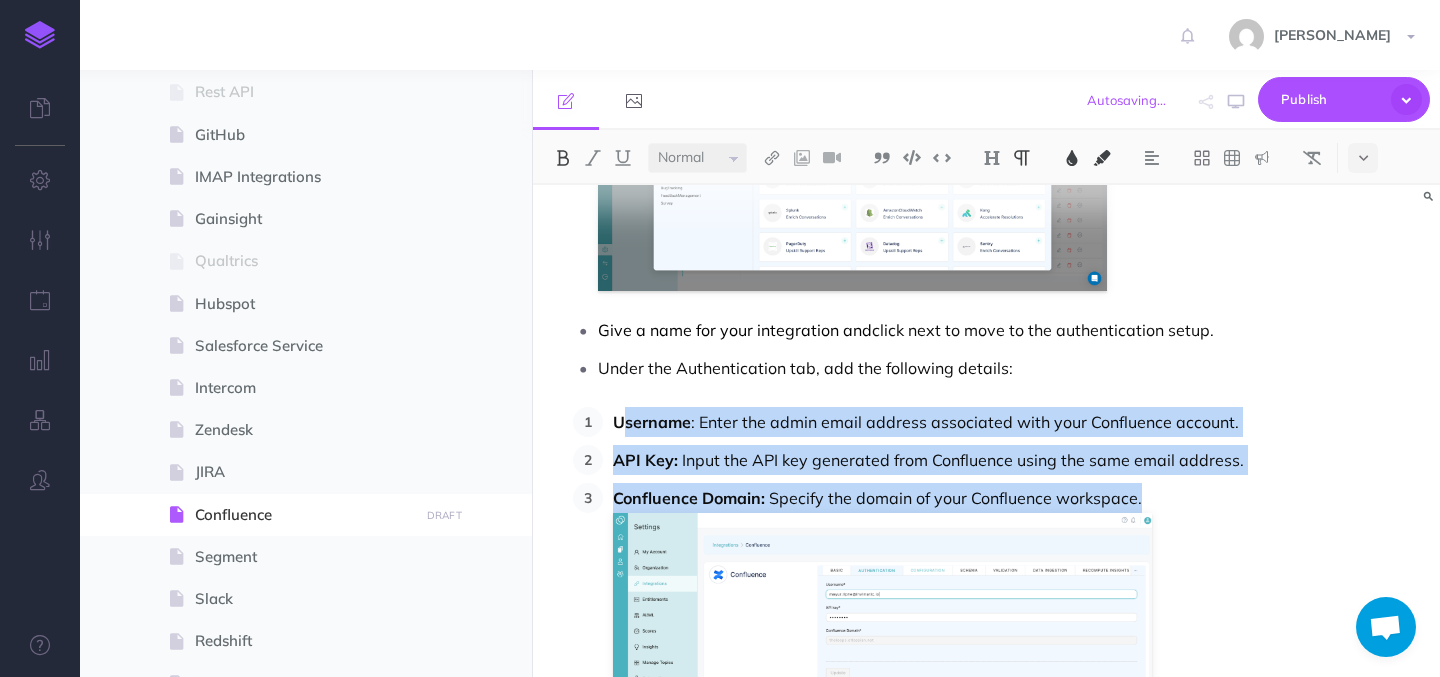 click on "Username : Enter the admin email address associated with your Confluence account. API Key:   Input the API key generated from Confluence using the same email address. Confluence Domain:   Specify the domain of your Confluence workspace." at bounding box center [994, 616] 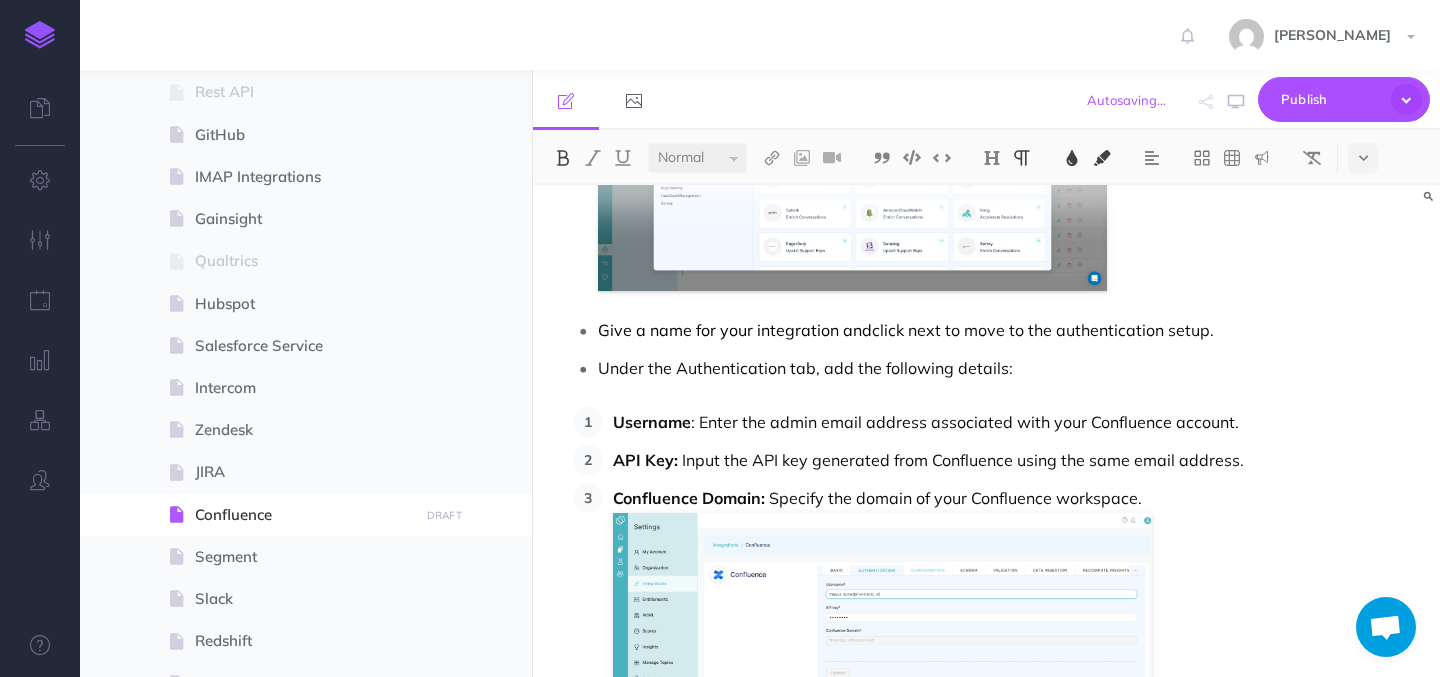 click on "Username : Enter the admin email address associated with your Confluence account." at bounding box center [1014, 422] 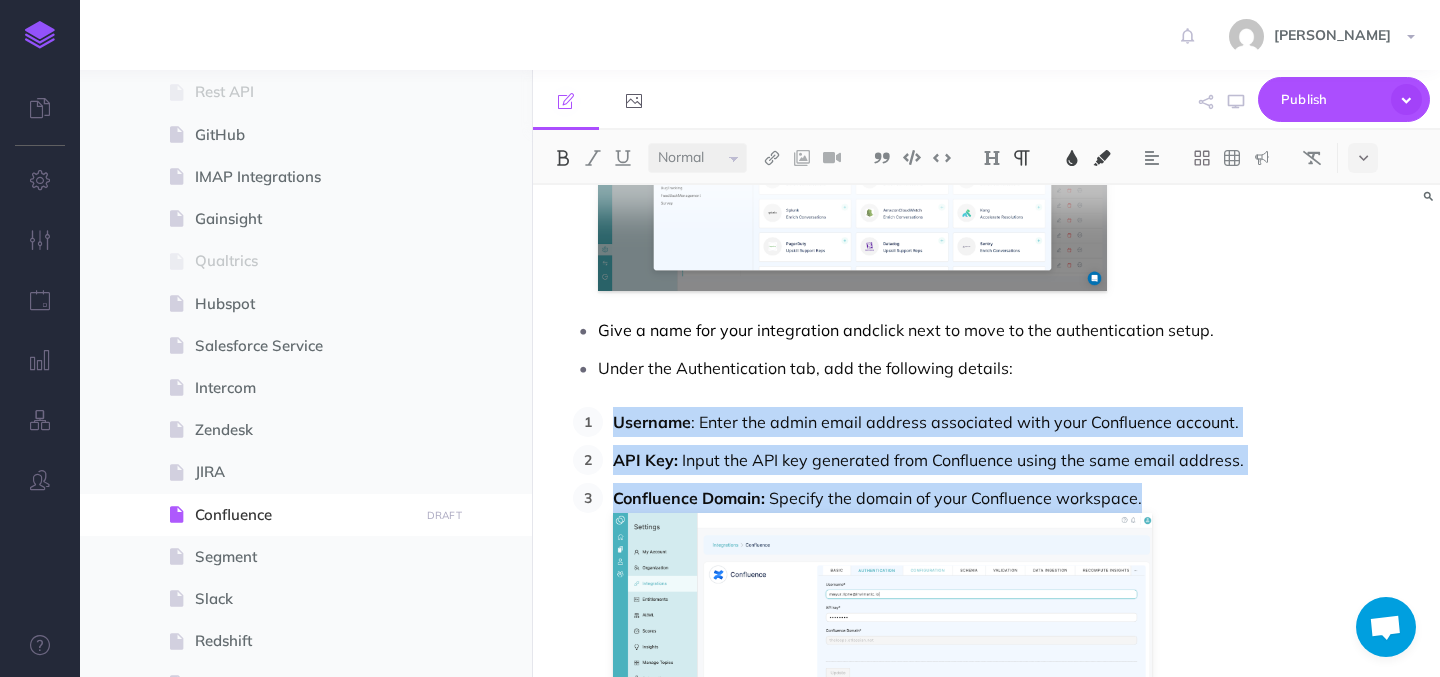 drag, startPoint x: 616, startPoint y: 410, endPoint x: 1148, endPoint y: 501, distance: 539.7268 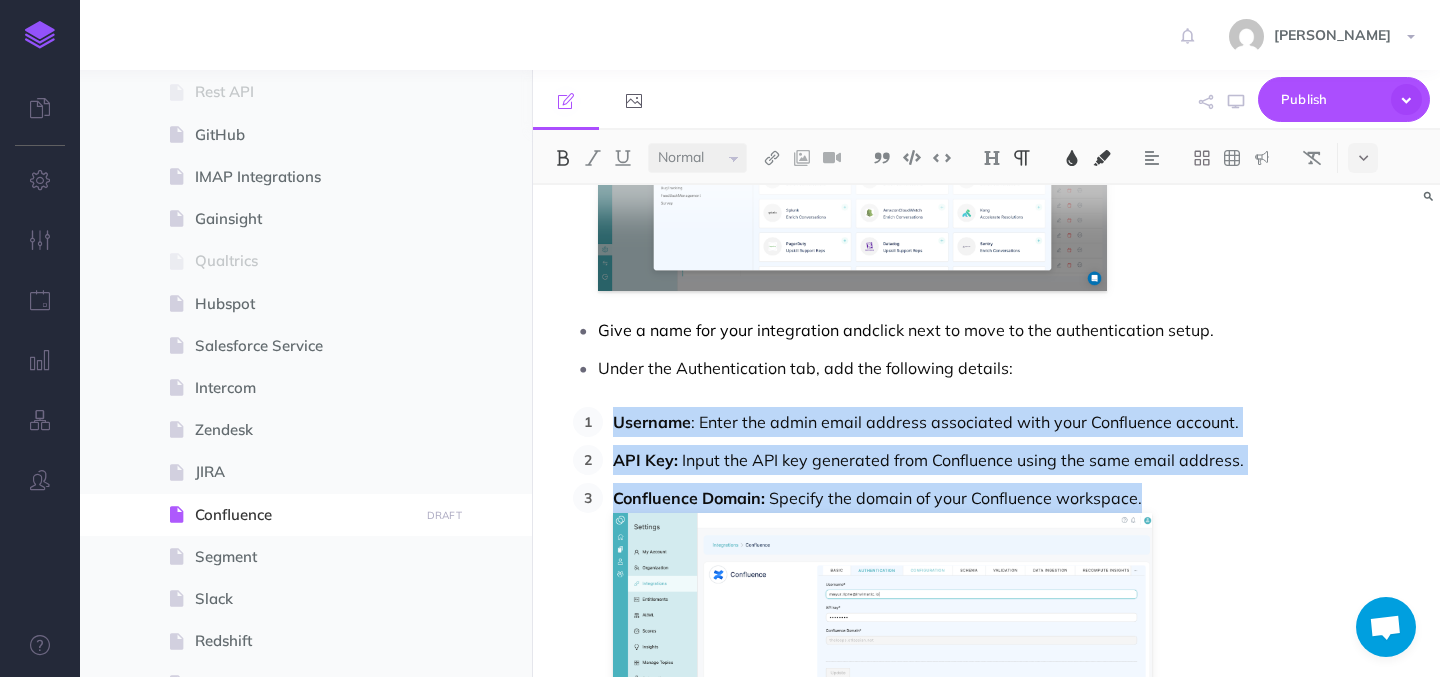click on "Username : Enter the admin email address associated with your Confluence account. API Key:   Input the API key generated from Confluence using the same email address. Confluence Domain:   Specify the domain of your Confluence workspace." at bounding box center [994, 616] 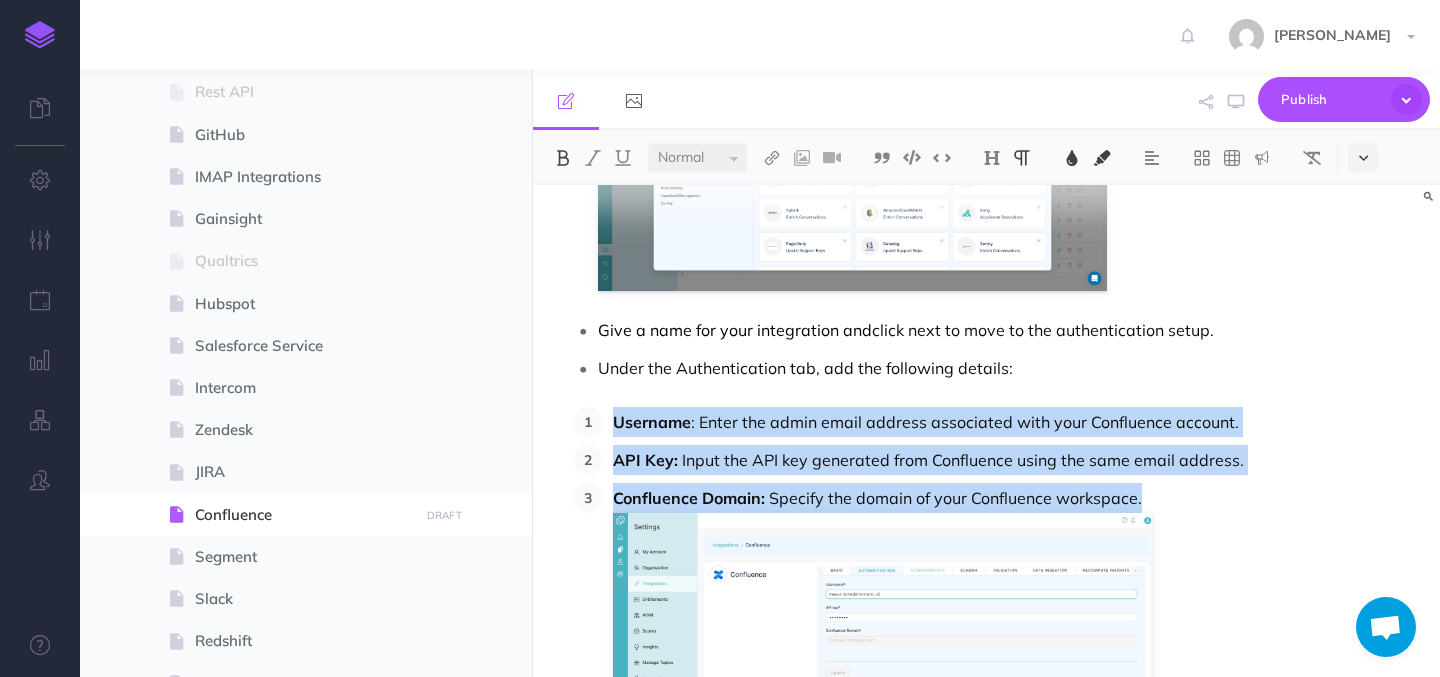 click at bounding box center (1363, 158) 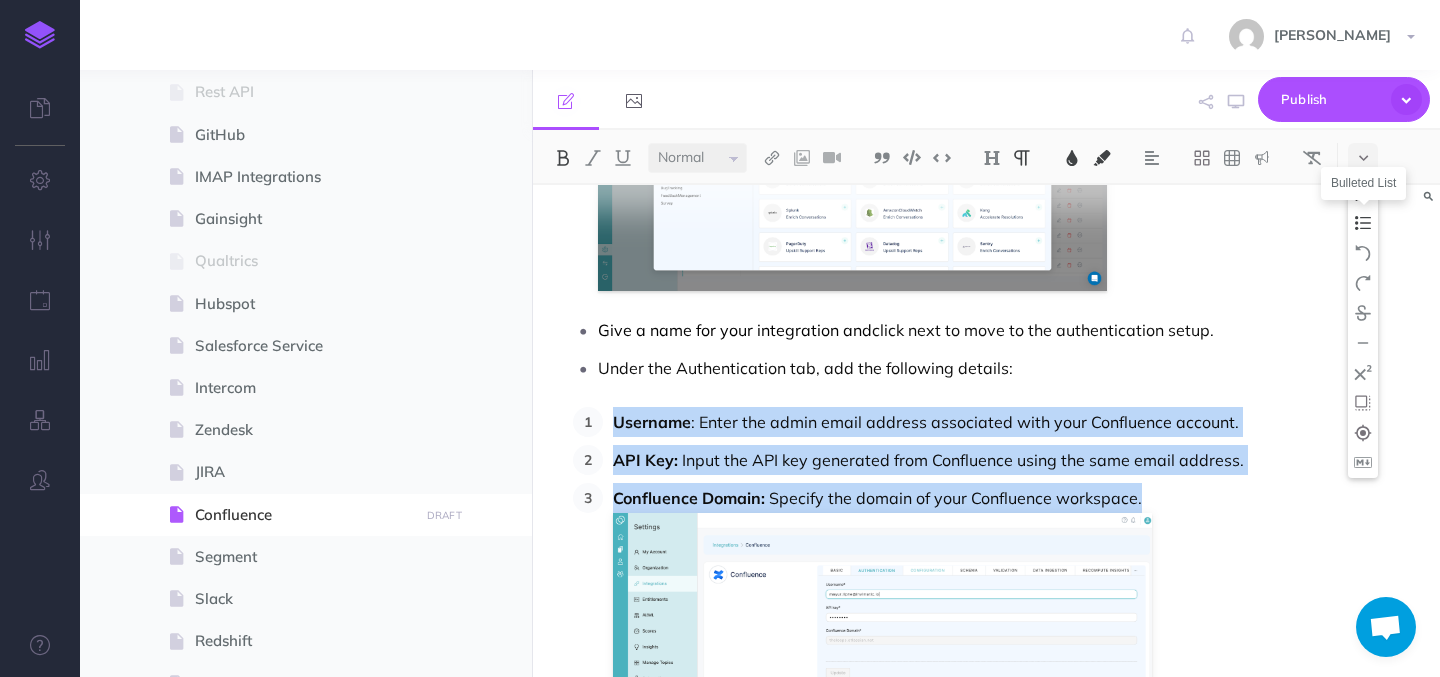 click at bounding box center (1363, 223) 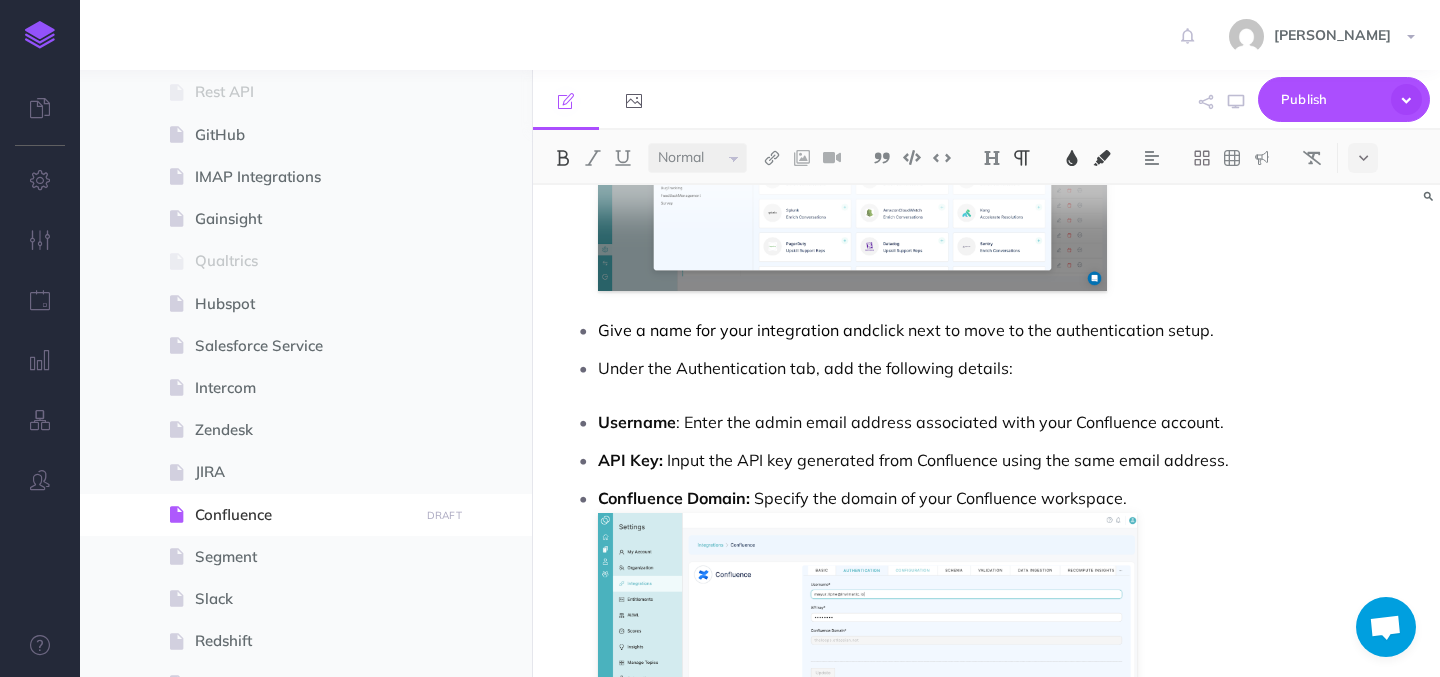 click on "Under the Authentication tab, add the following details:" at bounding box center [1006, 368] 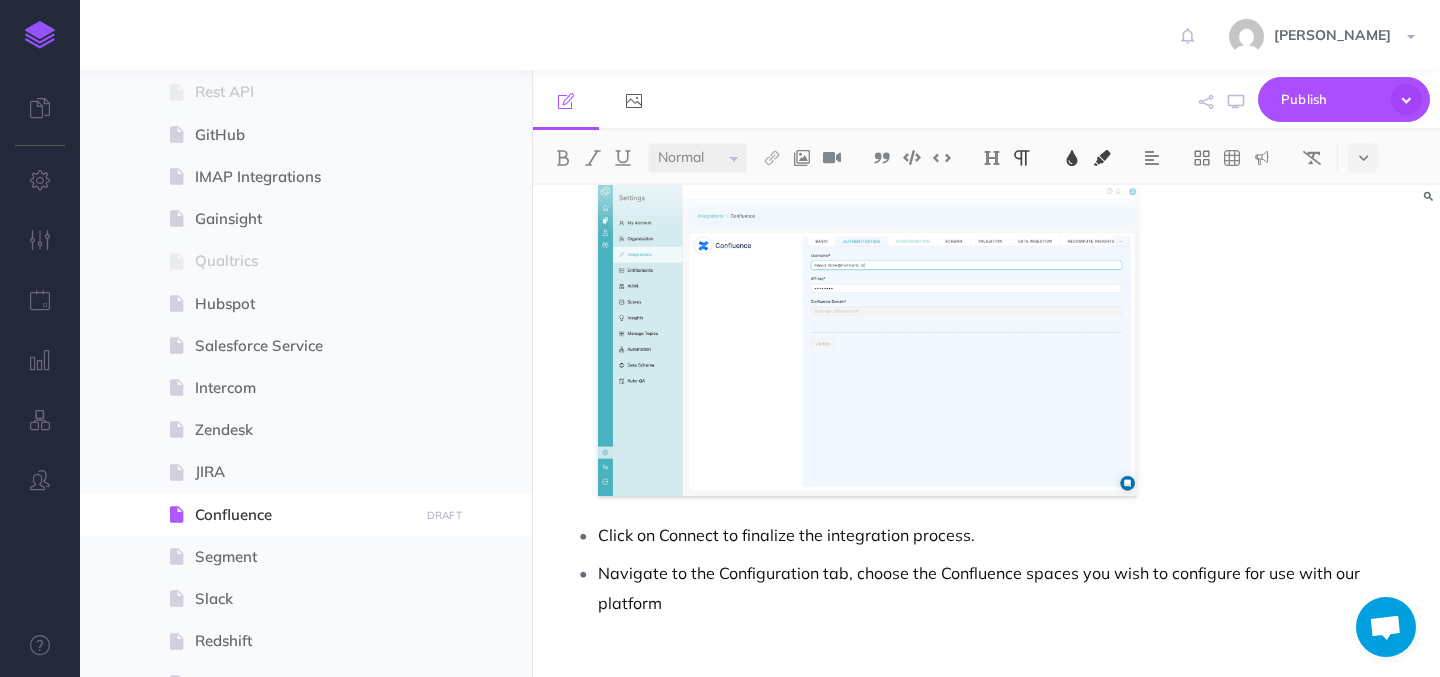 scroll, scrollTop: 1436, scrollLeft: 0, axis: vertical 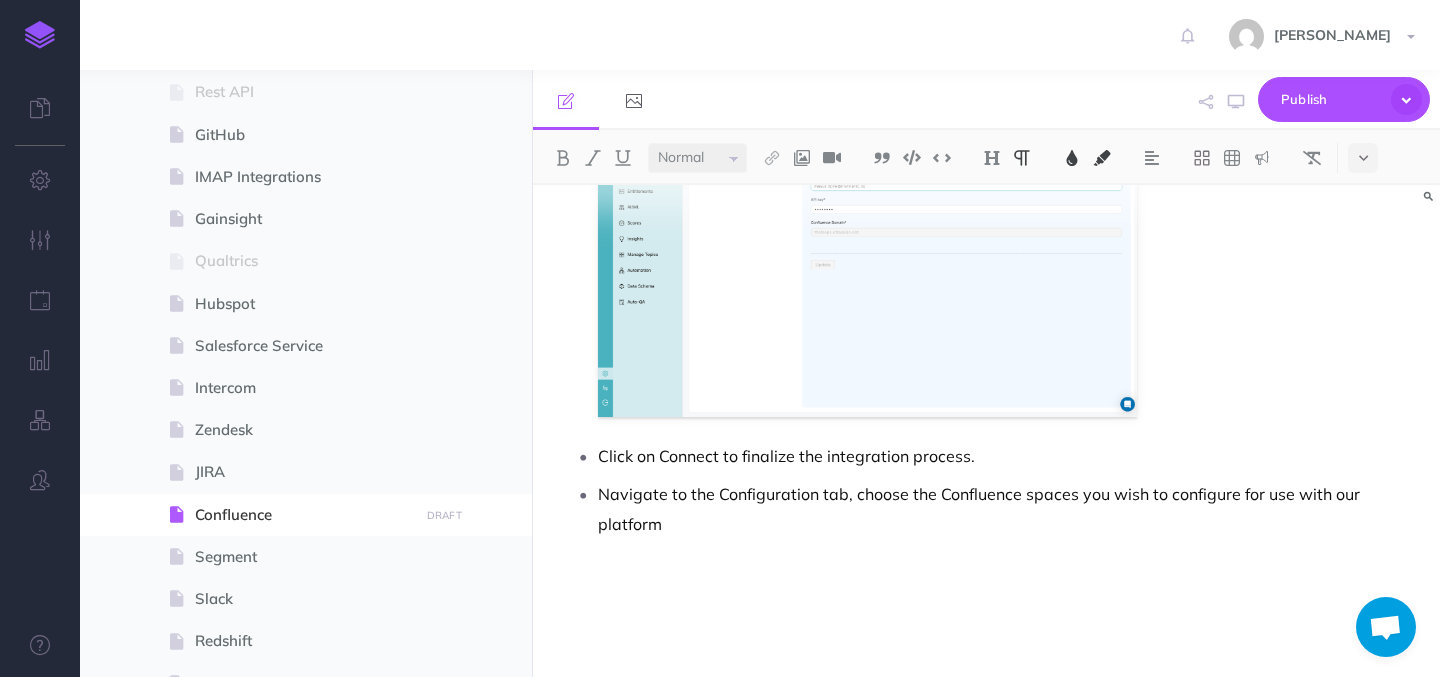 click on "Navigate to the Configuration tab, choose the Confluence spaces you wish to configure for use with our platform" at bounding box center [1006, 509] 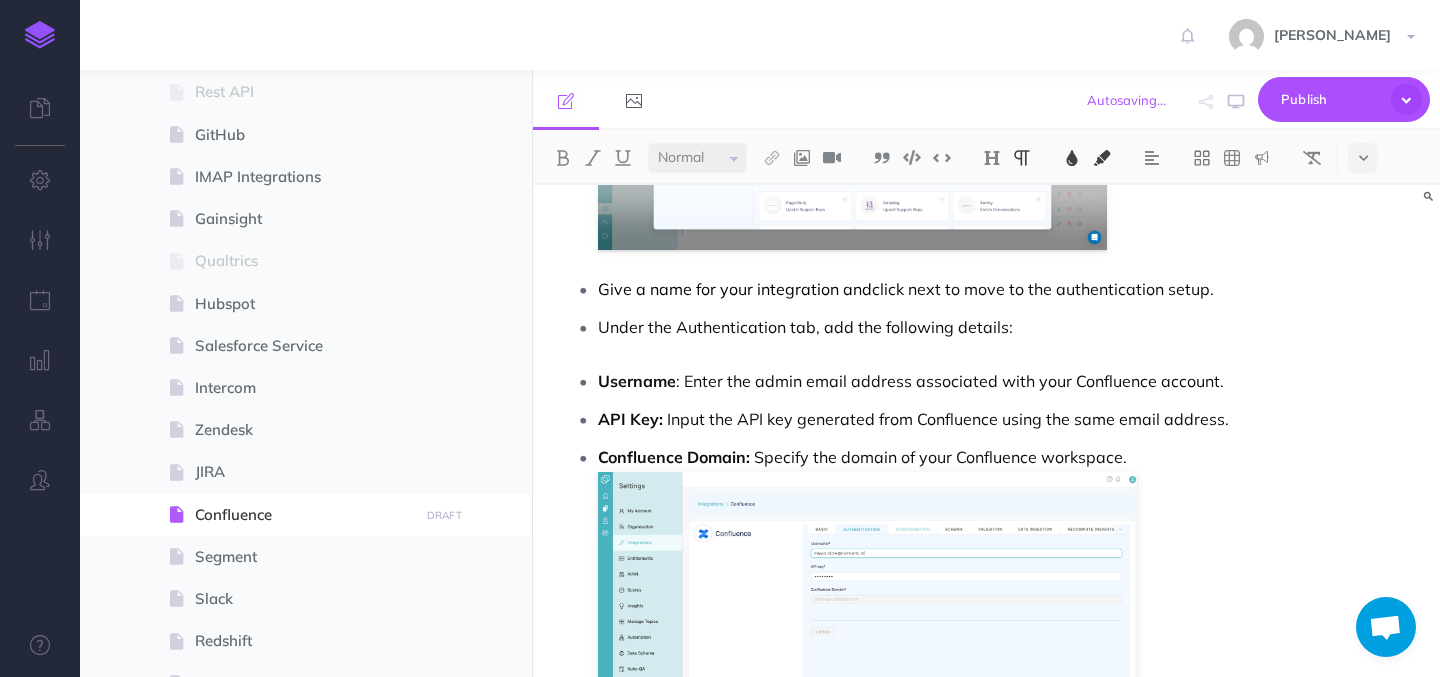 scroll, scrollTop: 1048, scrollLeft: 0, axis: vertical 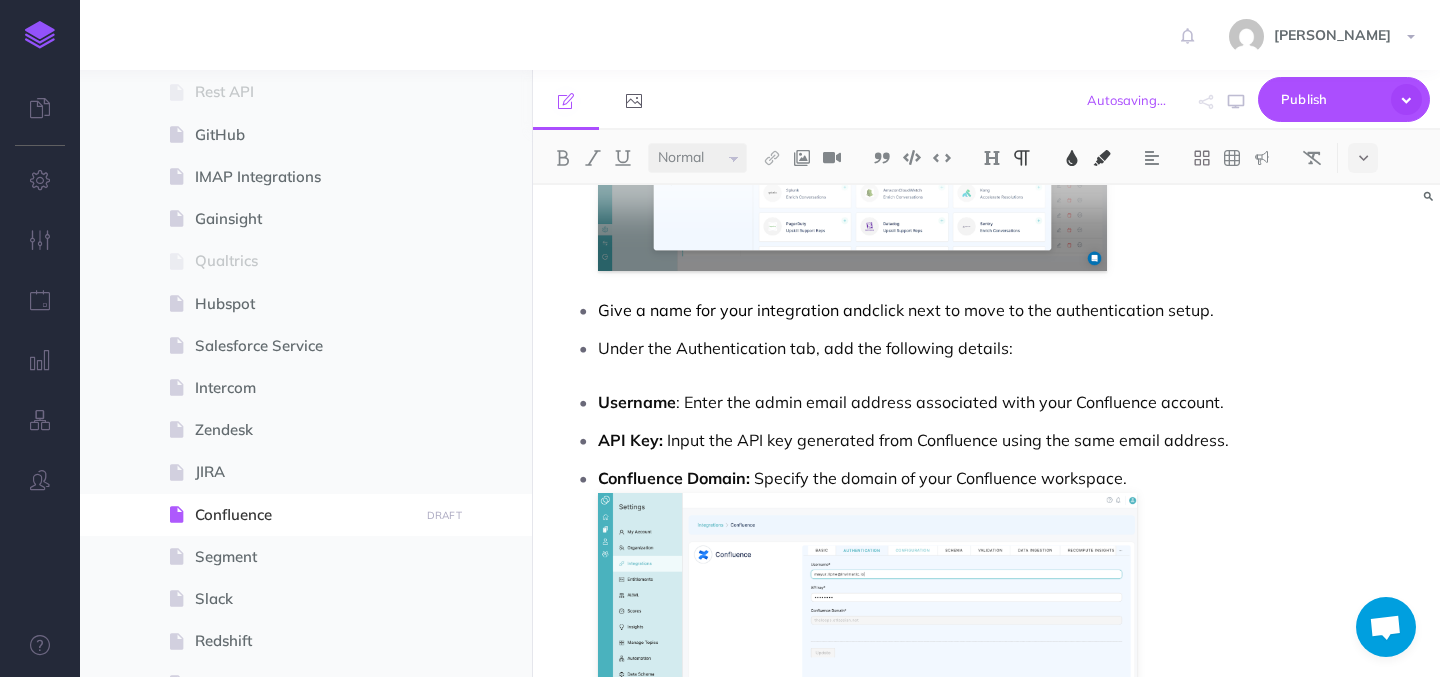 click on "Confluence Integration Steps to integrate Confluence with TheLoops Step 1 - API Key from Atlassian Access Account Settings: Log in to your Atlassian account. Click on your profile at the bottom left corner and select Account settings. API Token: Navigate to Security from the menu on the left. Find the section for API token and click on Create and manage API tokens. Create API Token: Click on Create API token. In the dialog that appears, give your token a label that helps you identify its use, such as "Loops Integration". Copy and Save Your Token: Once the token is generated, ensure you copy and securely save the API token. You won't be able to see it again. Use this token as the API Key in the authentication step for integrating Confluence with other platforms. Step 2 - Connecting  TheLoops  and Confluence Log in to your Loops account, navigate to the Settings page and click on the Integrations tab.                 Give a name for your integration and  click next to move to the authentication setup. Username" at bounding box center (986, 144) 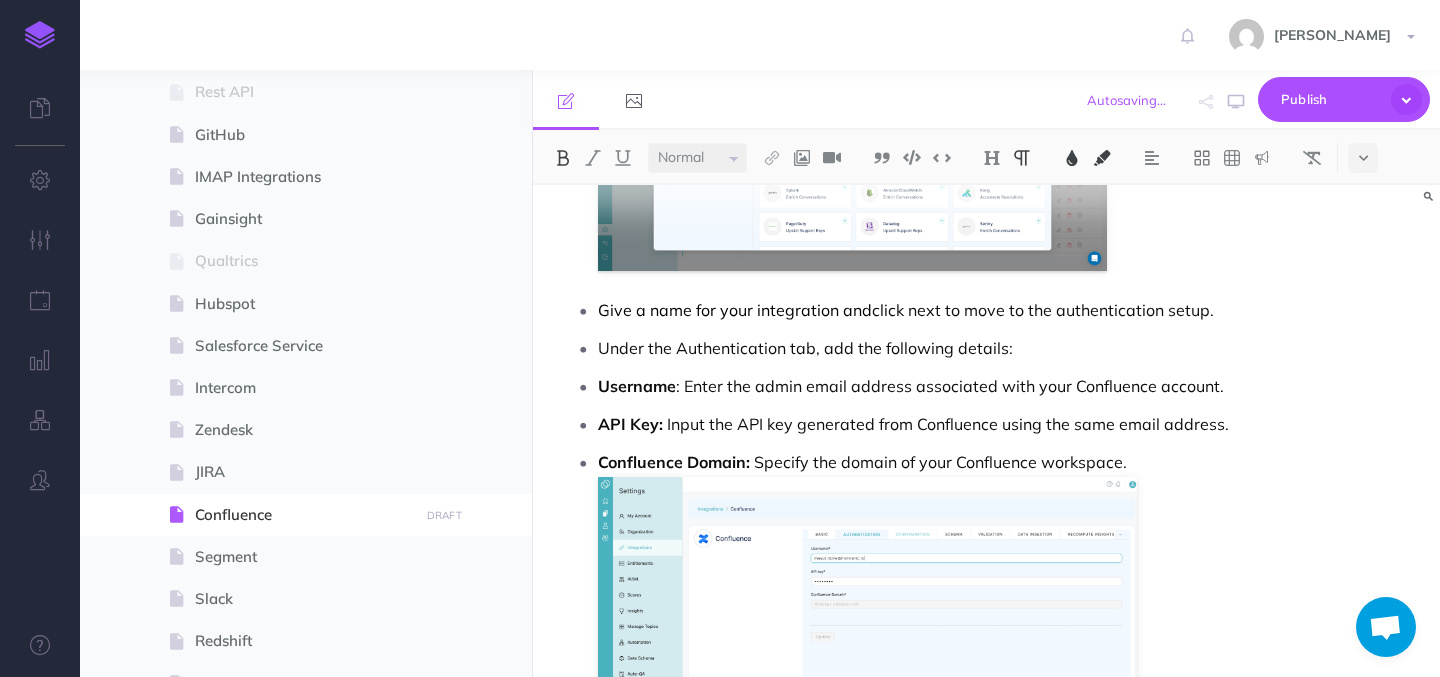 click on "Under the Authentication tab, add the following details:" at bounding box center [1006, 348] 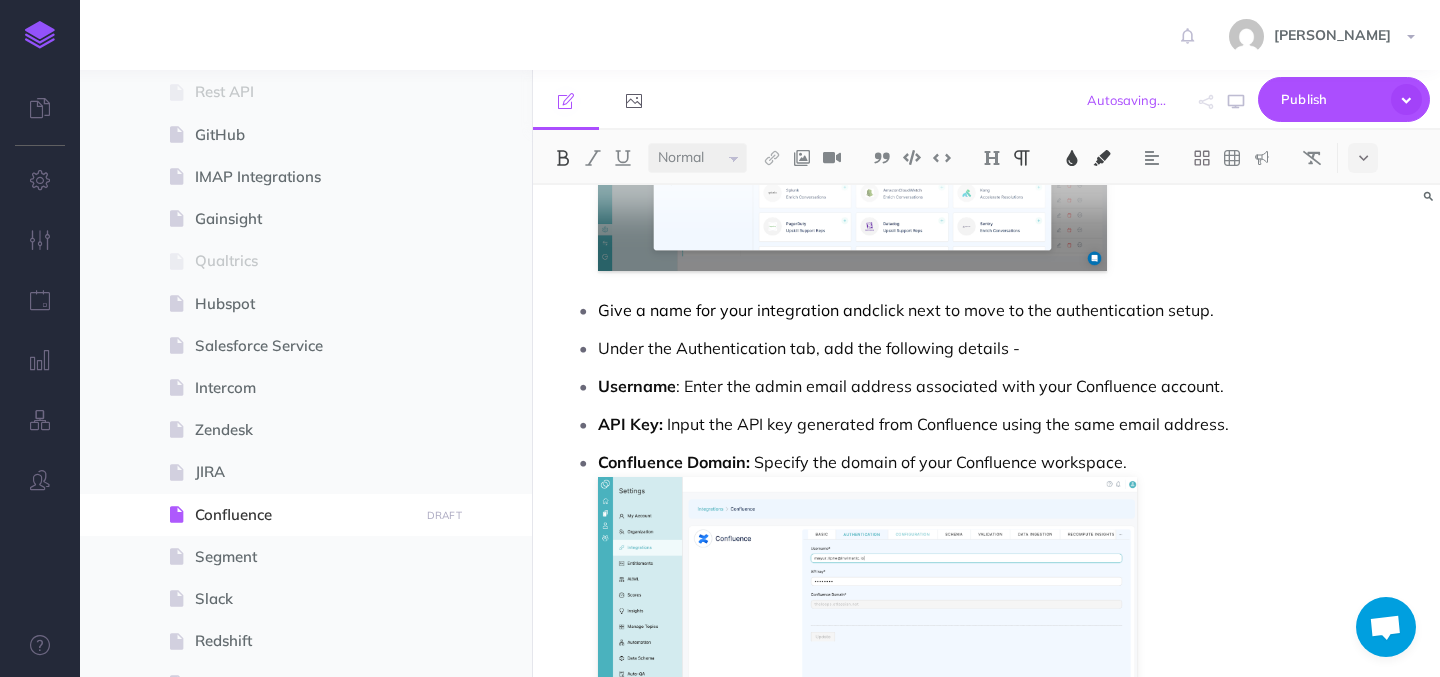 click on "Username" at bounding box center [637, 386] 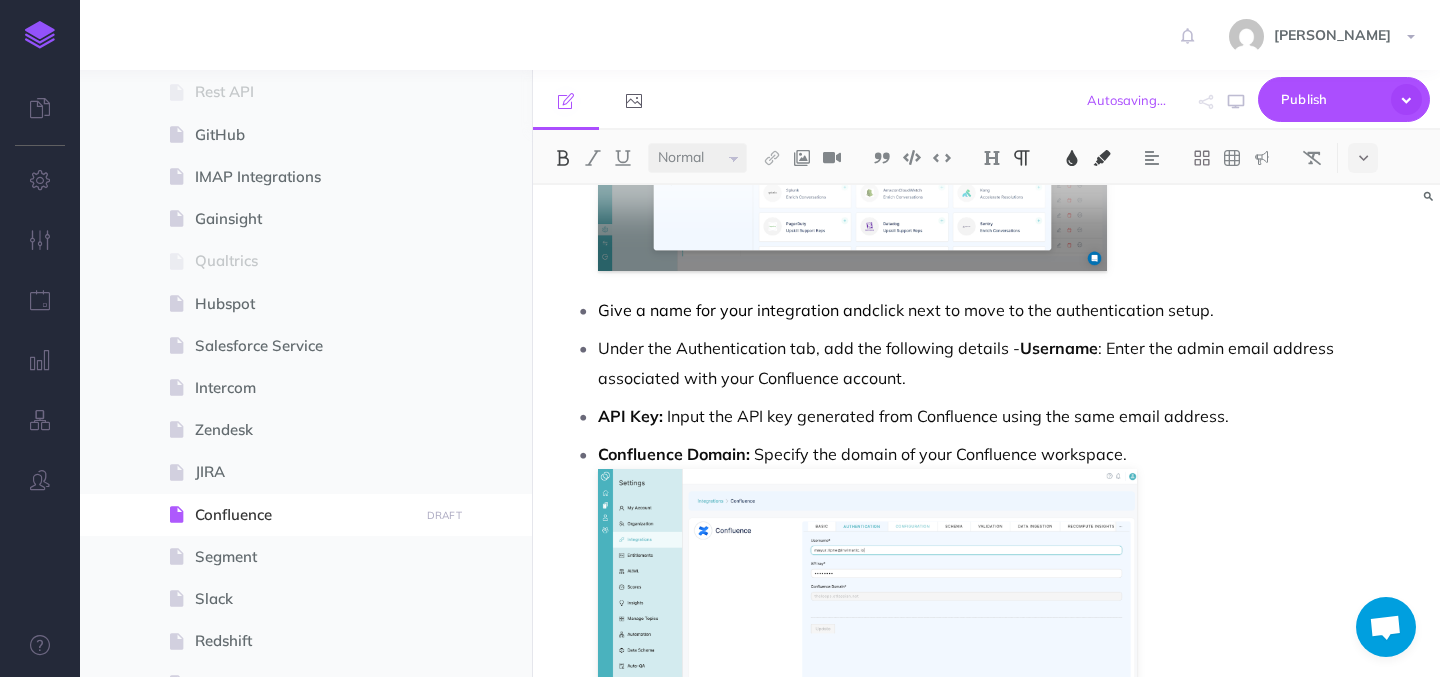 click on "API Key:" at bounding box center (630, 416) 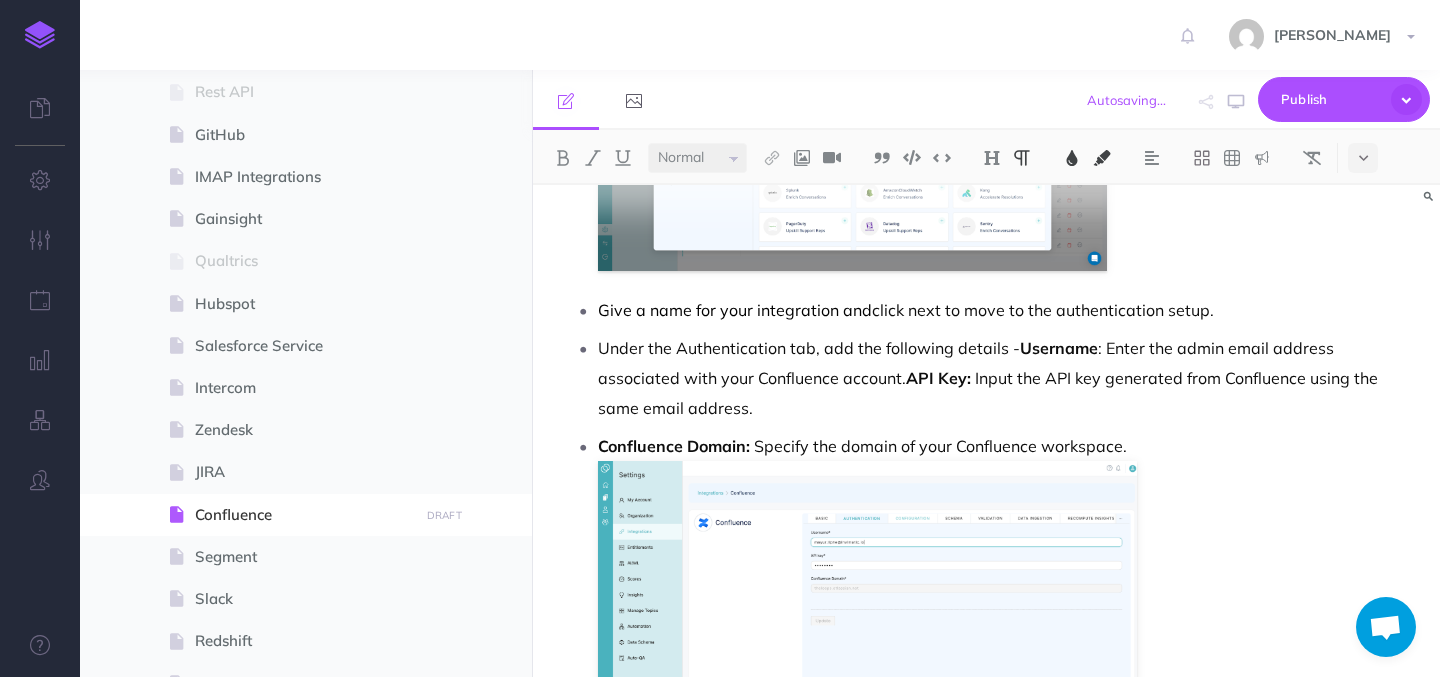 click on "Confluence Domain:" at bounding box center [674, 446] 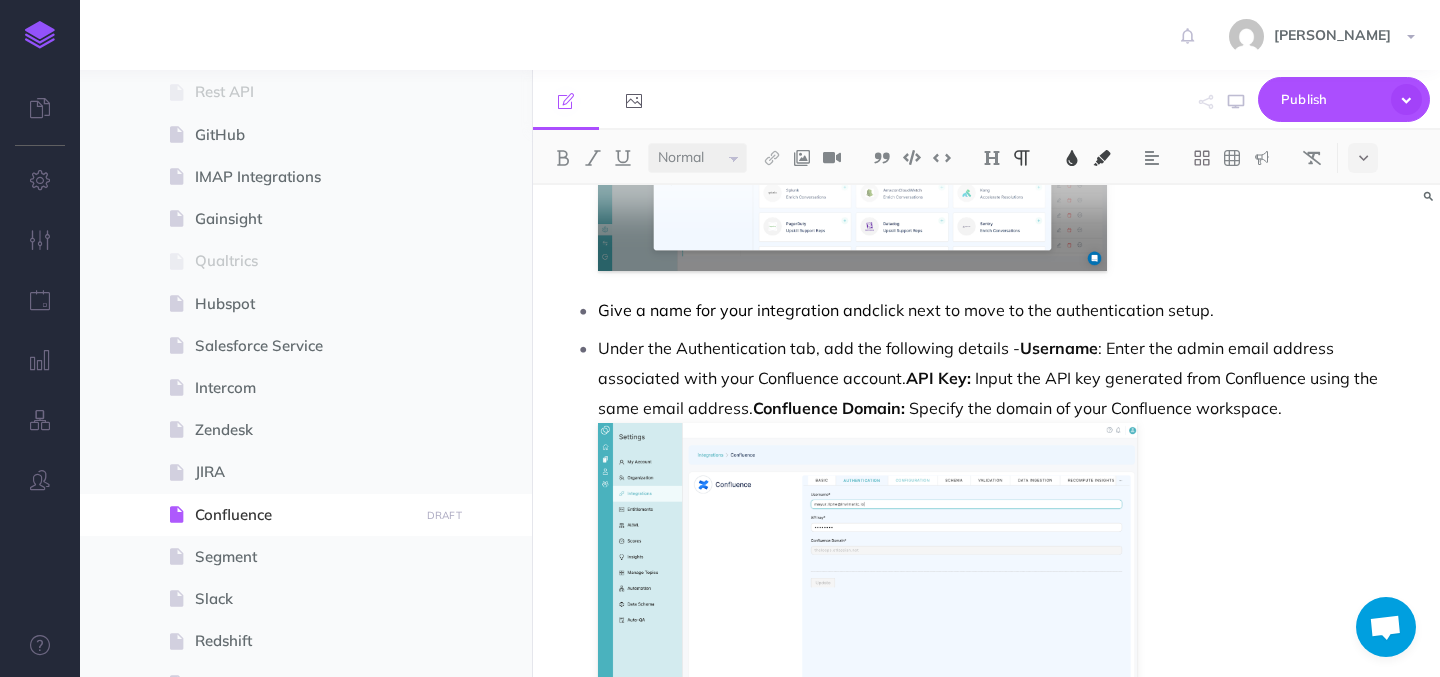 click on "Under the Authentication tab, add the following details -  Username : Enter the admin email address associated with your Confluence account.  API Key:   Input the API key generated from Confluence using the same email address.  Confluence Domain:   Specify the domain of your Confluence workspace." at bounding box center [1006, 534] 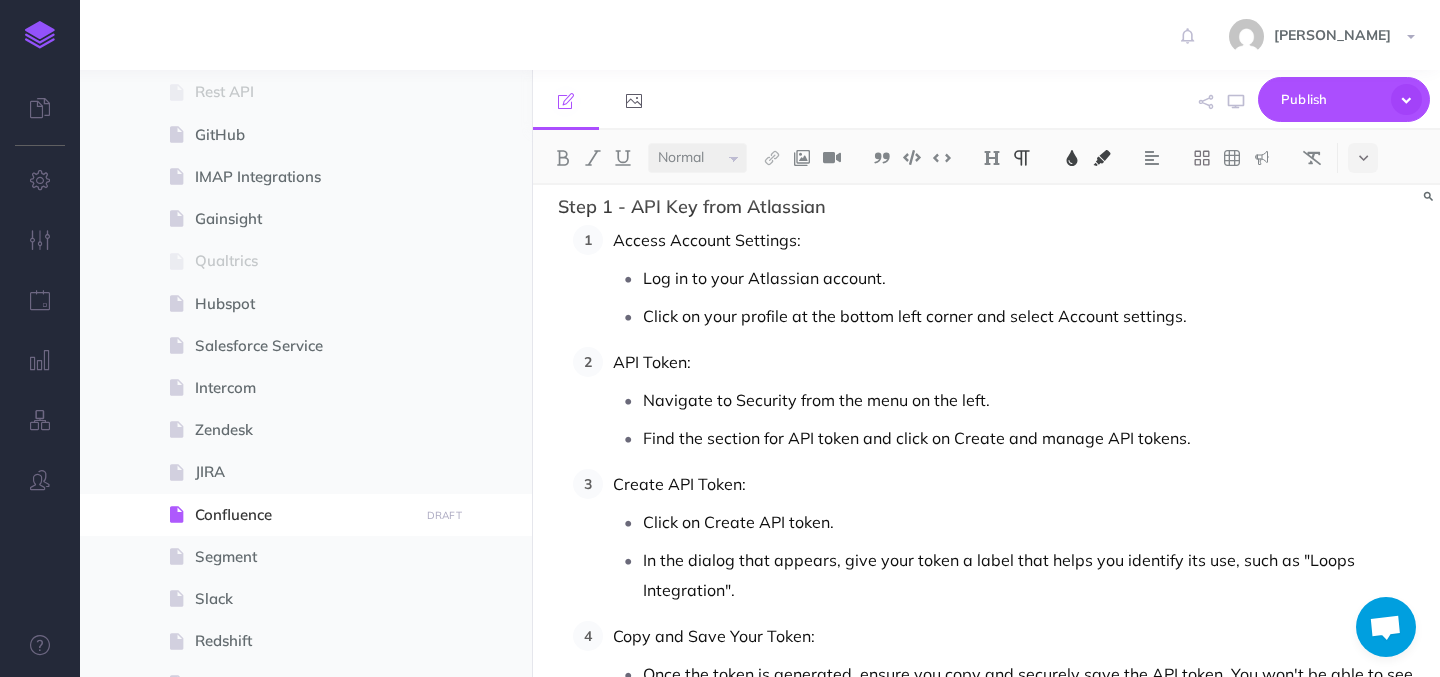 scroll, scrollTop: 0, scrollLeft: 0, axis: both 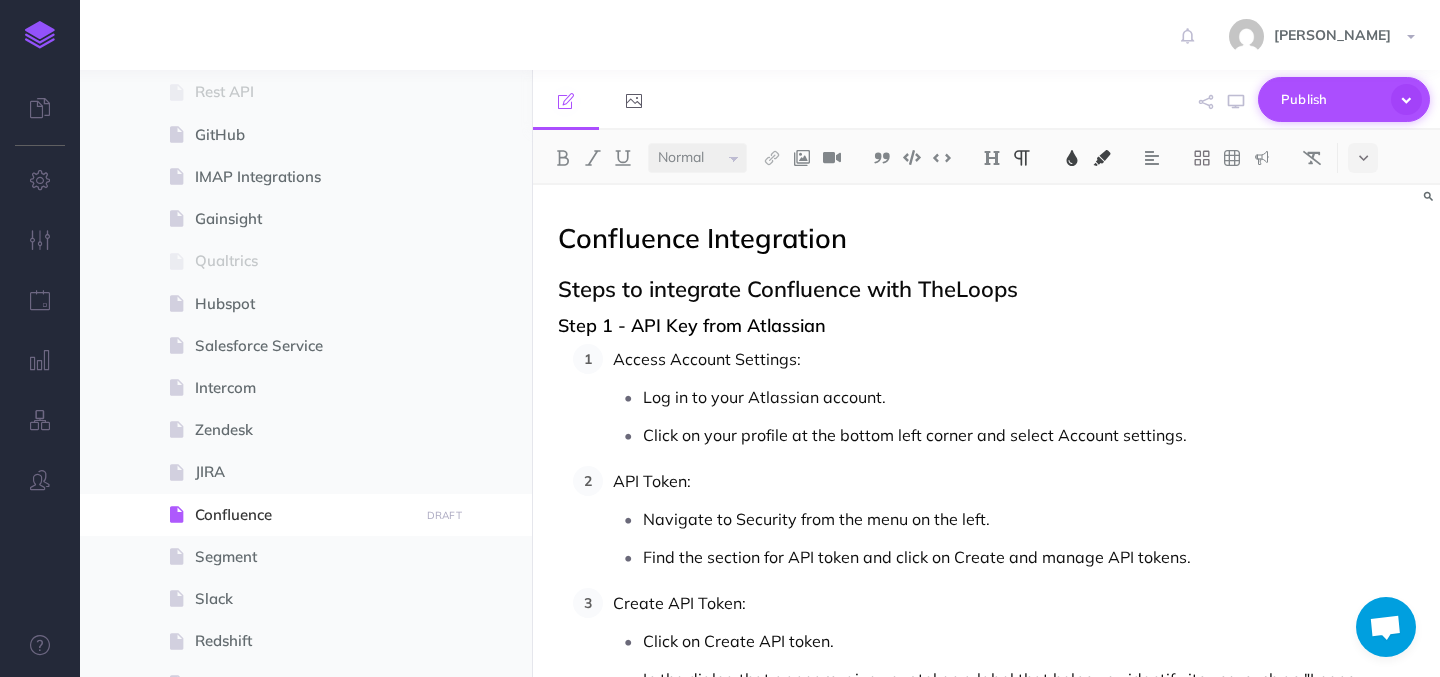 click on "Publish" at bounding box center (1344, 99) 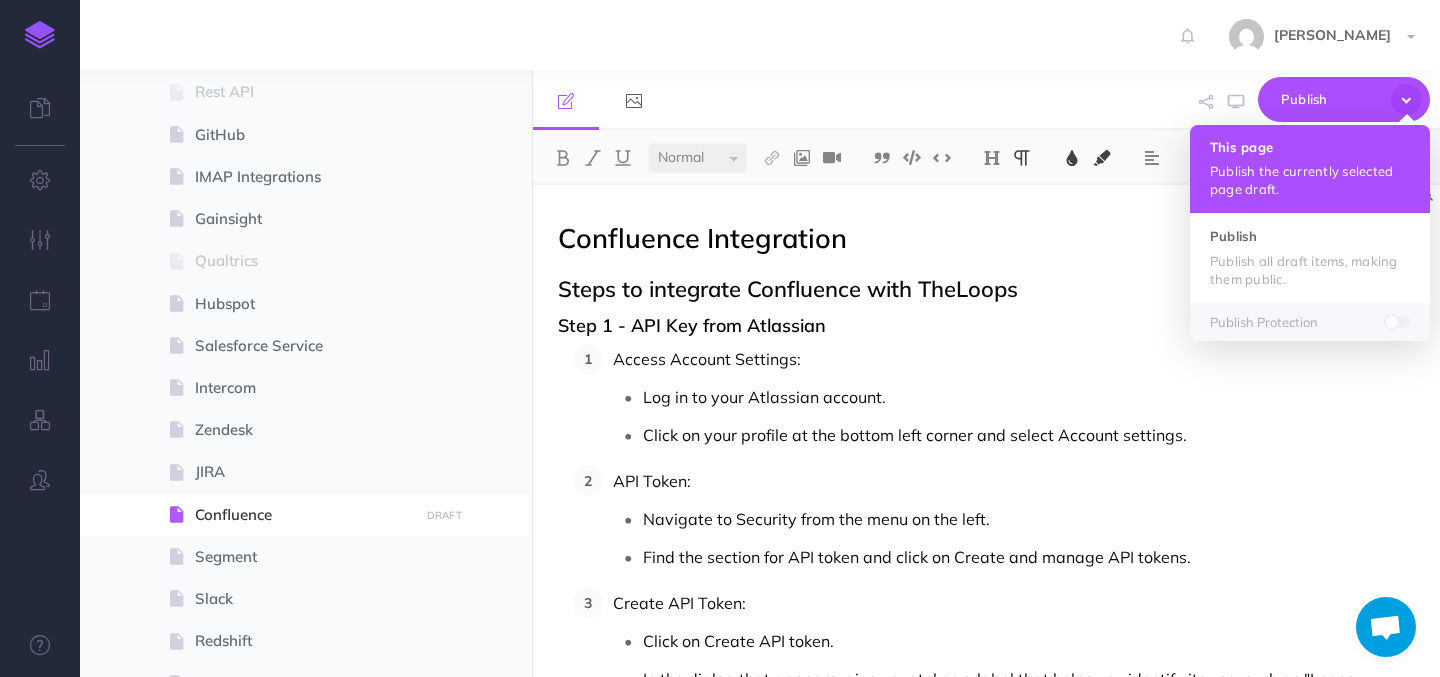 click on "This page
Publish the currently selected page draft." at bounding box center [1310, 169] 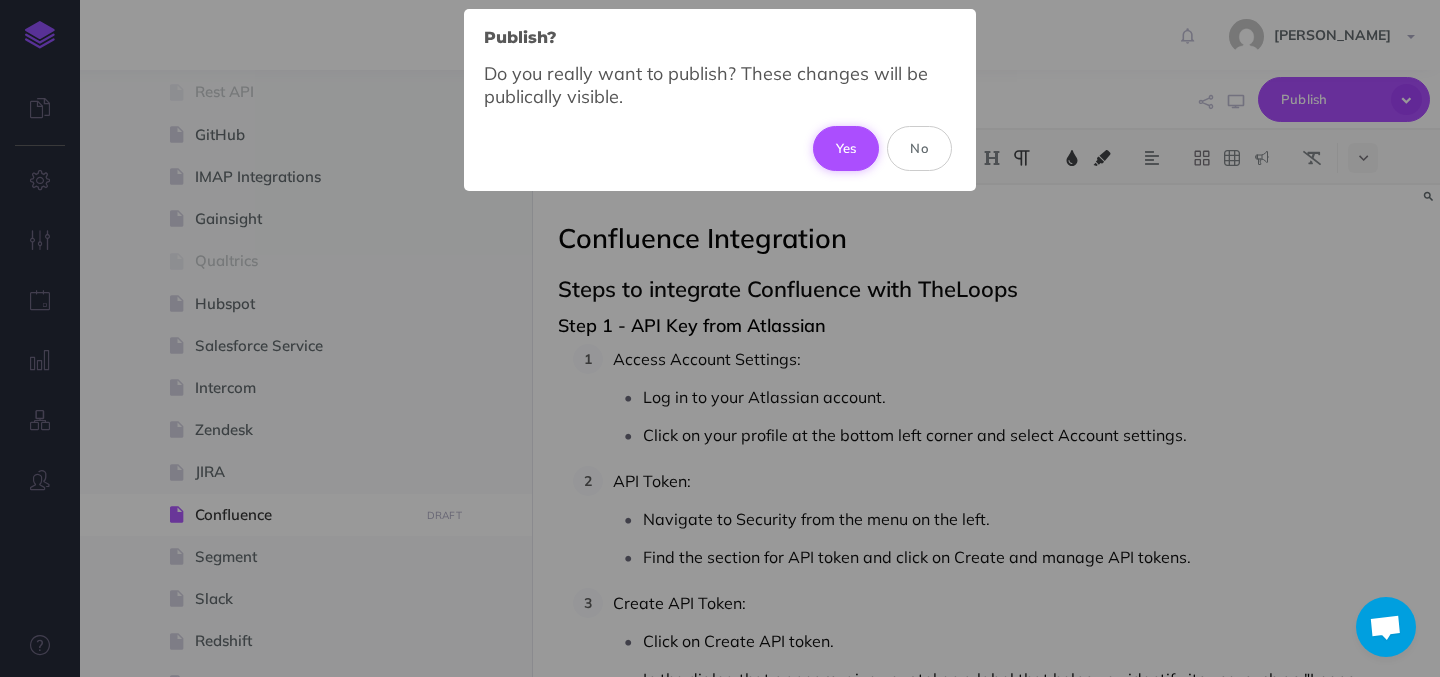 click on "Yes" at bounding box center [846, 148] 